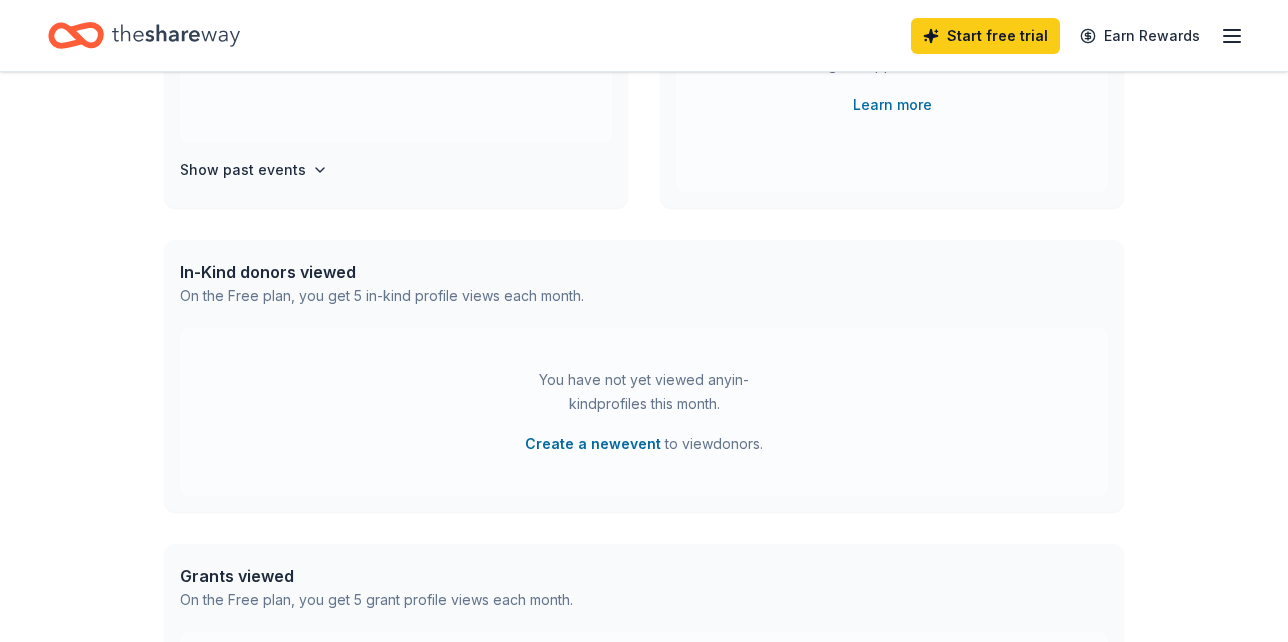 scroll, scrollTop: 360, scrollLeft: 0, axis: vertical 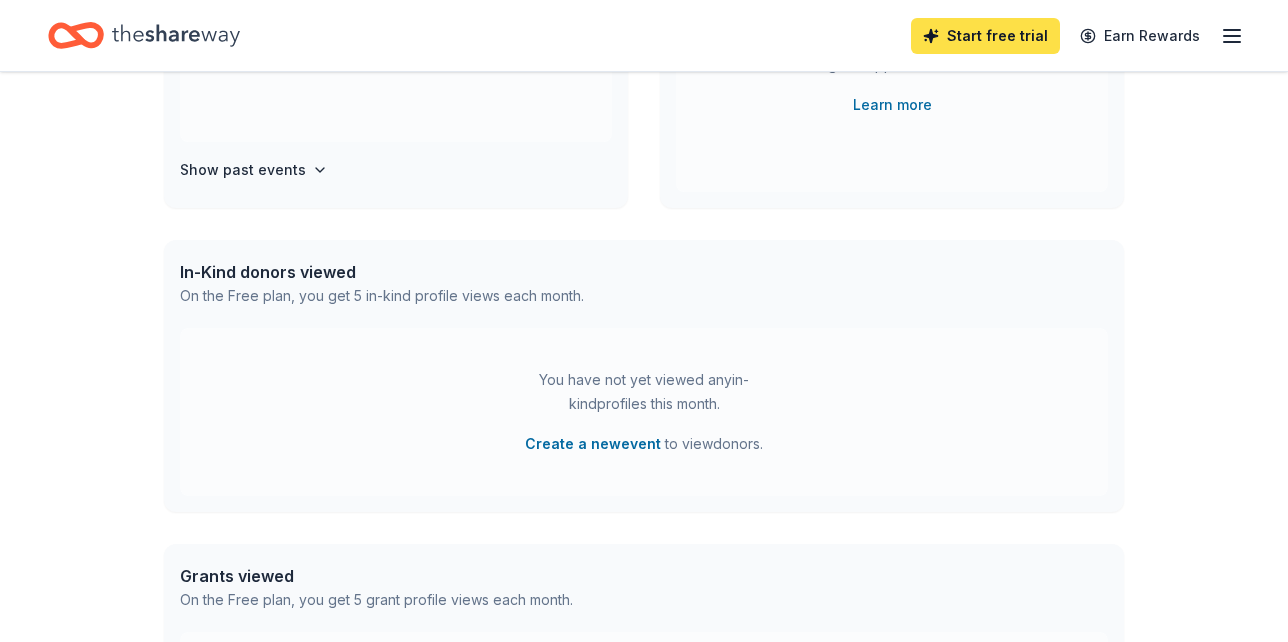 click on "Start free  trial" at bounding box center (985, 36) 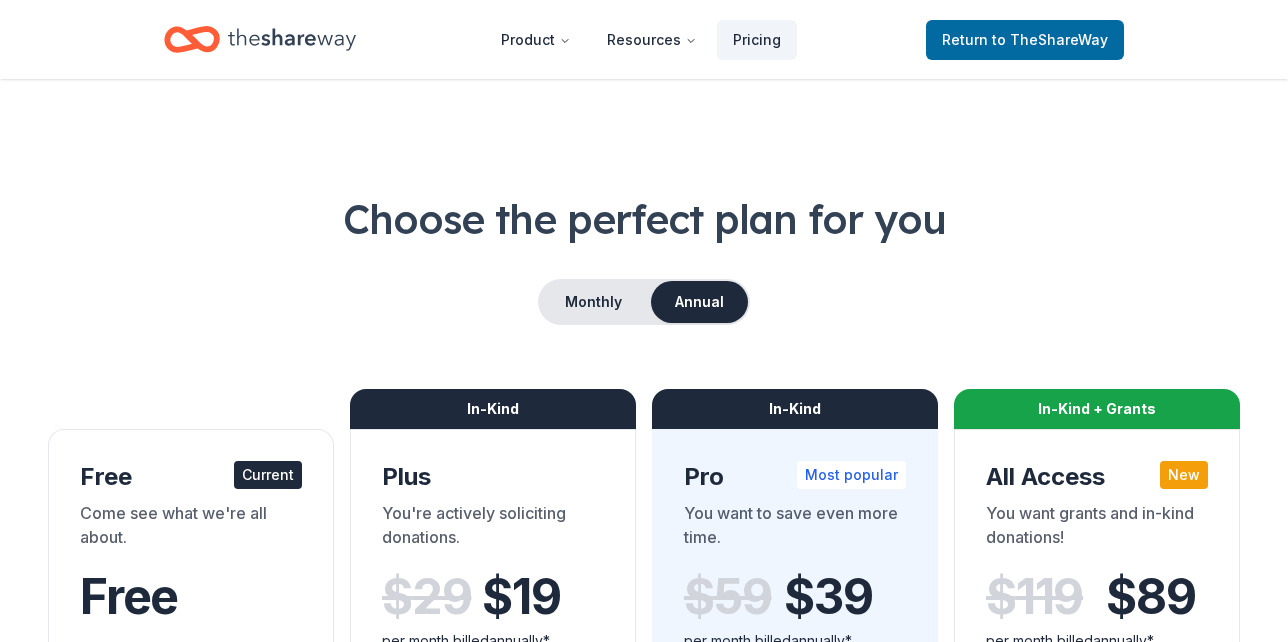scroll, scrollTop: 0, scrollLeft: 0, axis: both 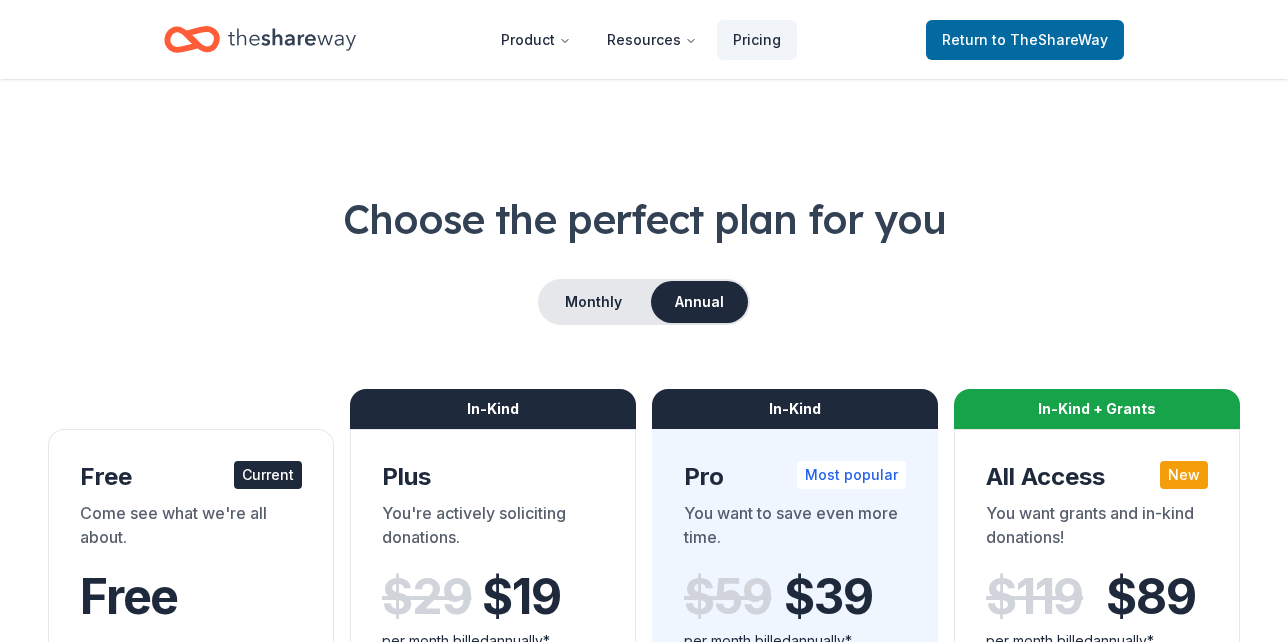 click on "Come see what we're all about." at bounding box center (191, 529) 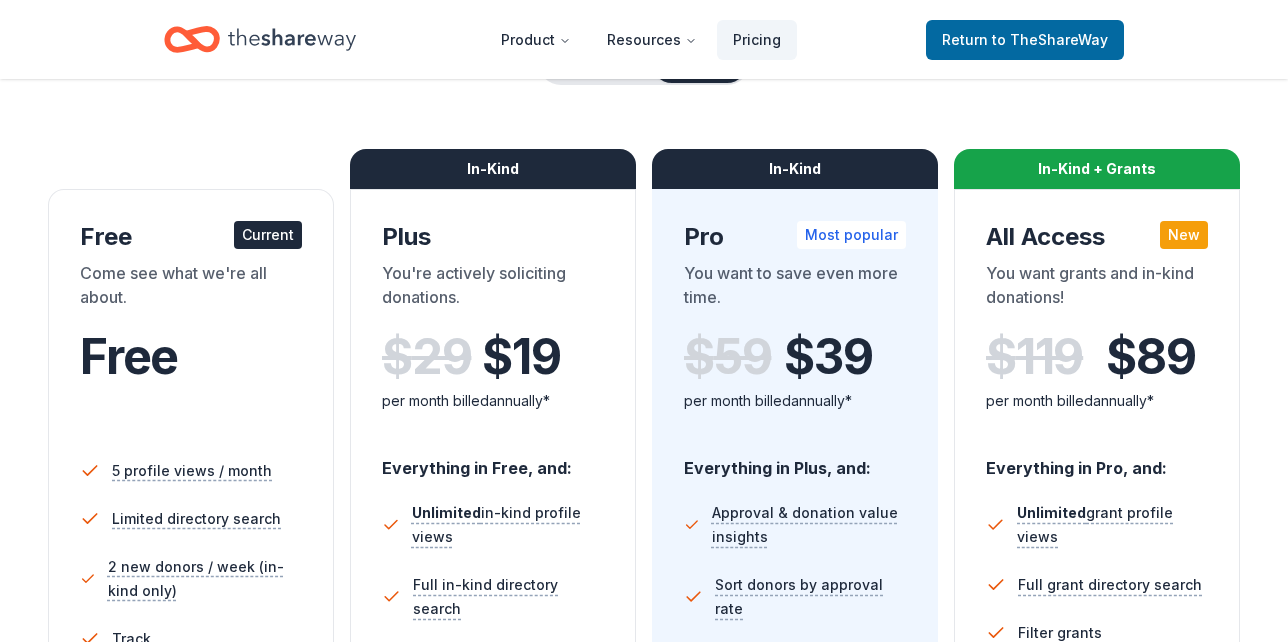scroll, scrollTop: 280, scrollLeft: 0, axis: vertical 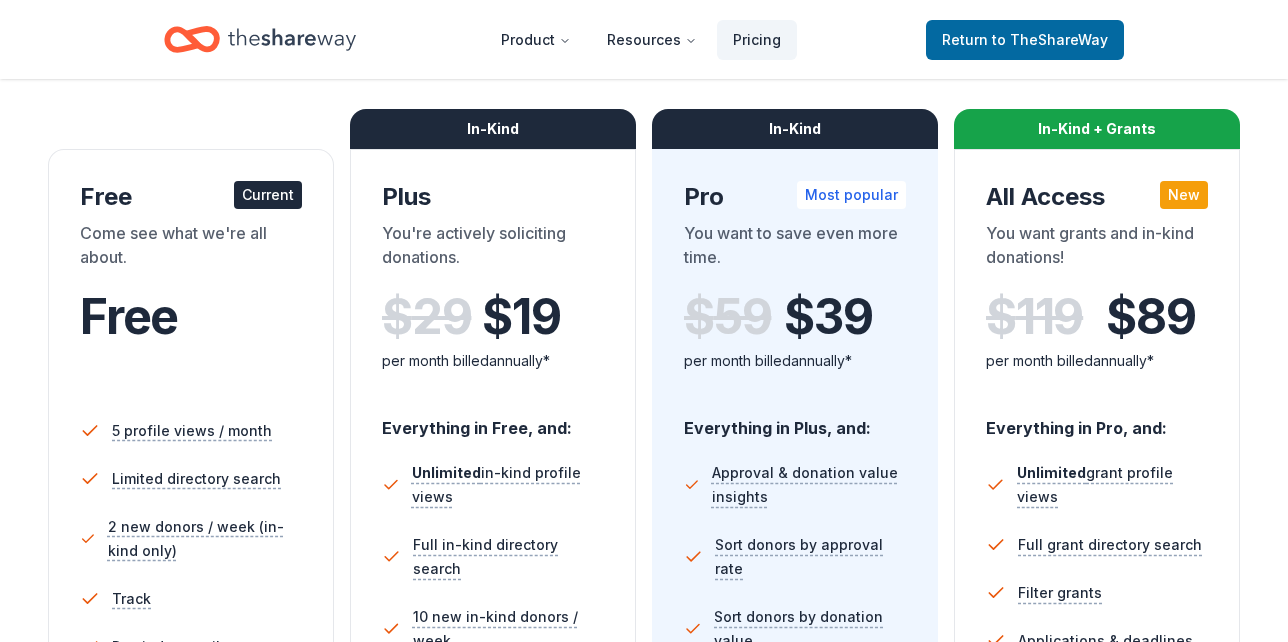 click on "Current" at bounding box center [268, 195] 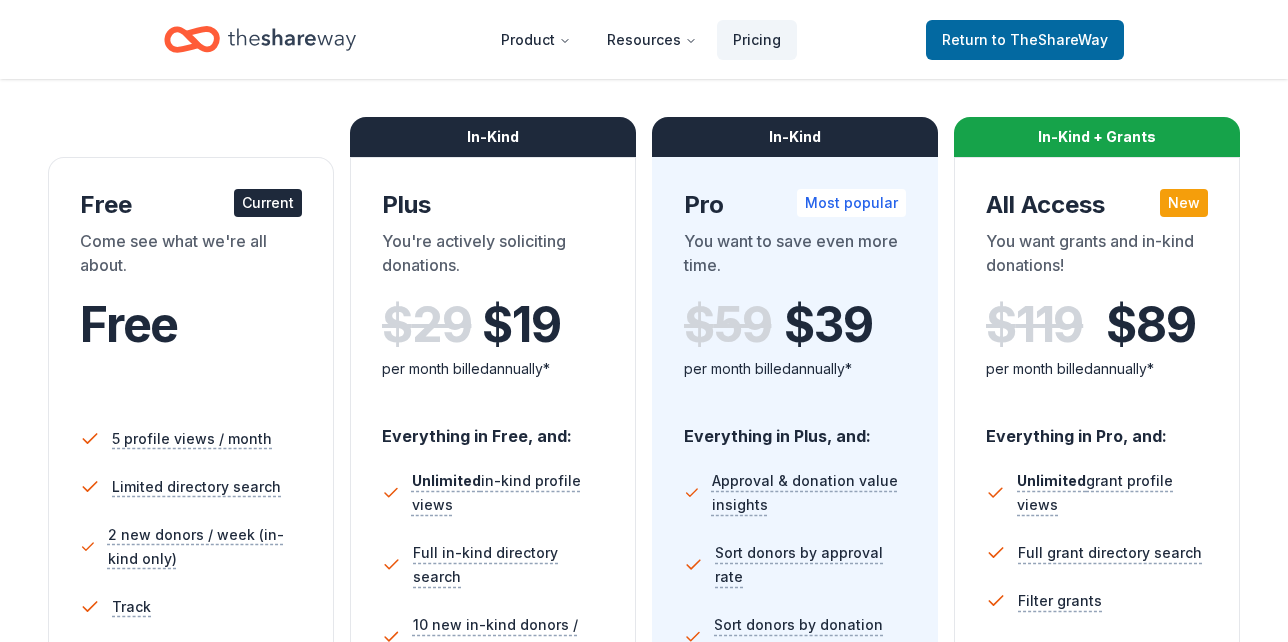 scroll, scrollTop: 240, scrollLeft: 0, axis: vertical 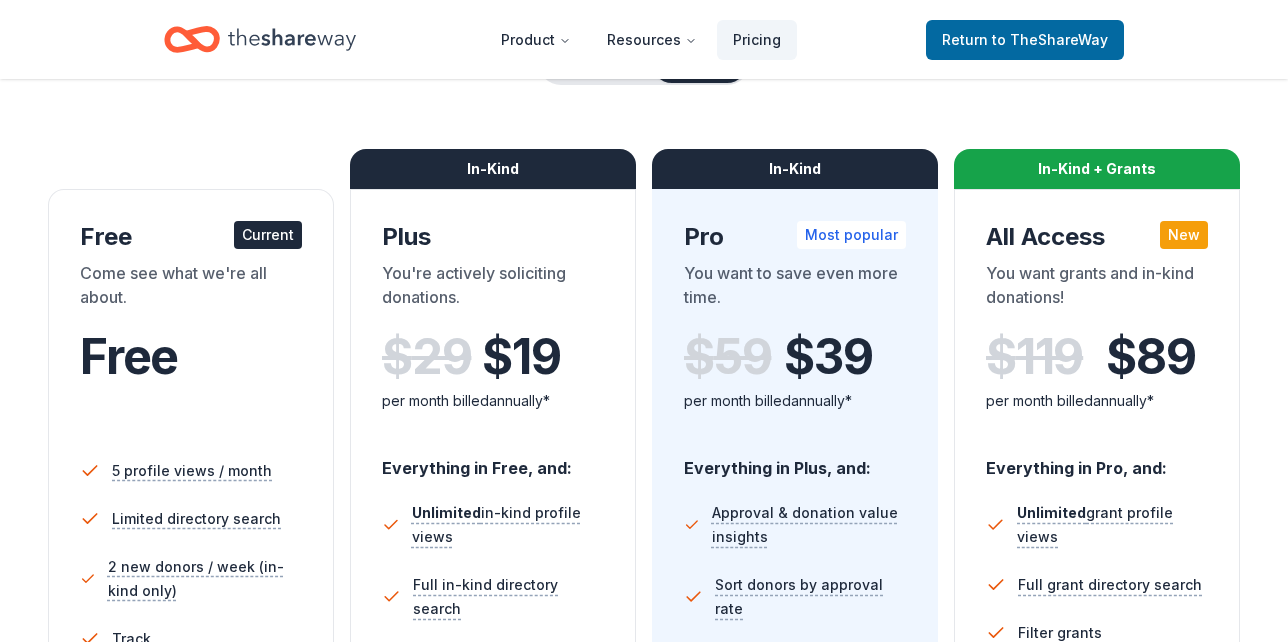 click on "Free Current" at bounding box center [191, 237] 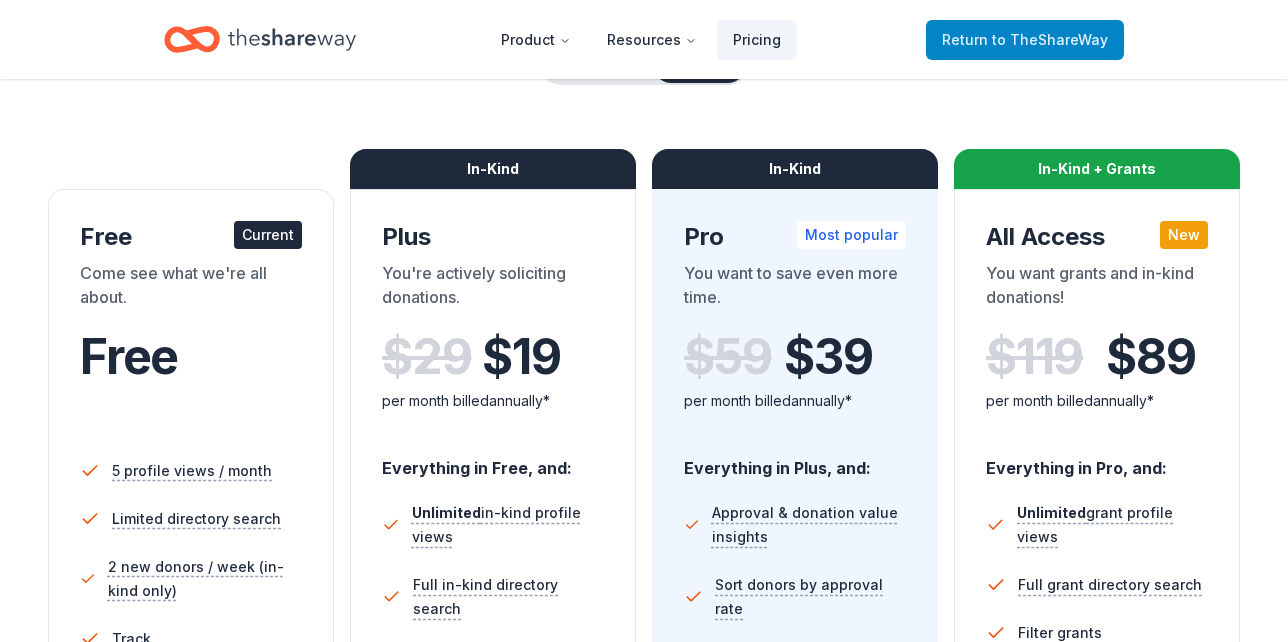 click on "to TheShareWay" at bounding box center (1050, 39) 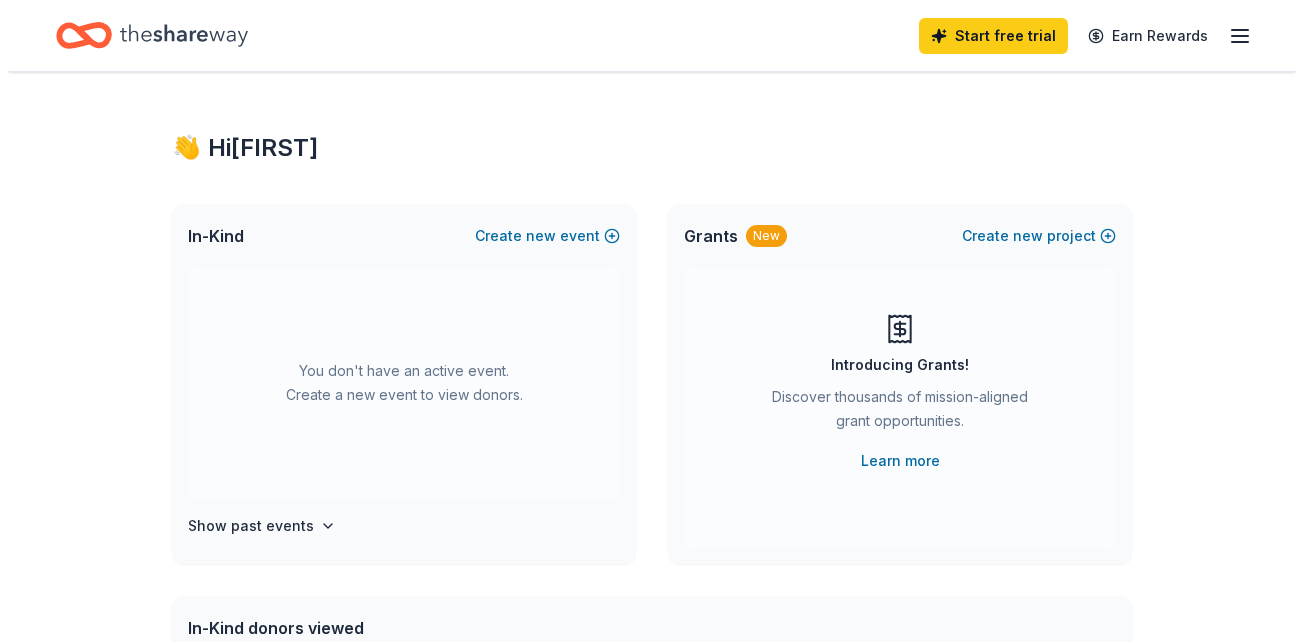 scroll, scrollTop: 0, scrollLeft: 0, axis: both 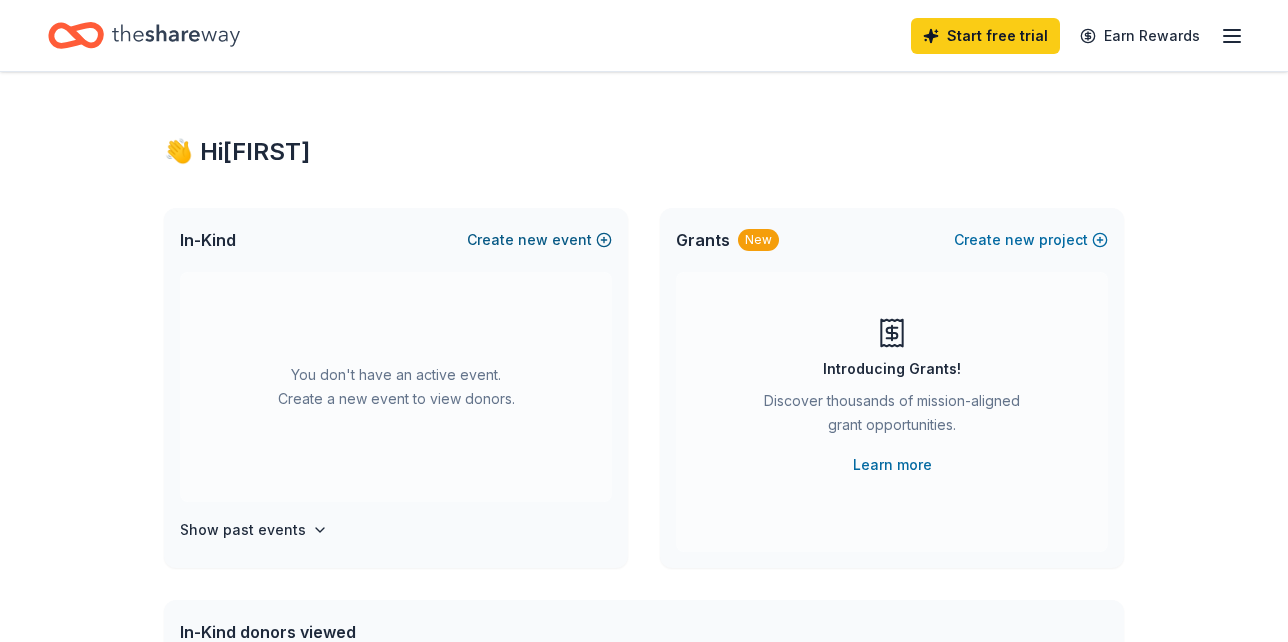 click on "new" at bounding box center [533, 240] 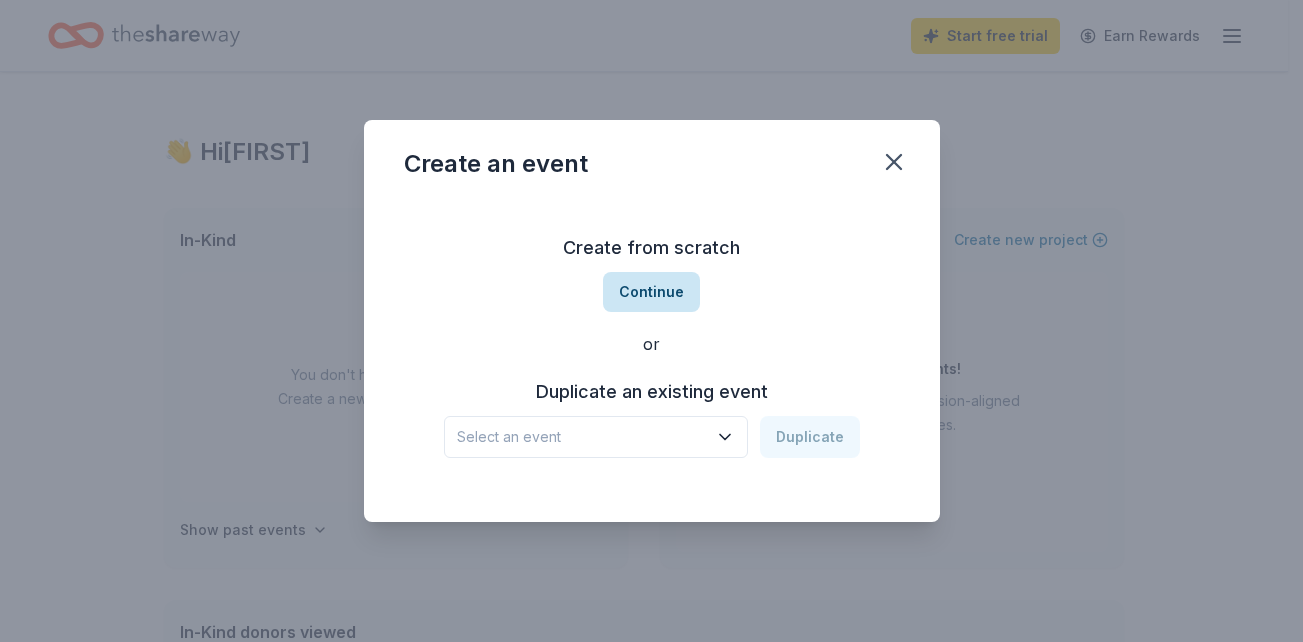 click on "Continue" at bounding box center [651, 292] 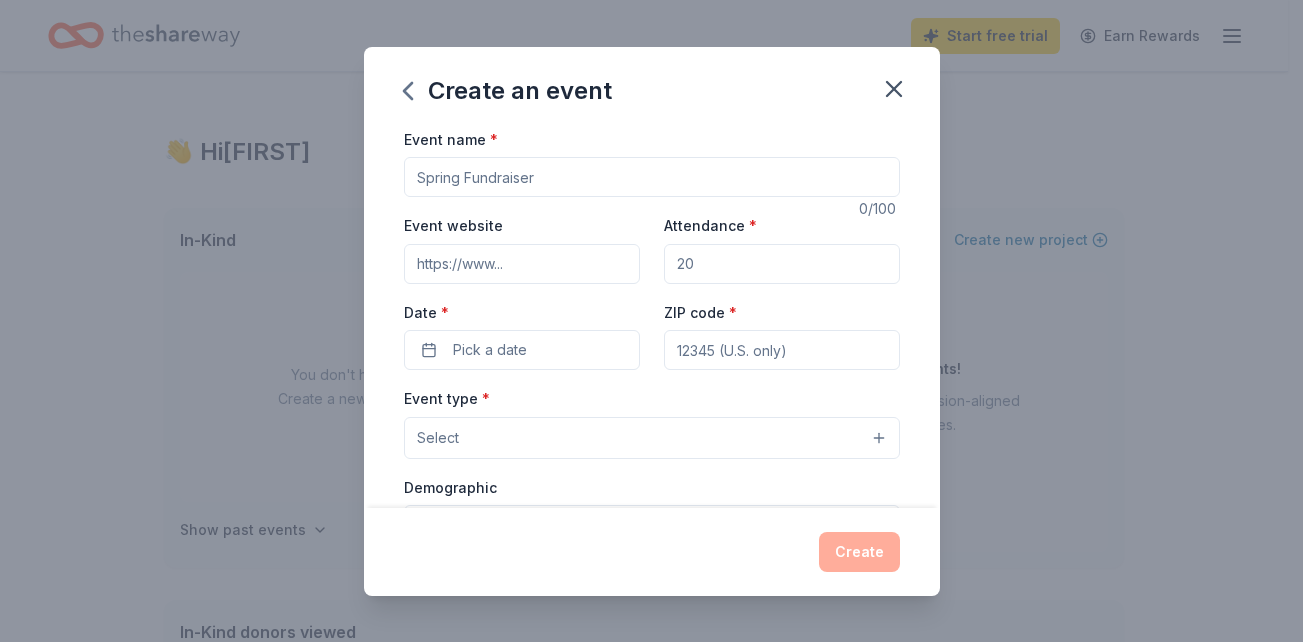 click on "Event name *" at bounding box center (652, 177) 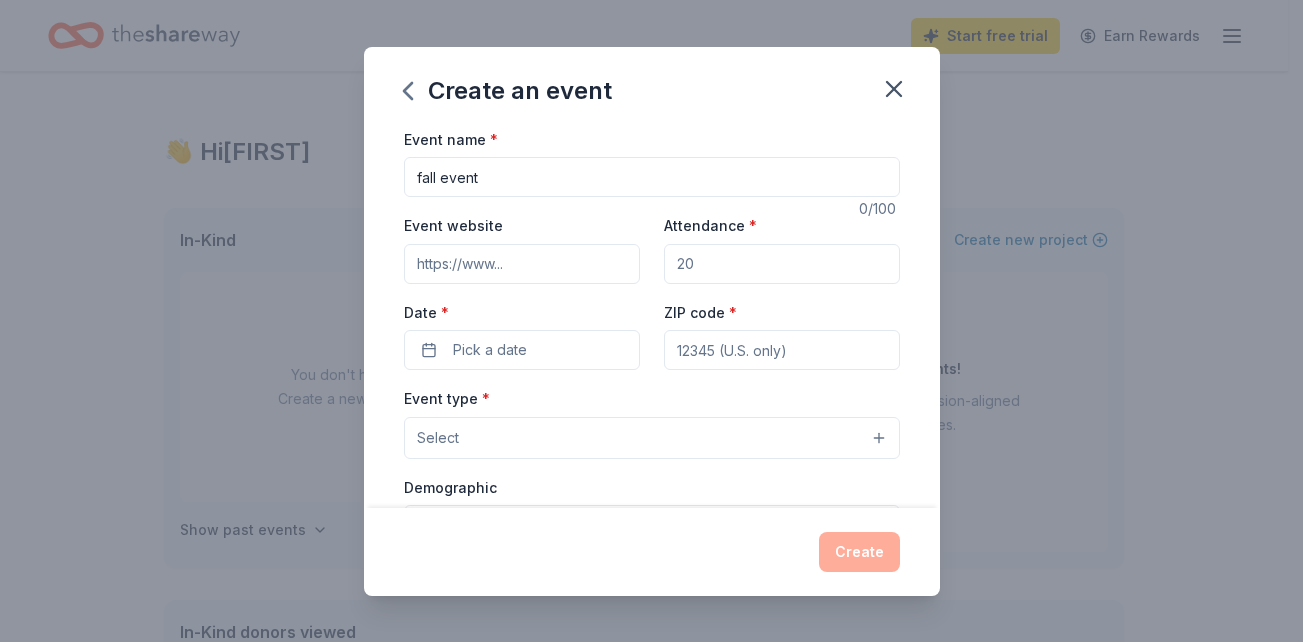 type on "[EMAIL]" 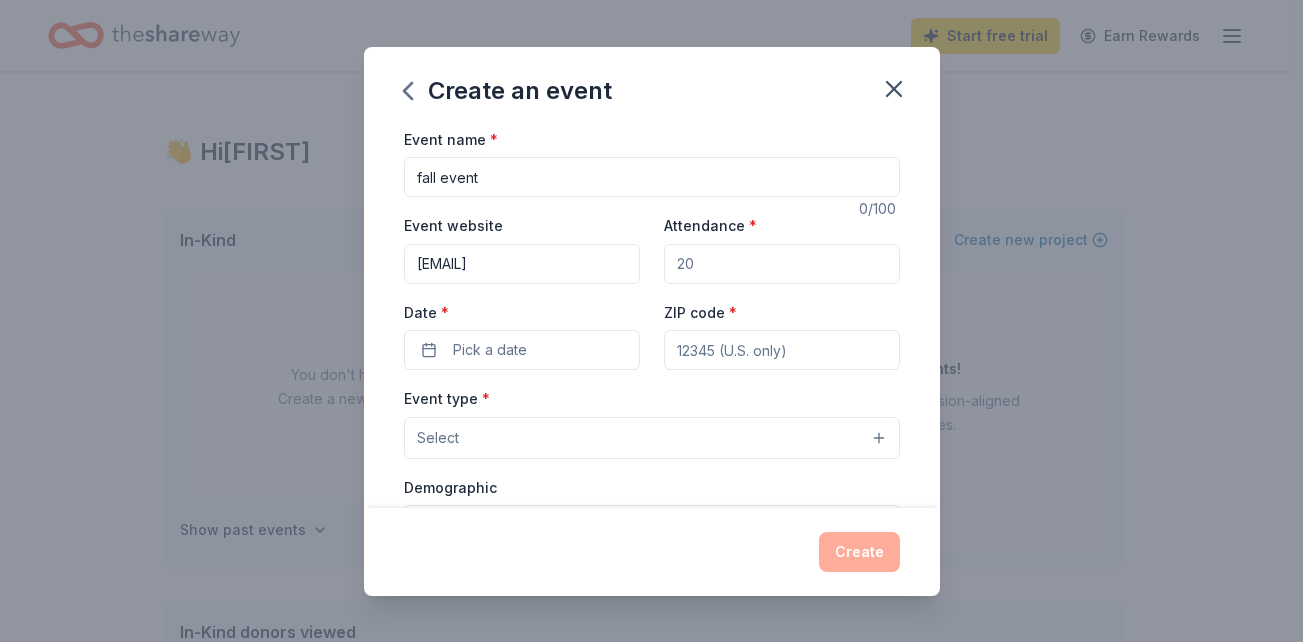 type on "[ZIP]" 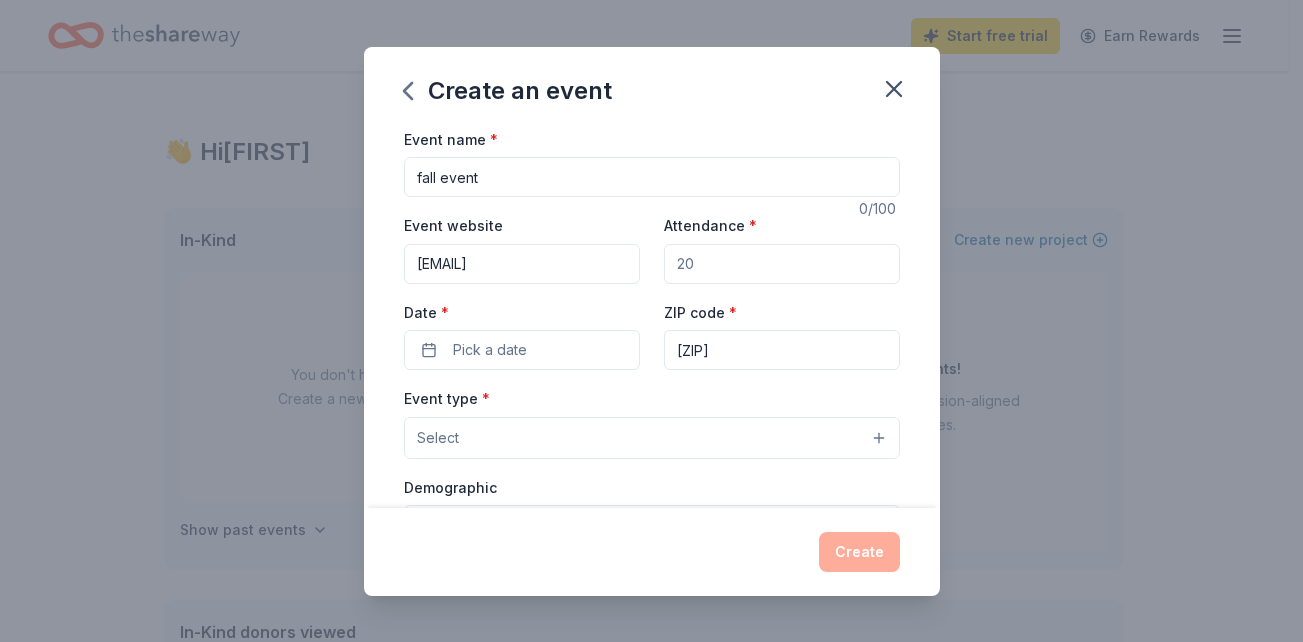type on "[NUMBER] [STREET] East,[CITY]" 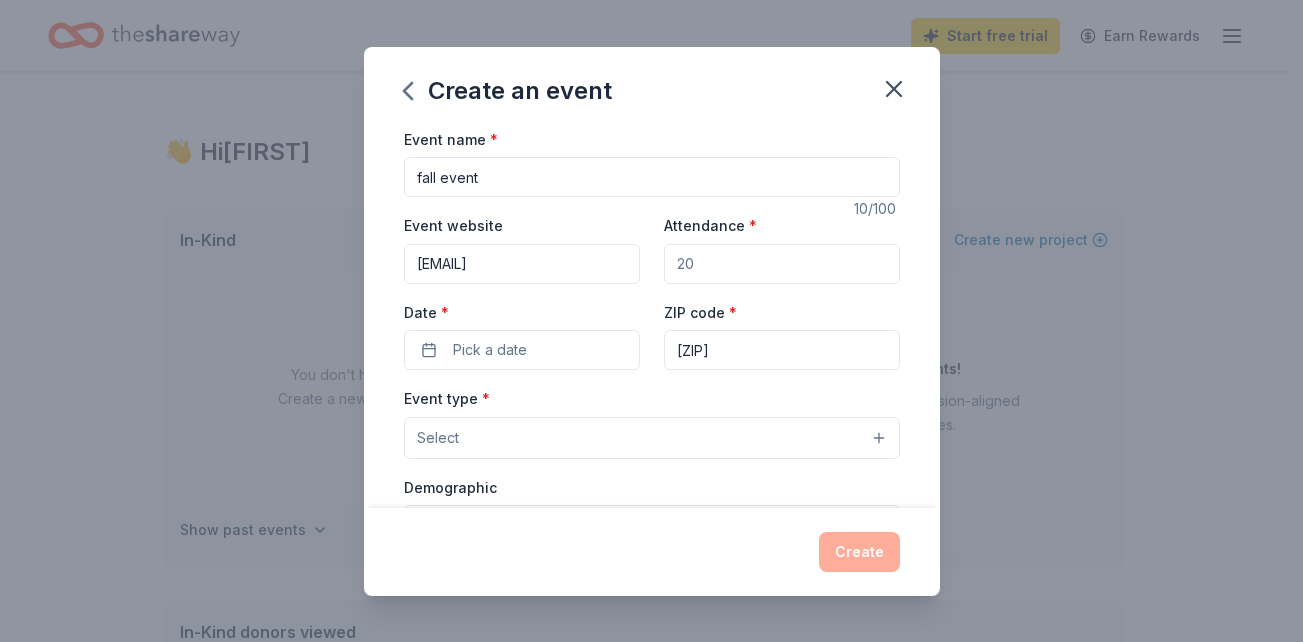 click on "[EMAIL]" at bounding box center [522, 264] 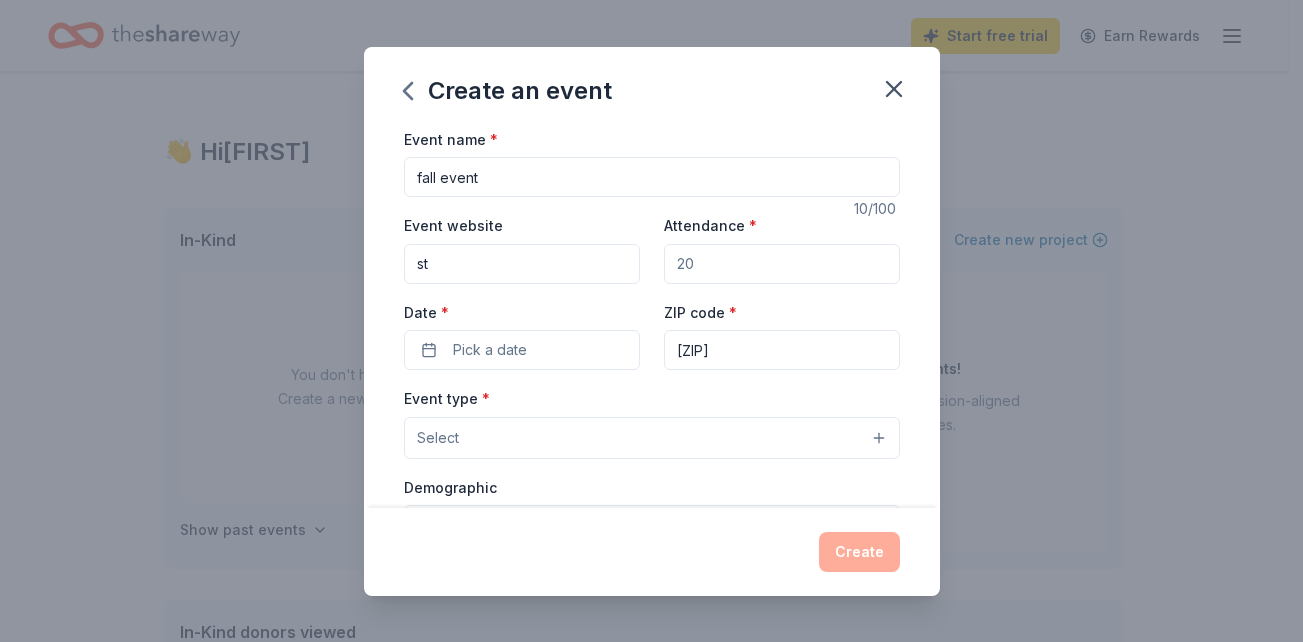 type on "s" 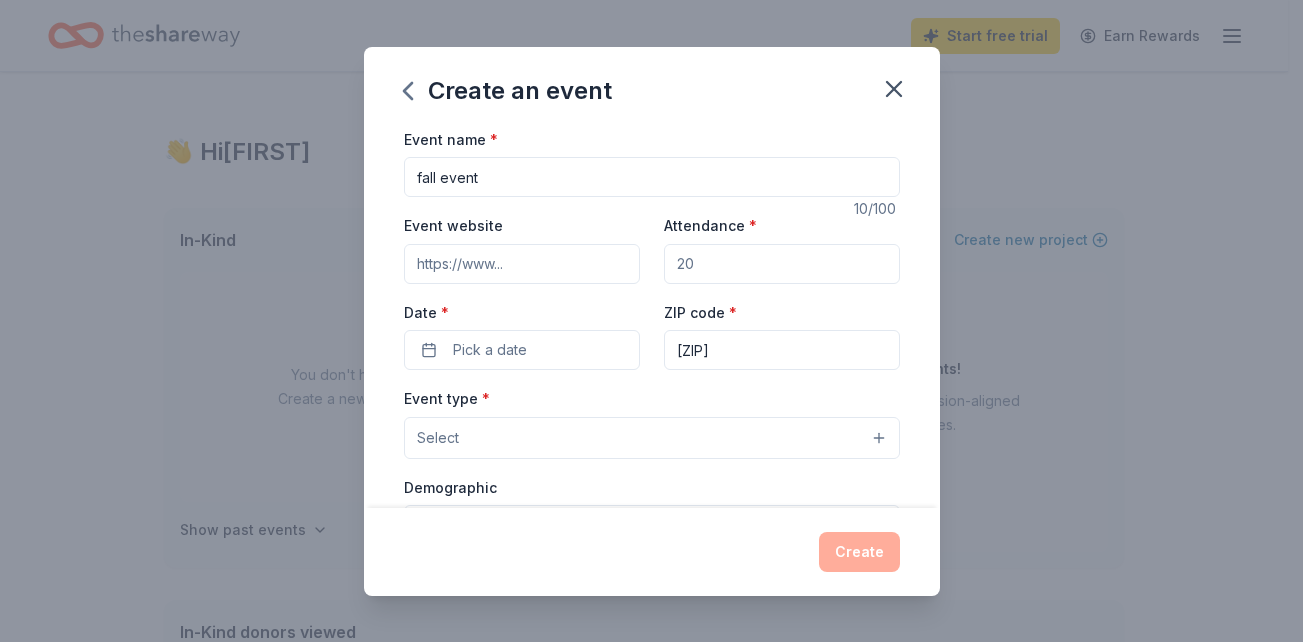 click on "Event website" at bounding box center [522, 264] 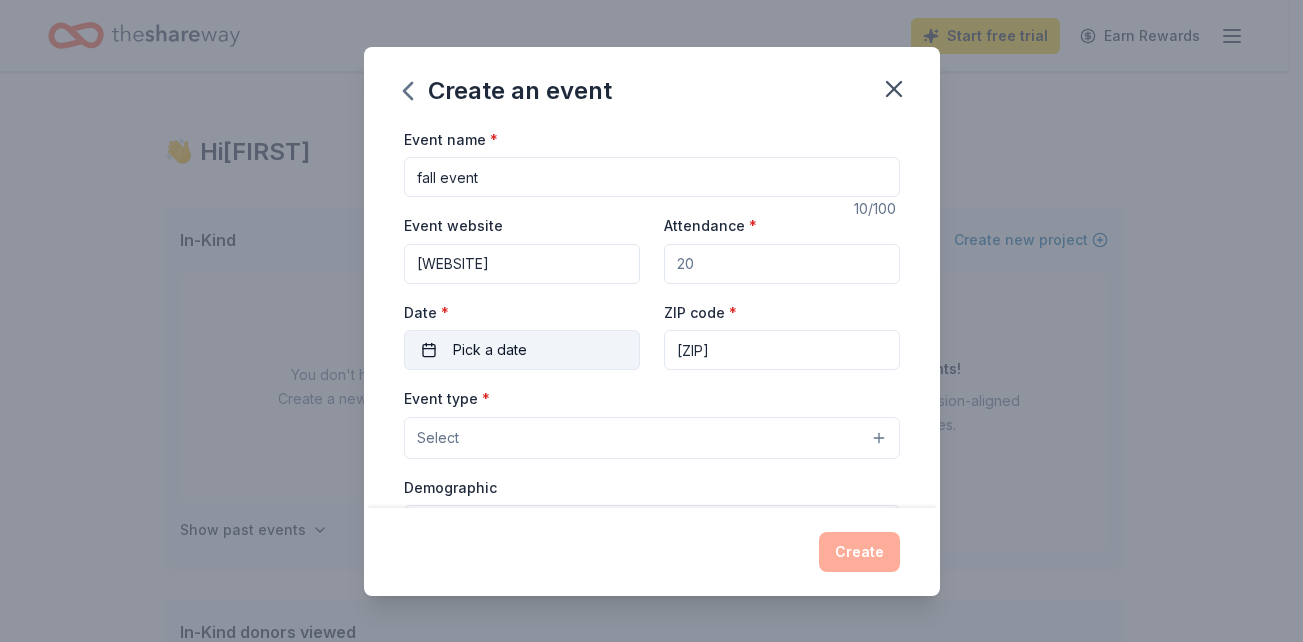 type on "[WEBSITE]" 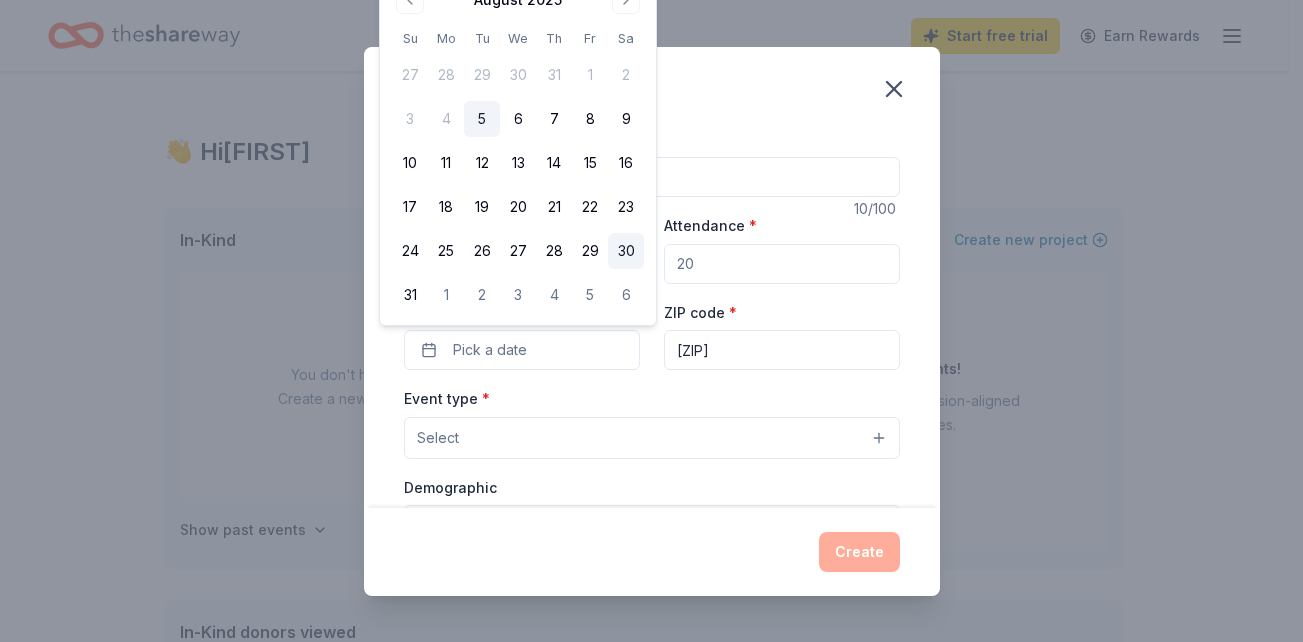 click on "30" at bounding box center [626, 251] 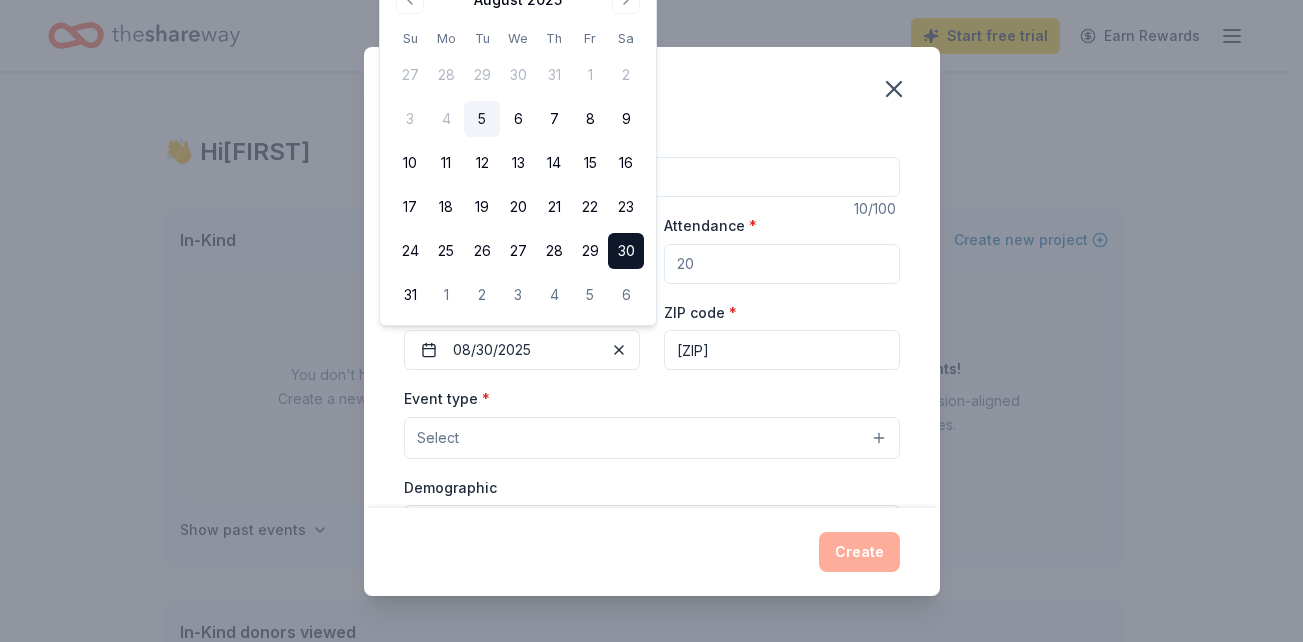 click on "Select" at bounding box center (438, 438) 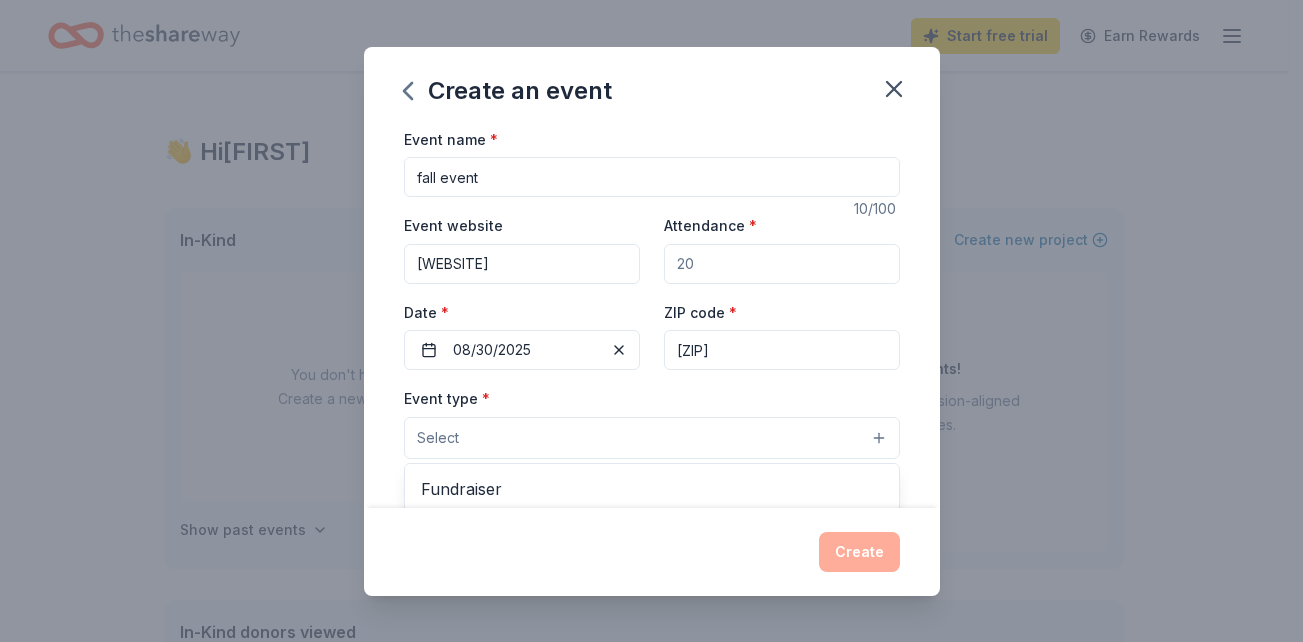 click on "Select" at bounding box center (652, 438) 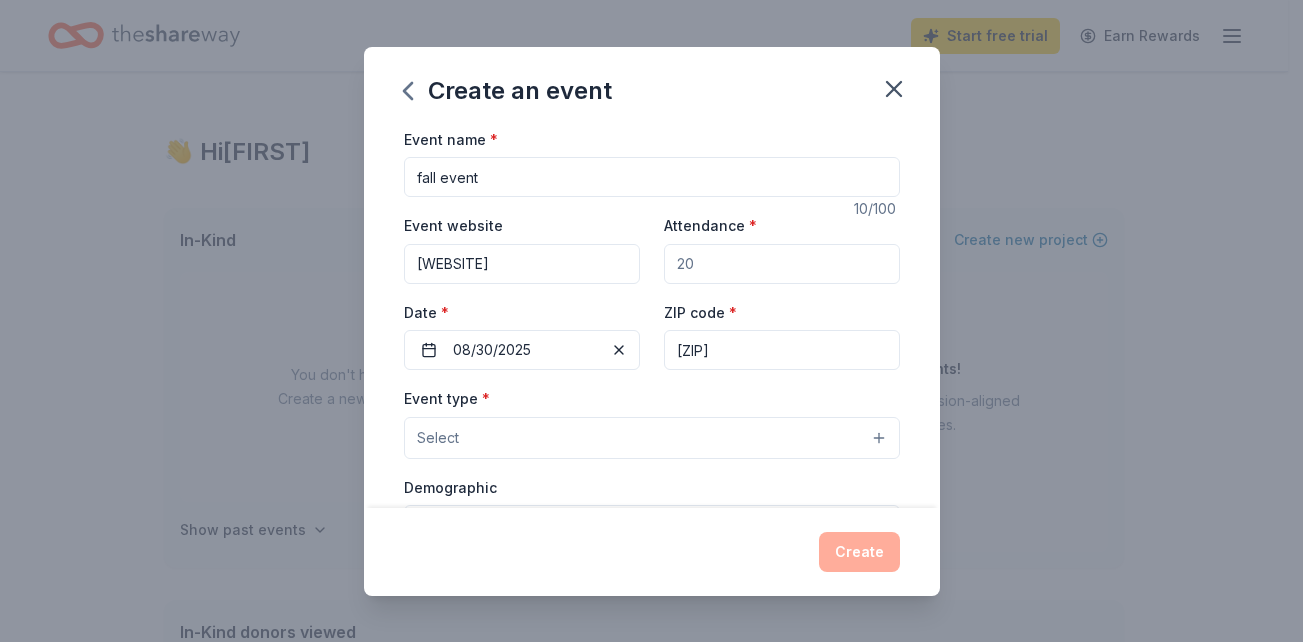 click on "Select" at bounding box center [652, 438] 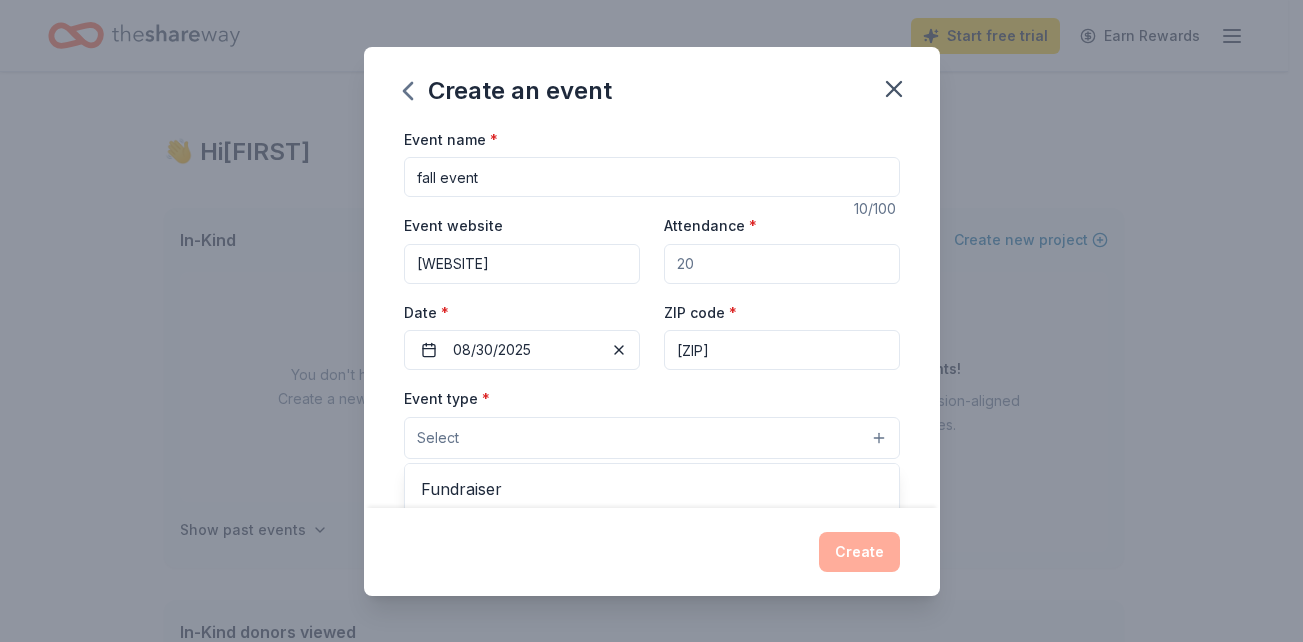 click on "Select" at bounding box center (652, 438) 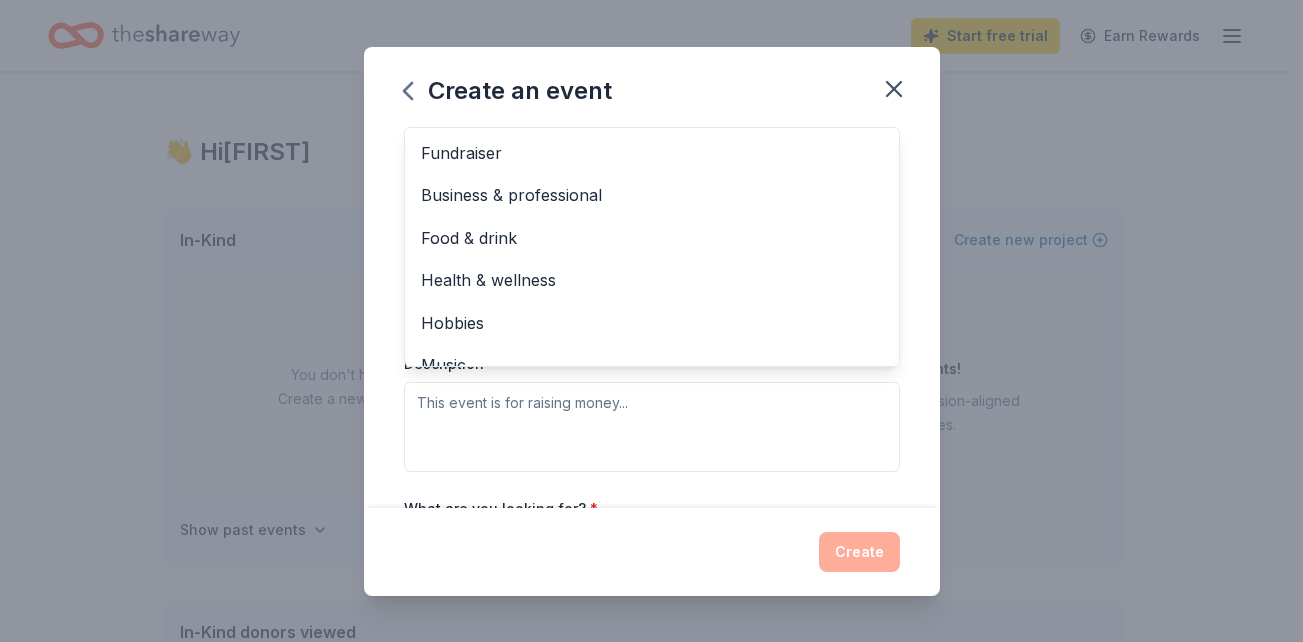 scroll, scrollTop: 360, scrollLeft: 0, axis: vertical 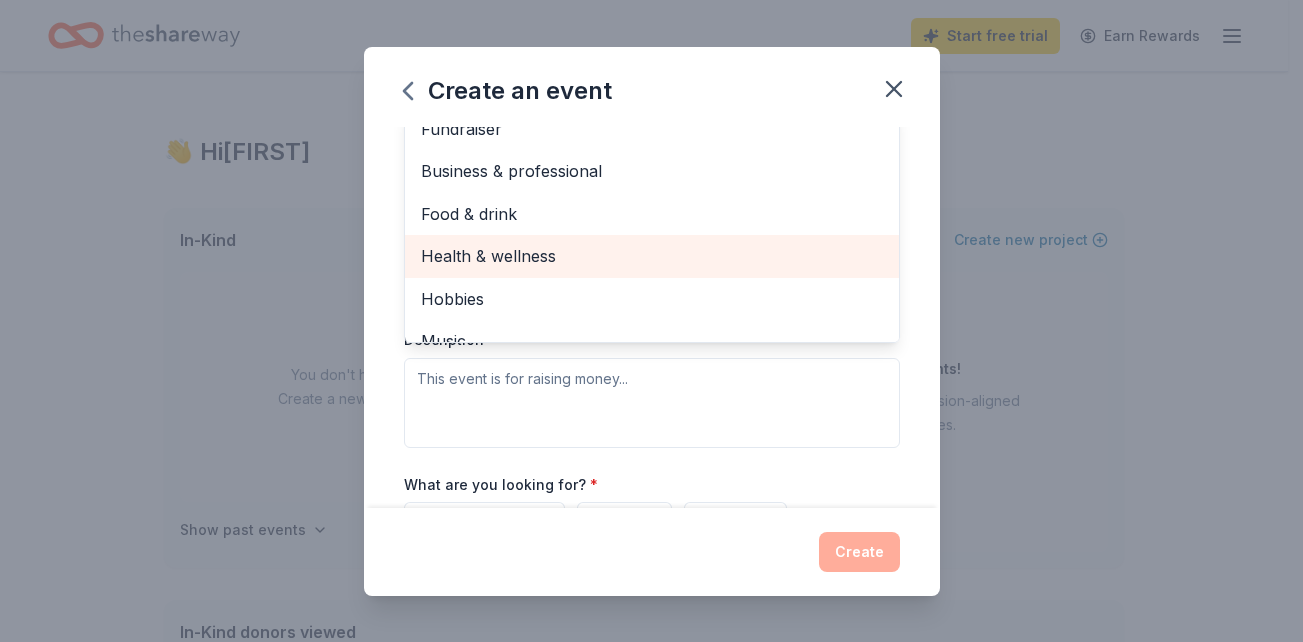 click on "Health & wellness" at bounding box center (652, 256) 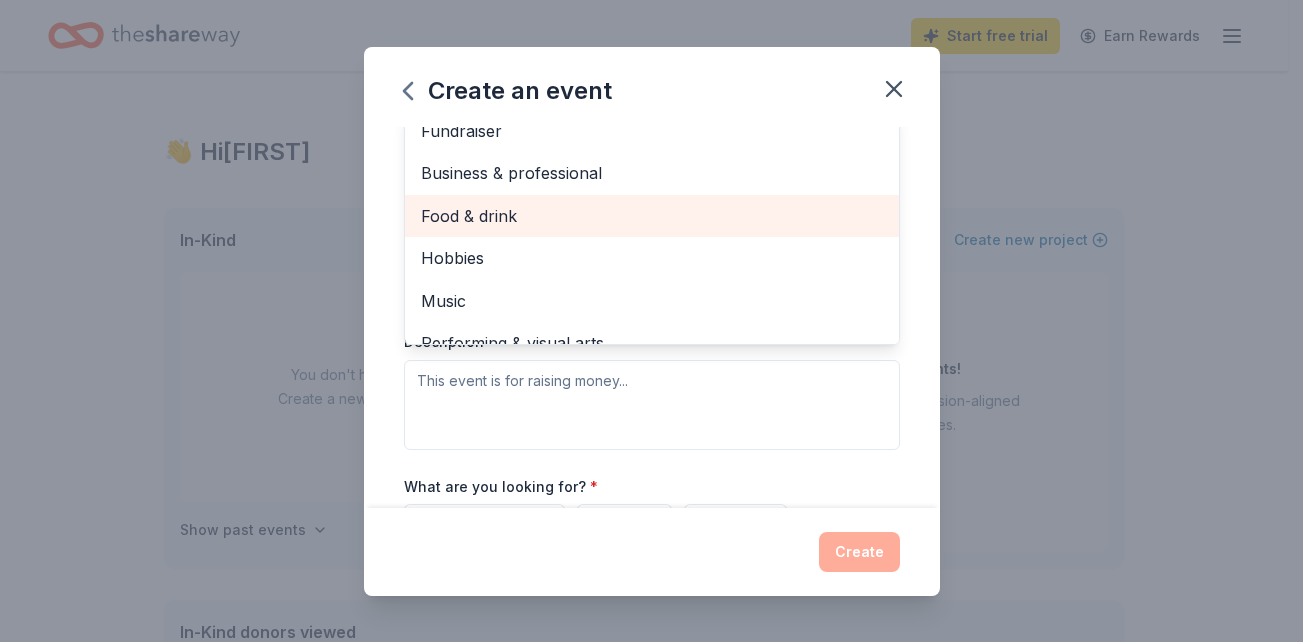 click on "Food & drink" at bounding box center [652, 216] 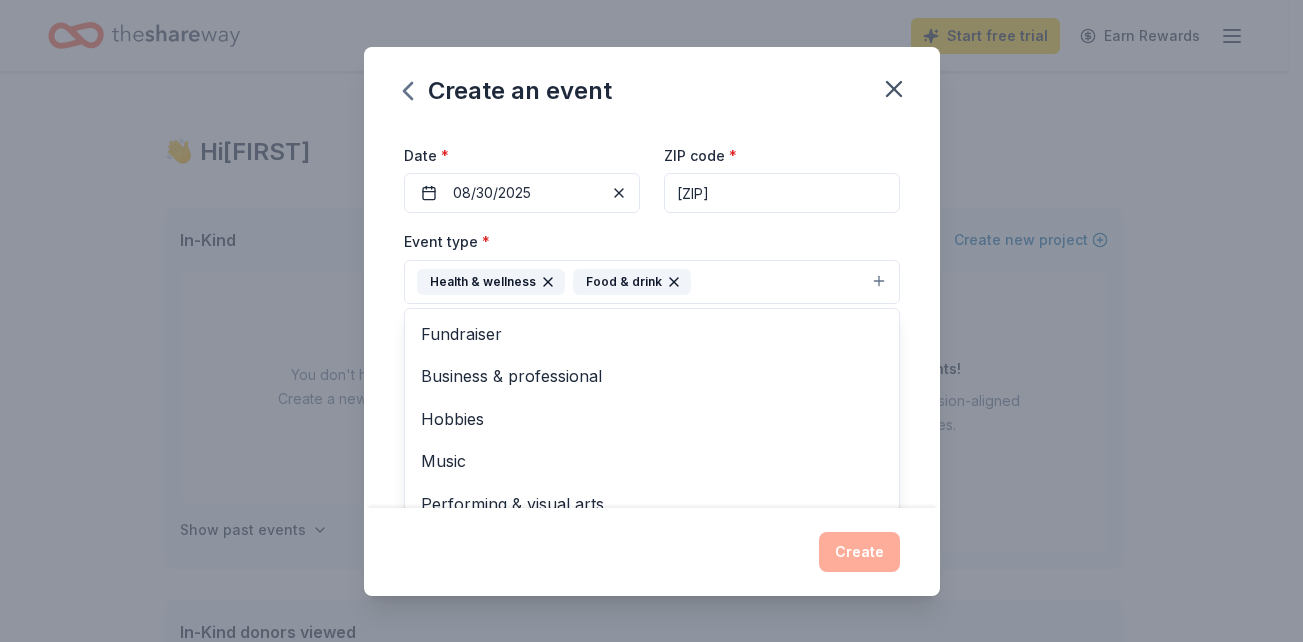 scroll, scrollTop: 120, scrollLeft: 0, axis: vertical 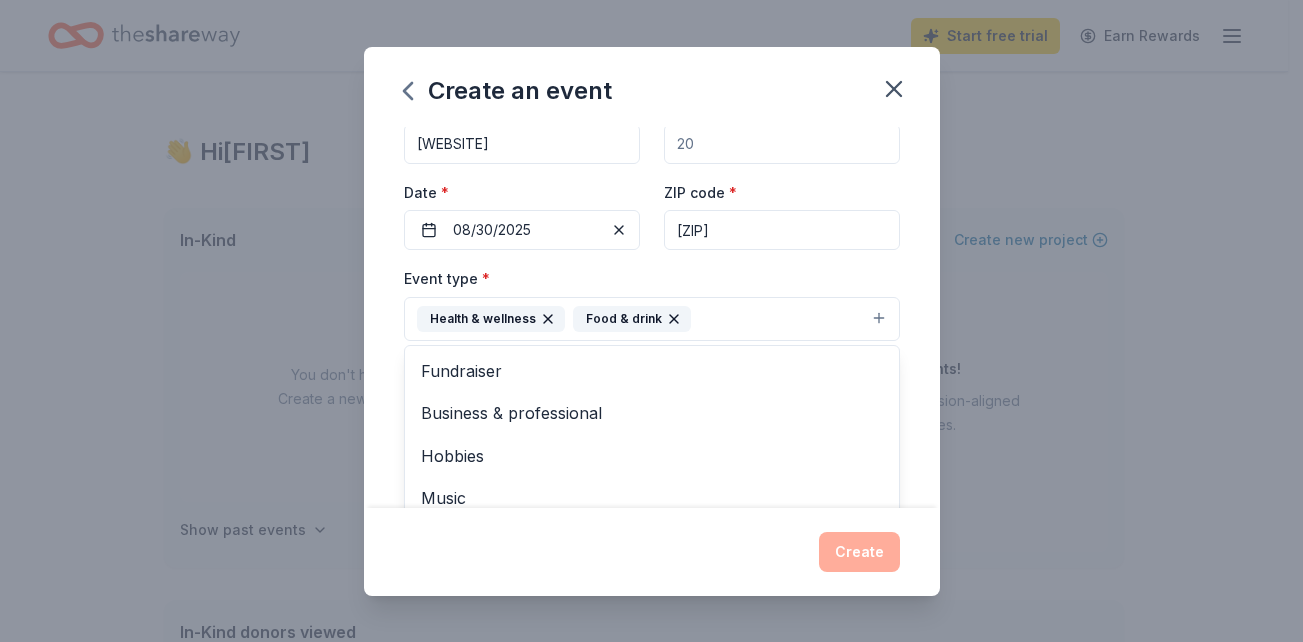 click on "Health & wellness Food & drink" at bounding box center (652, 319) 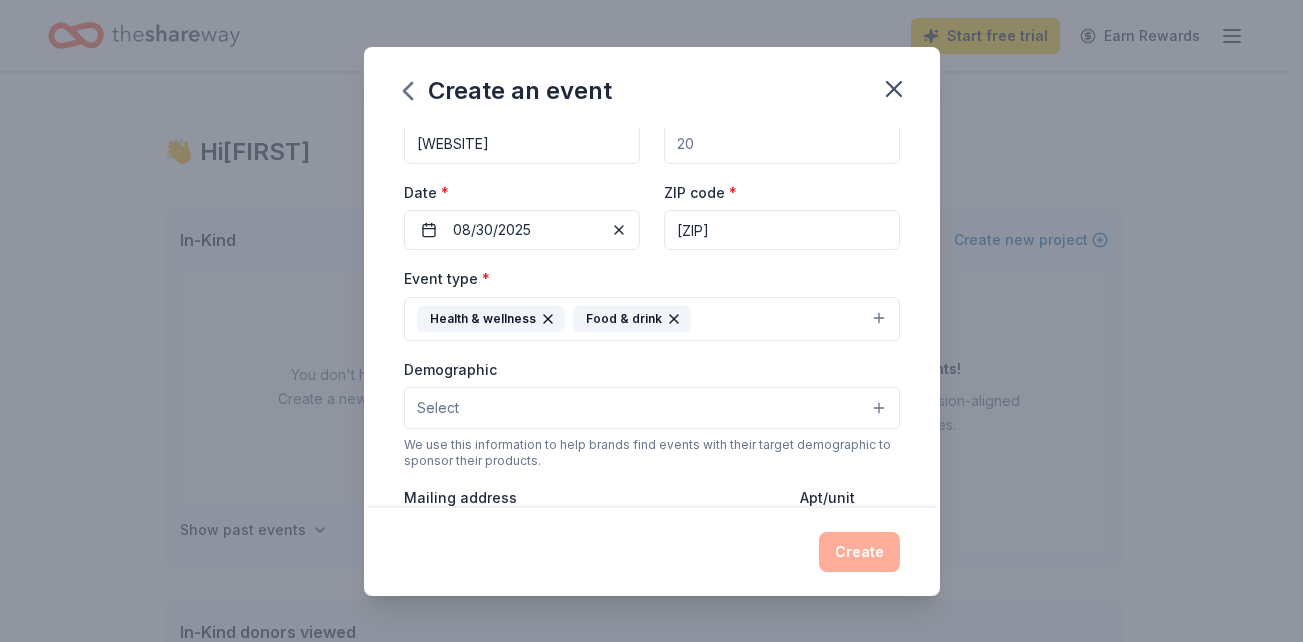 click on "Select" at bounding box center (652, 408) 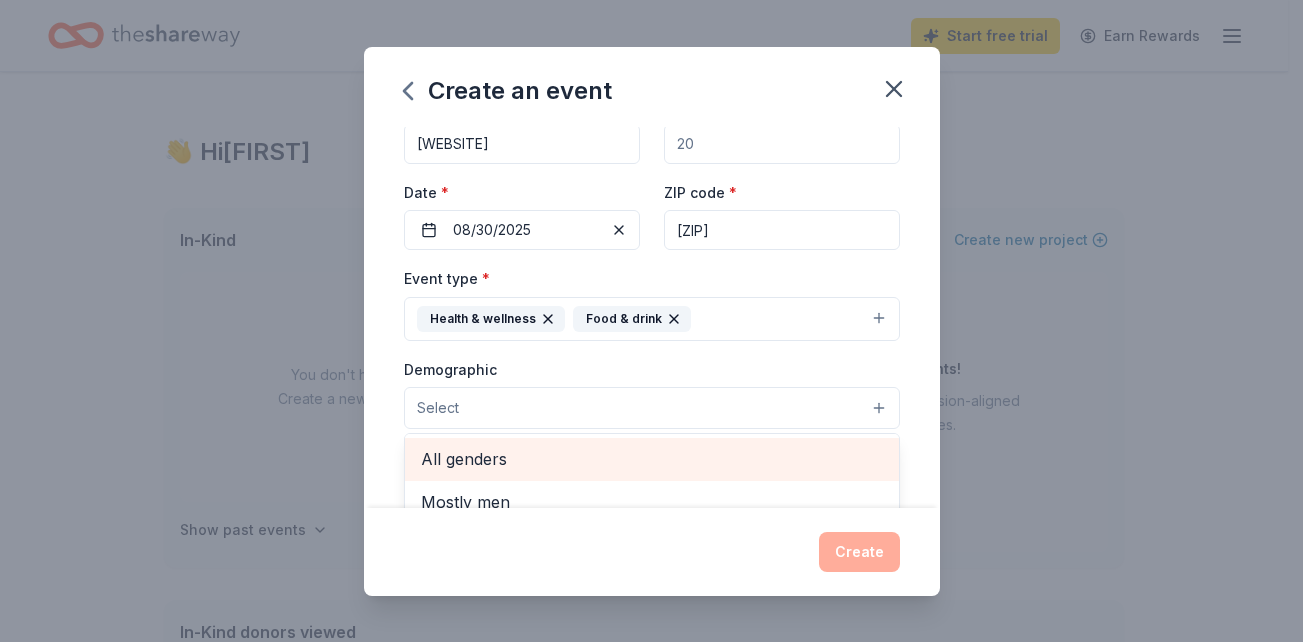 click on "All genders" at bounding box center [652, 459] 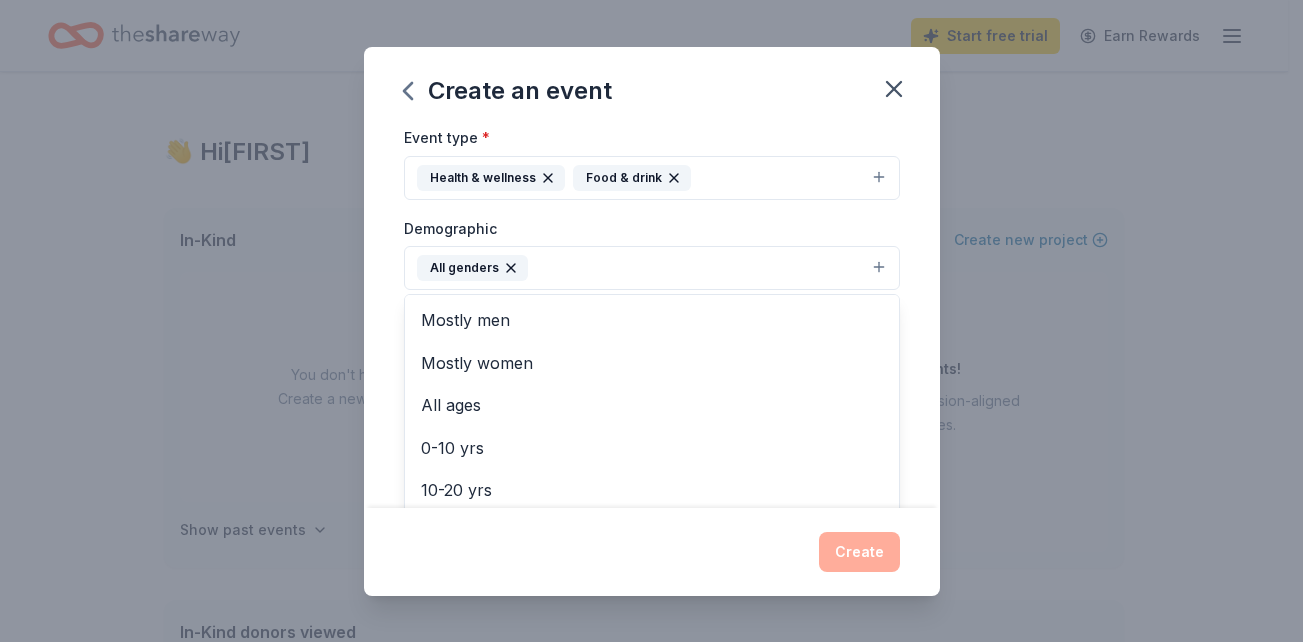 scroll, scrollTop: 240, scrollLeft: 0, axis: vertical 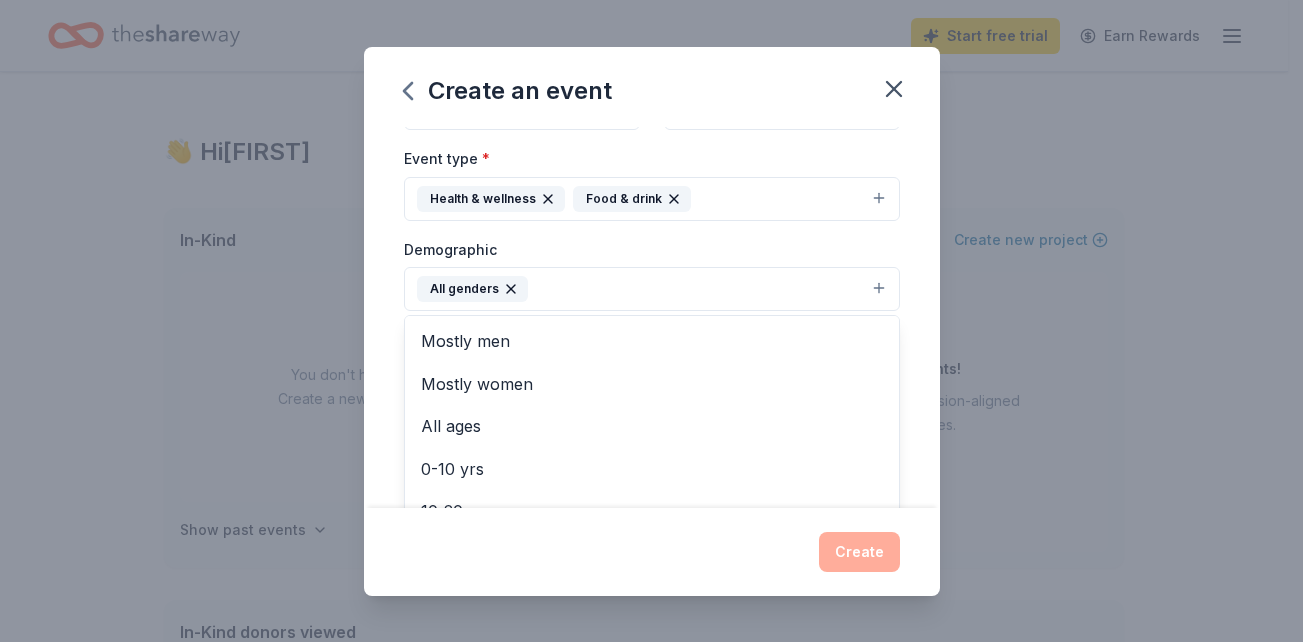 click on "All genders" at bounding box center [652, 289] 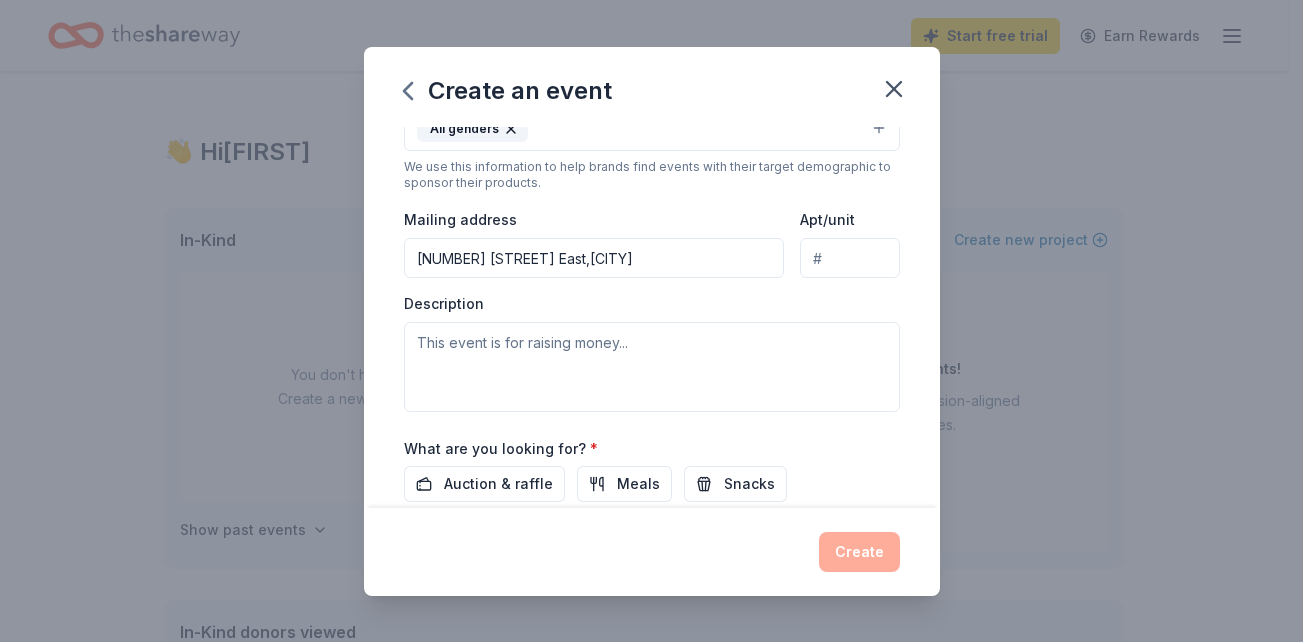scroll, scrollTop: 440, scrollLeft: 0, axis: vertical 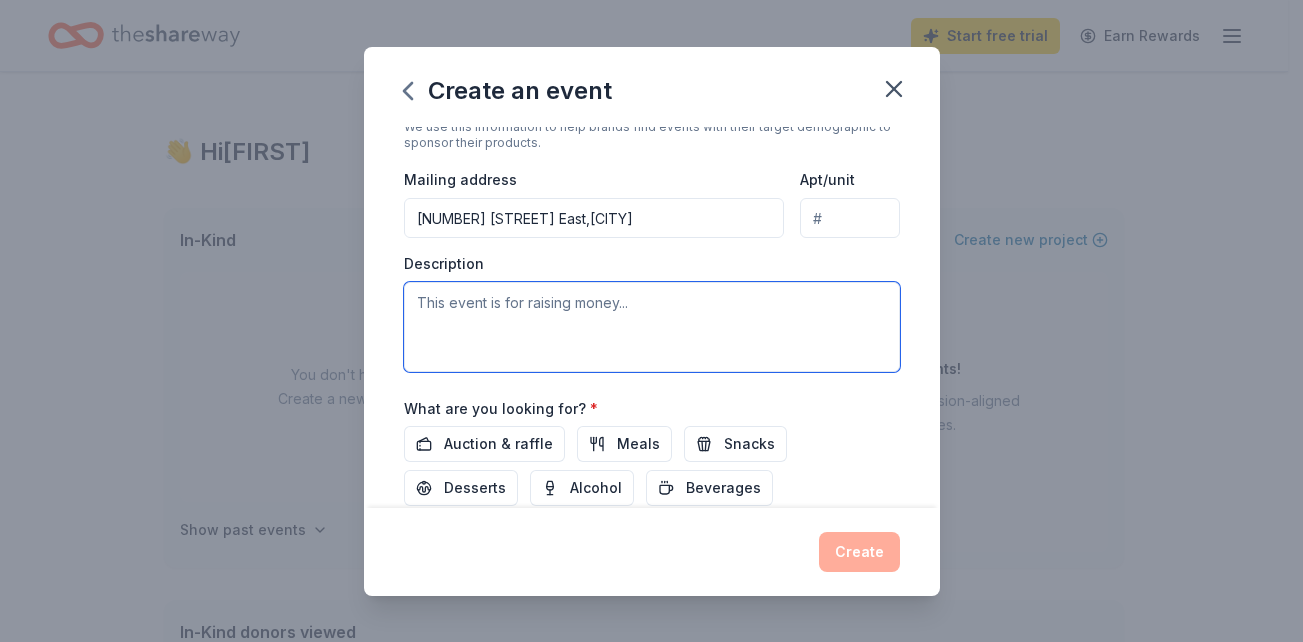 click at bounding box center [652, 327] 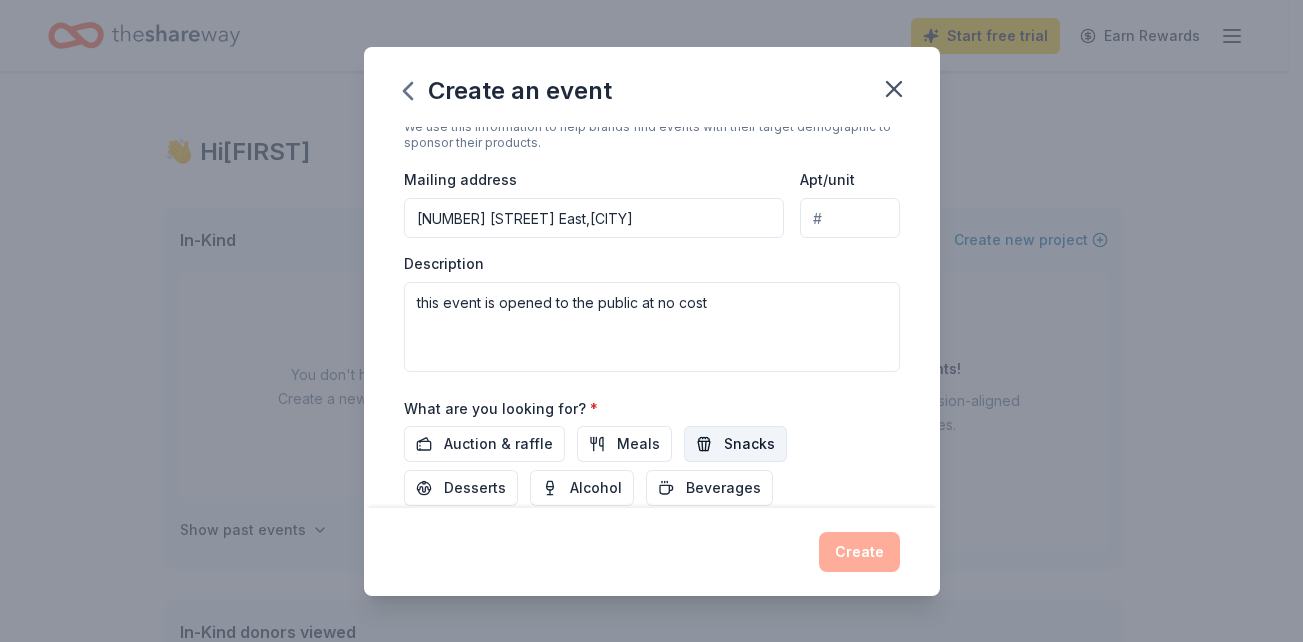 click on "Snacks" at bounding box center [749, 444] 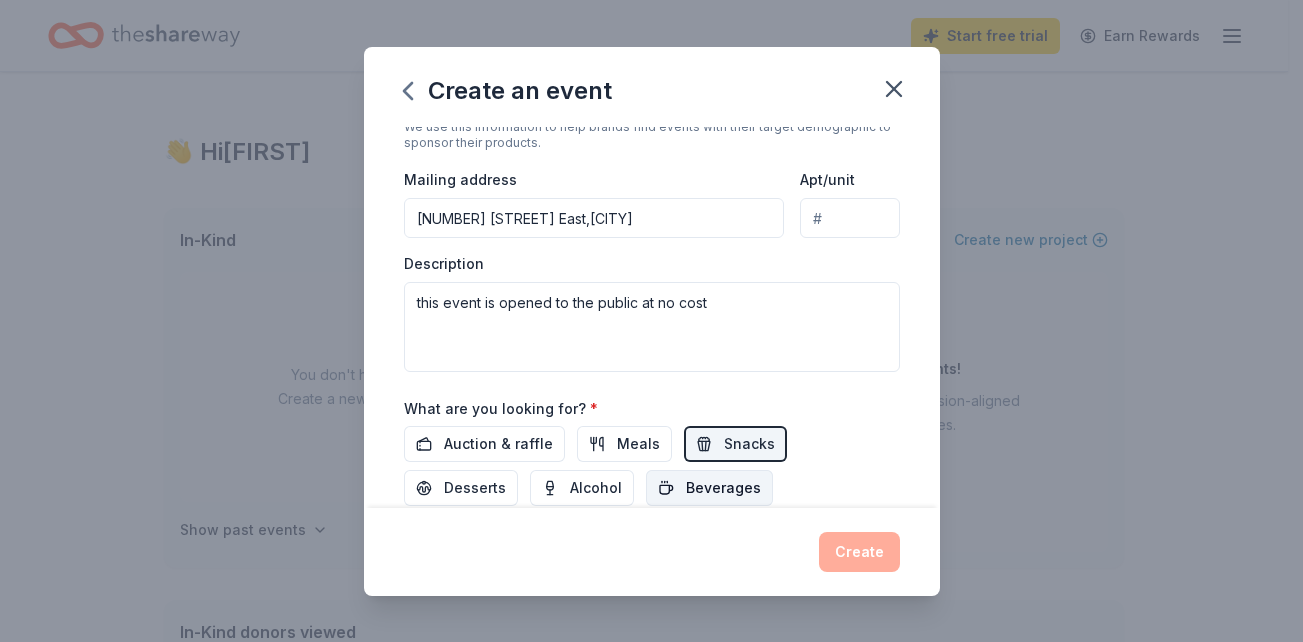 click on "Beverages" at bounding box center (723, 488) 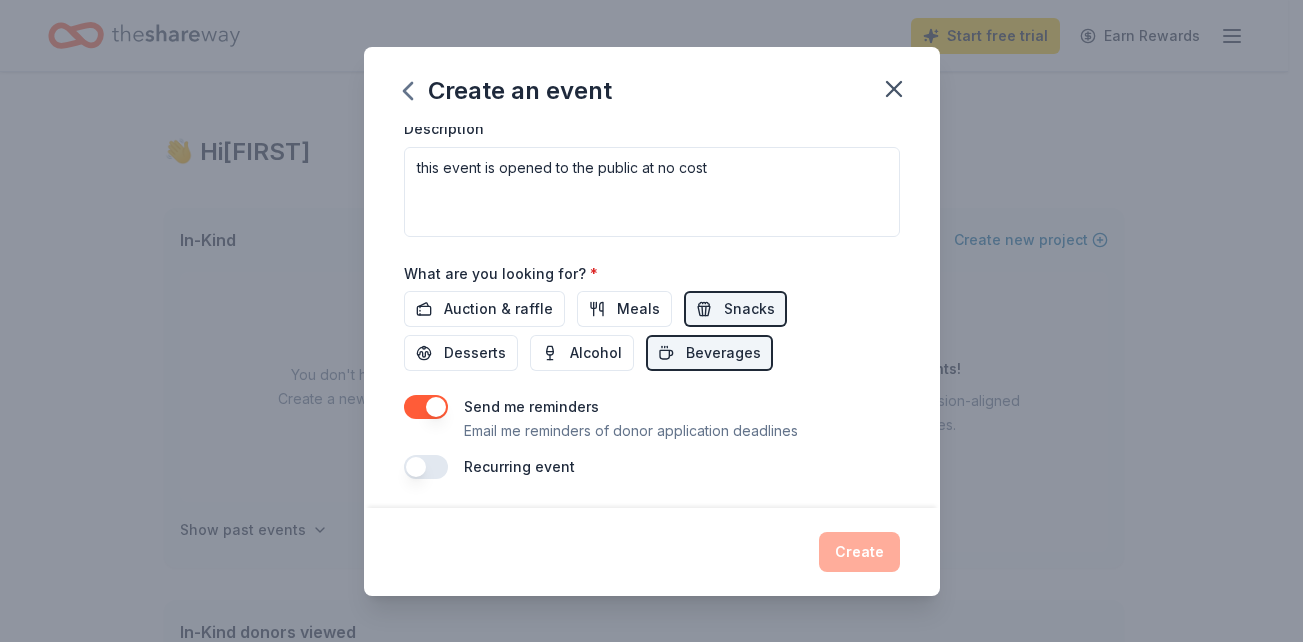 scroll, scrollTop: 578, scrollLeft: 0, axis: vertical 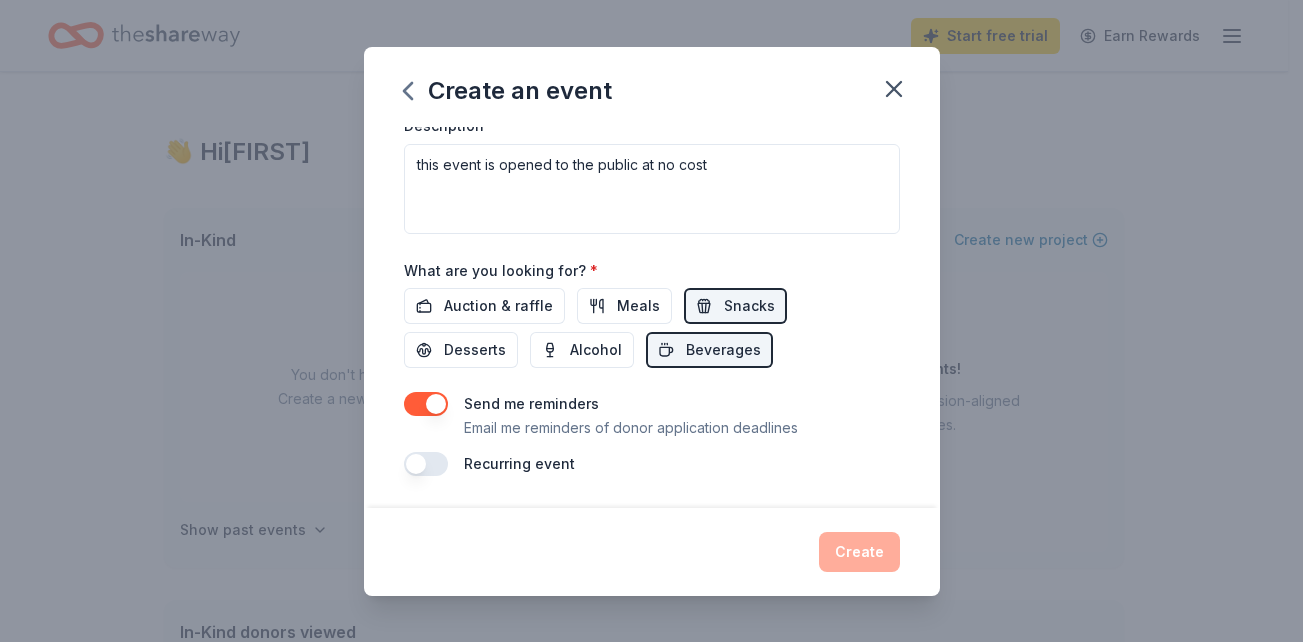 click on "Create" at bounding box center (652, 552) 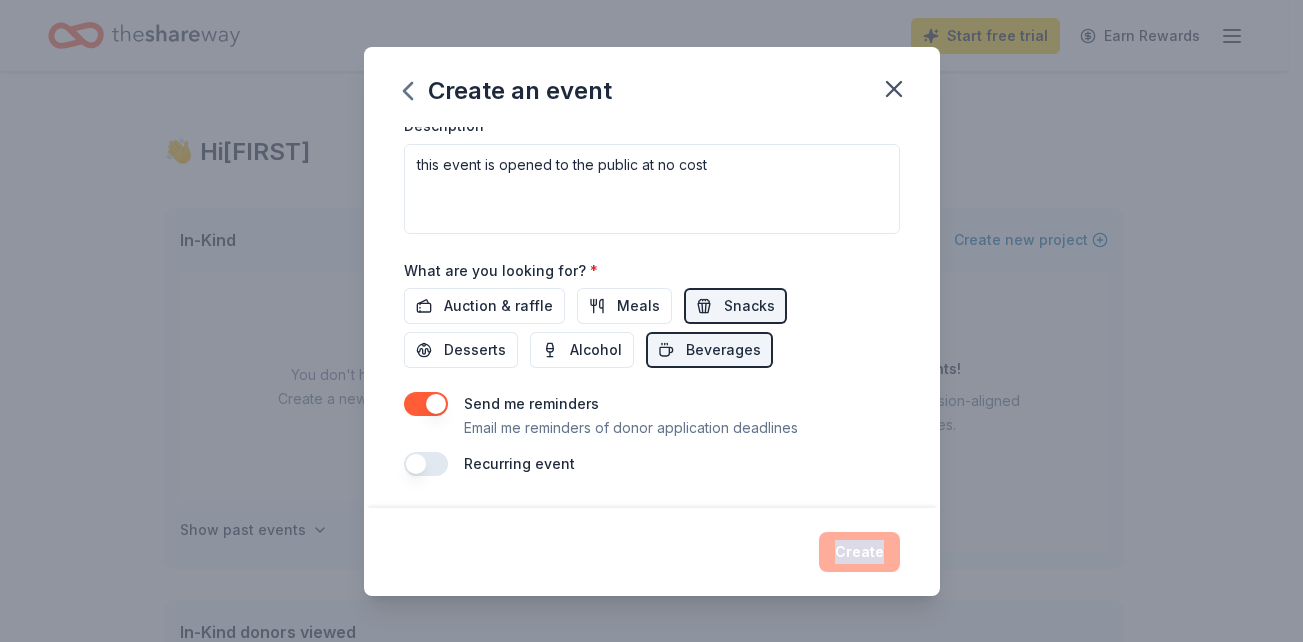 click on "Create" at bounding box center [652, 552] 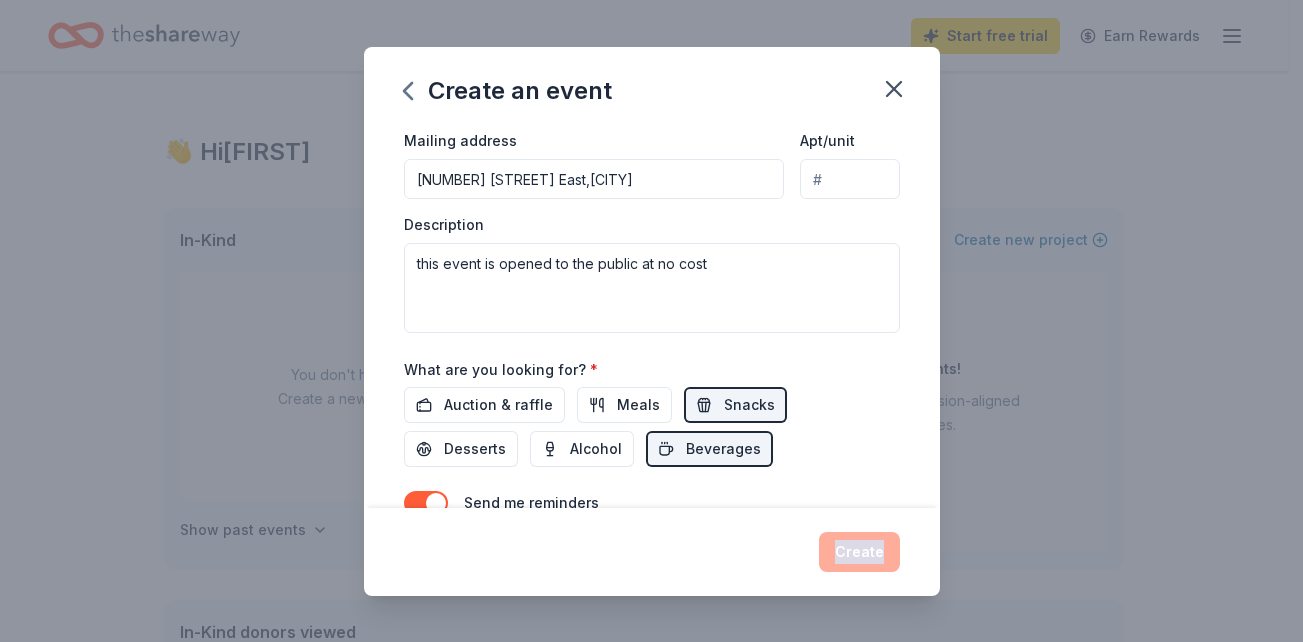 scroll, scrollTop: 520, scrollLeft: 0, axis: vertical 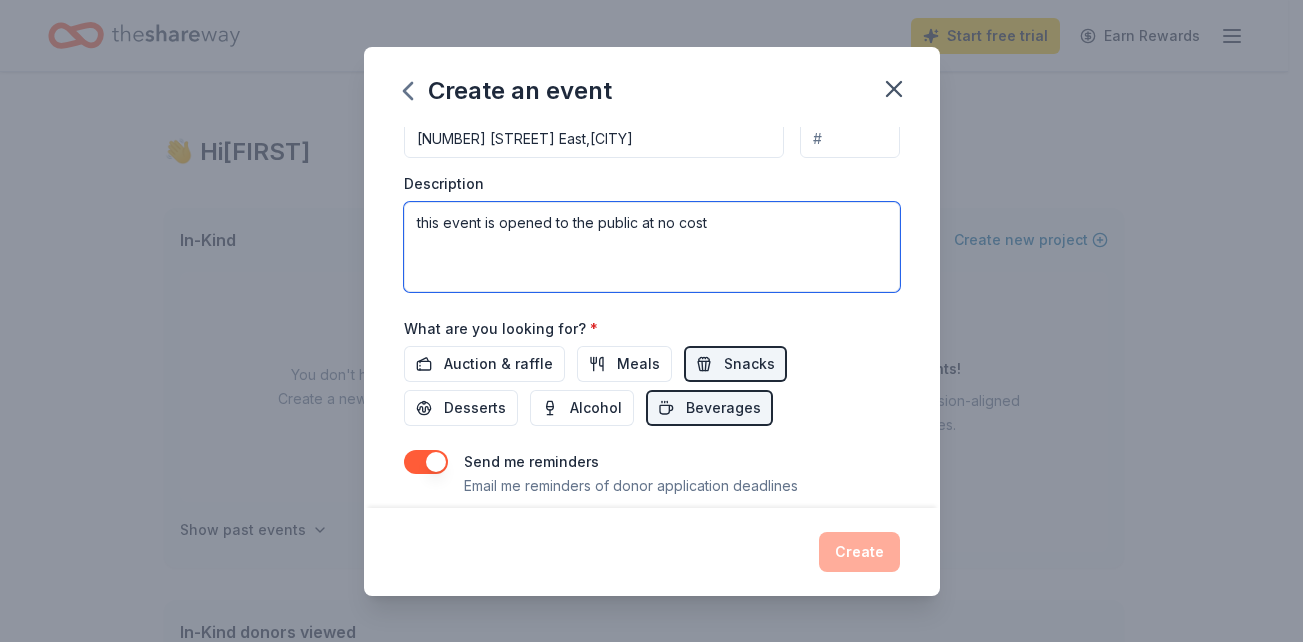 click on "this event is opened to the public at no cost" at bounding box center (652, 247) 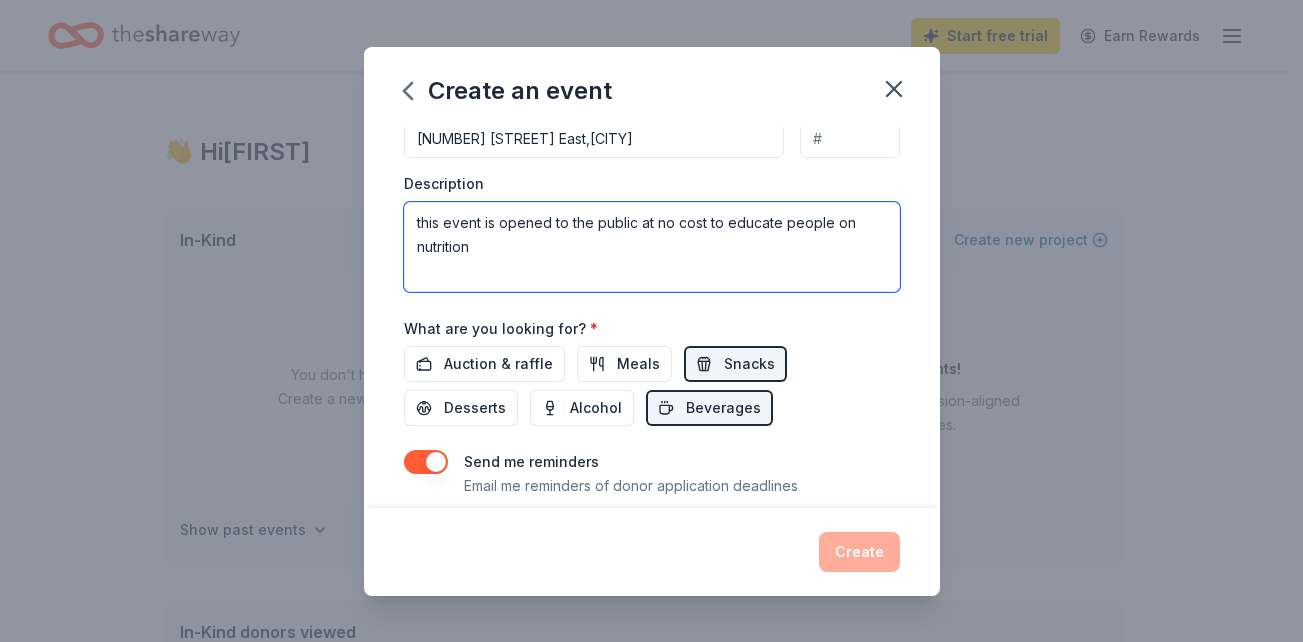 type on "this event is opened to the public at no cost to educate people on nutrition" 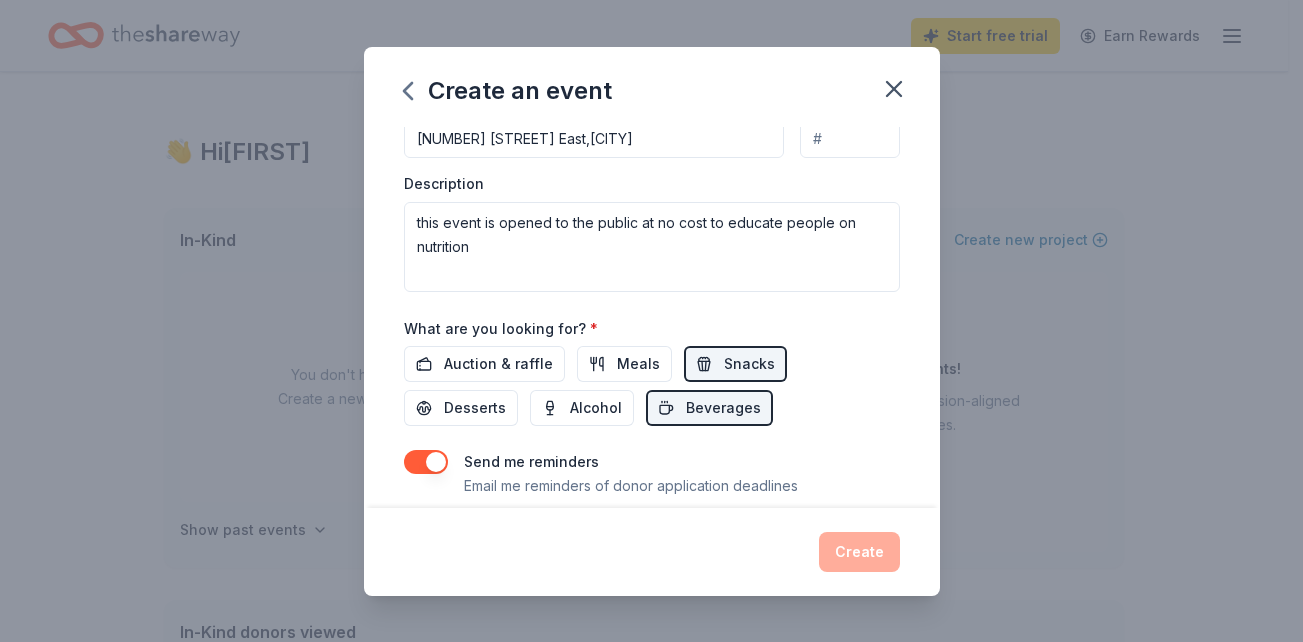 click on "Create" at bounding box center [652, 552] 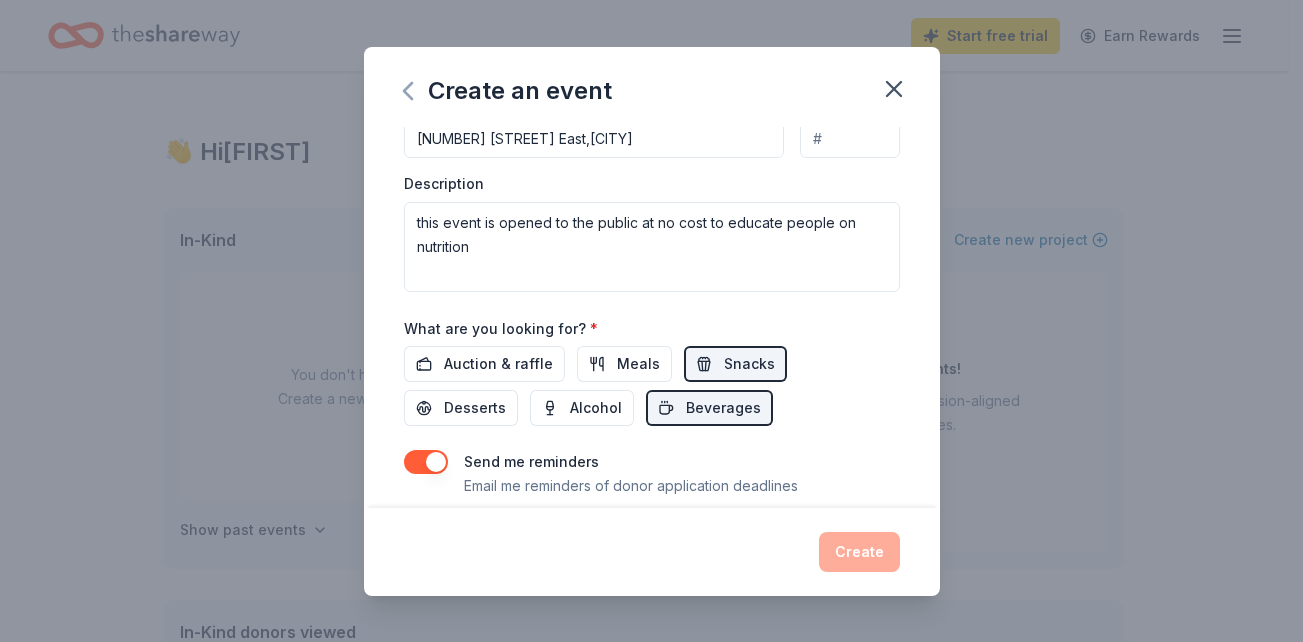 click 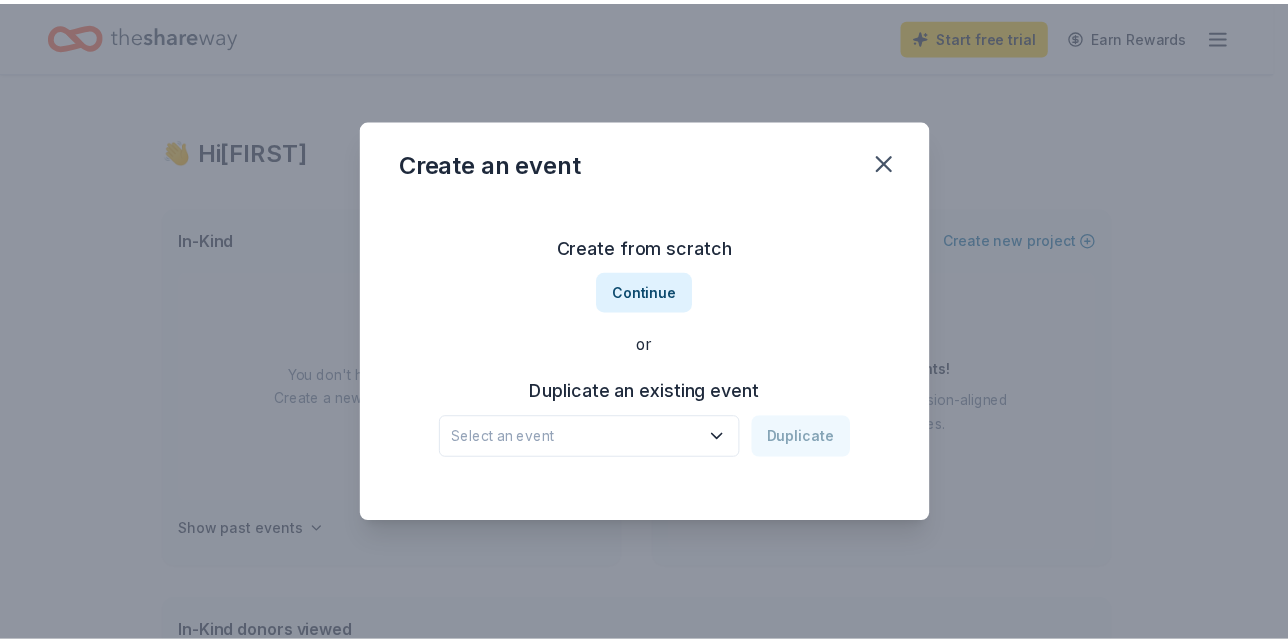 scroll, scrollTop: 0, scrollLeft: 0, axis: both 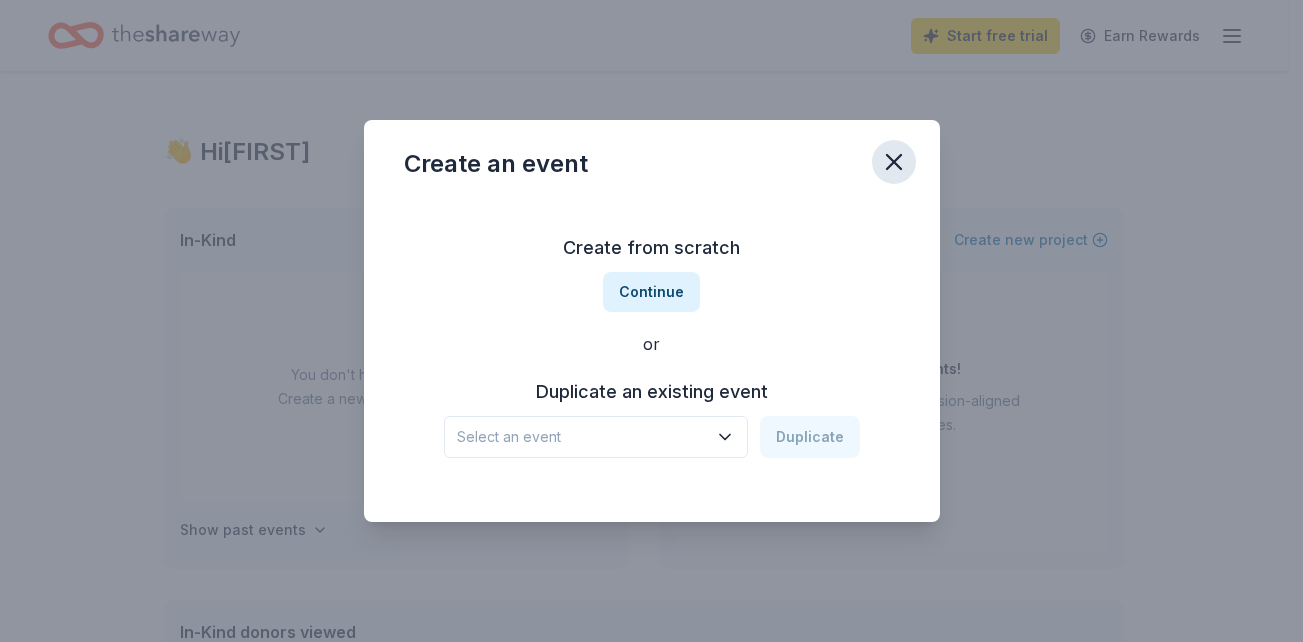 click 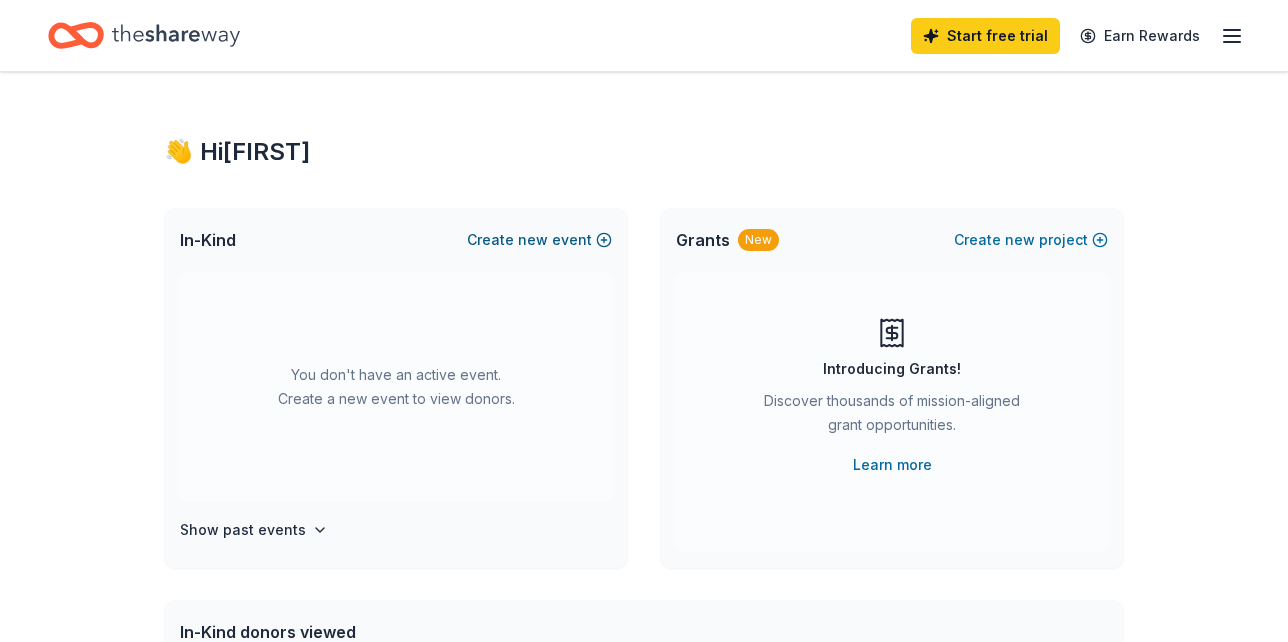 click on "Create  new  event" at bounding box center [539, 240] 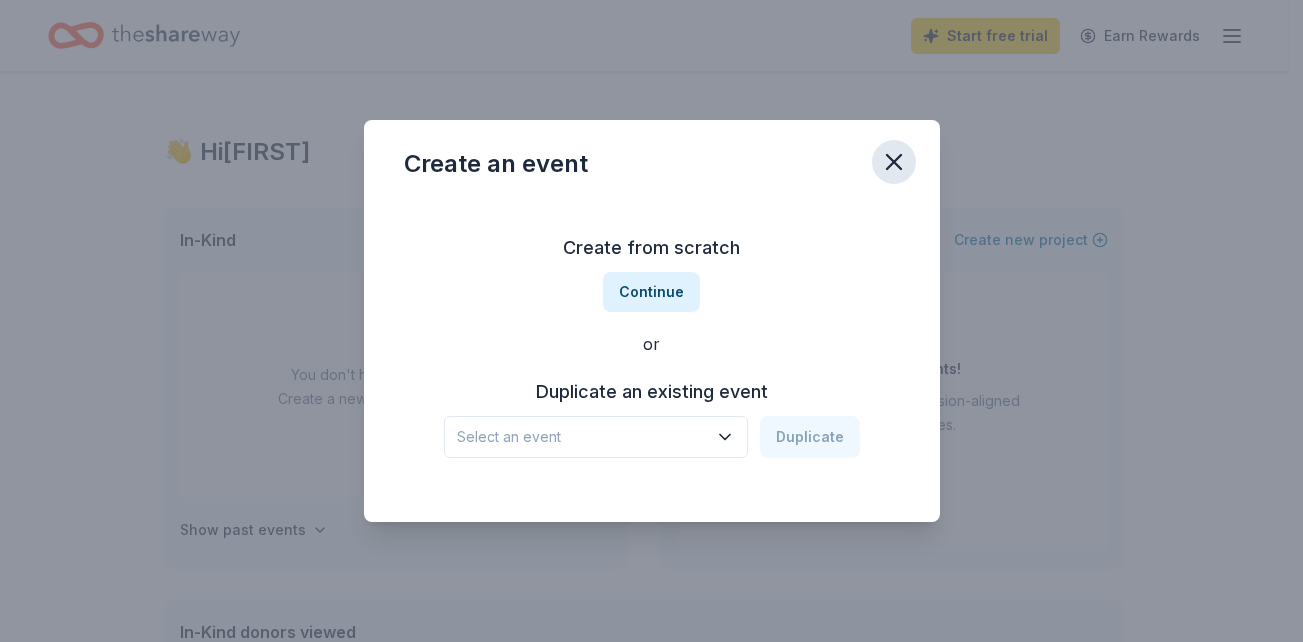 click 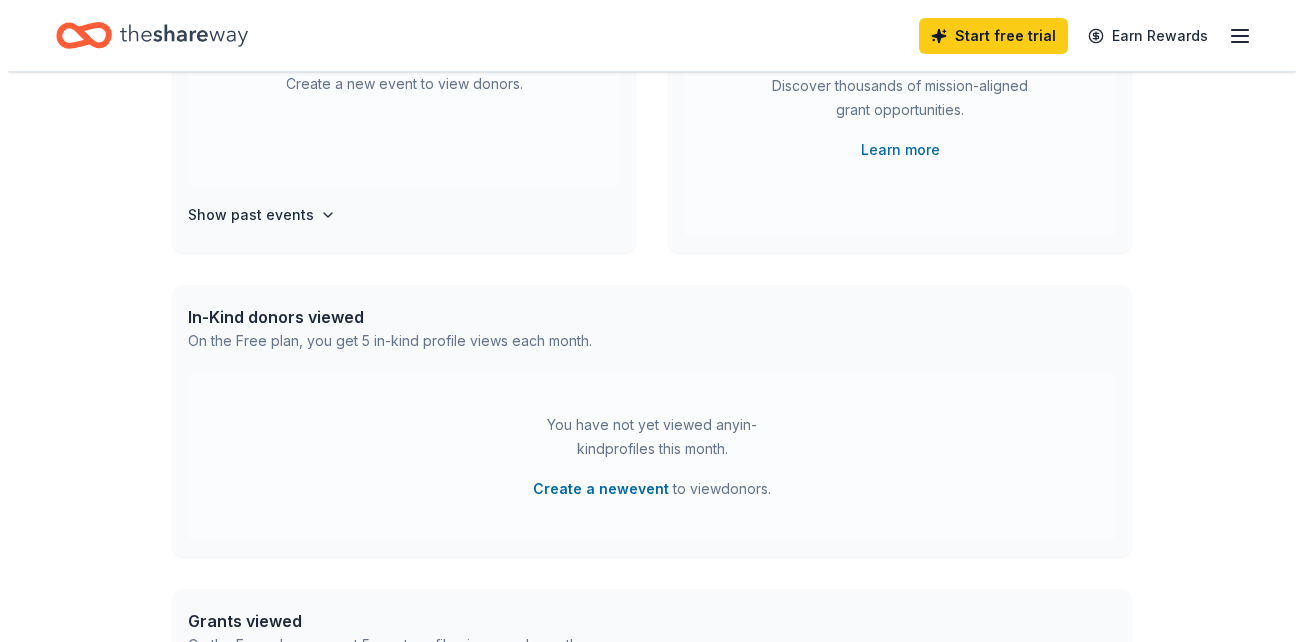 scroll, scrollTop: 320, scrollLeft: 0, axis: vertical 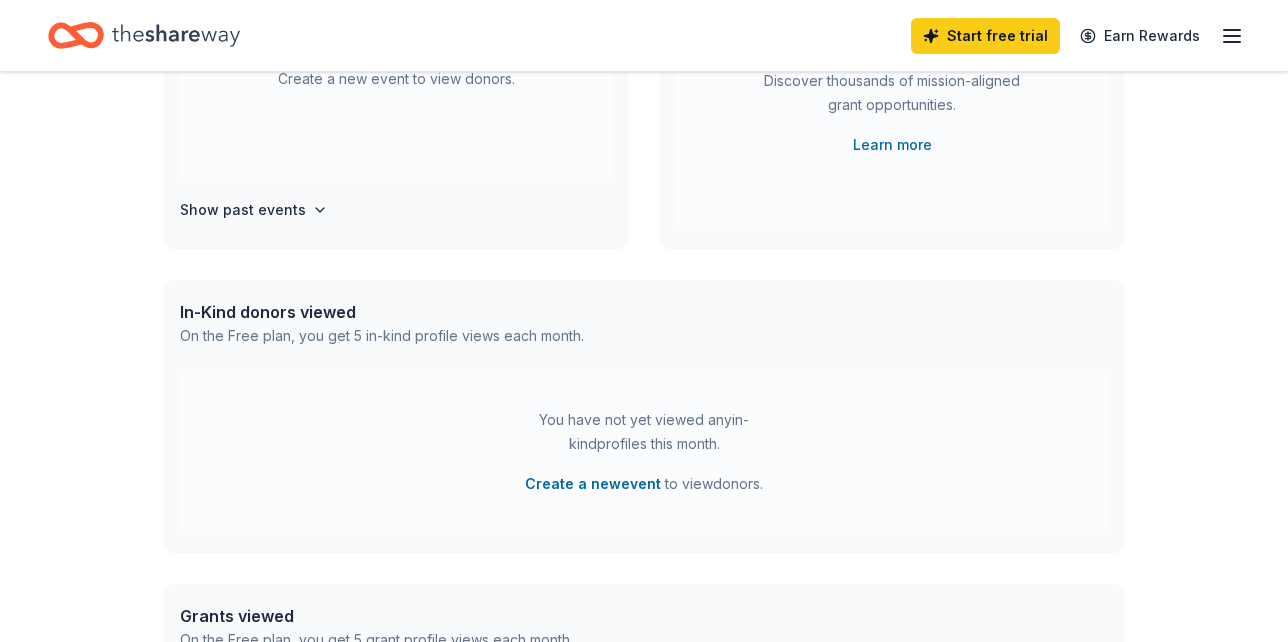 click on "In-Kind donors viewed" at bounding box center (382, 312) 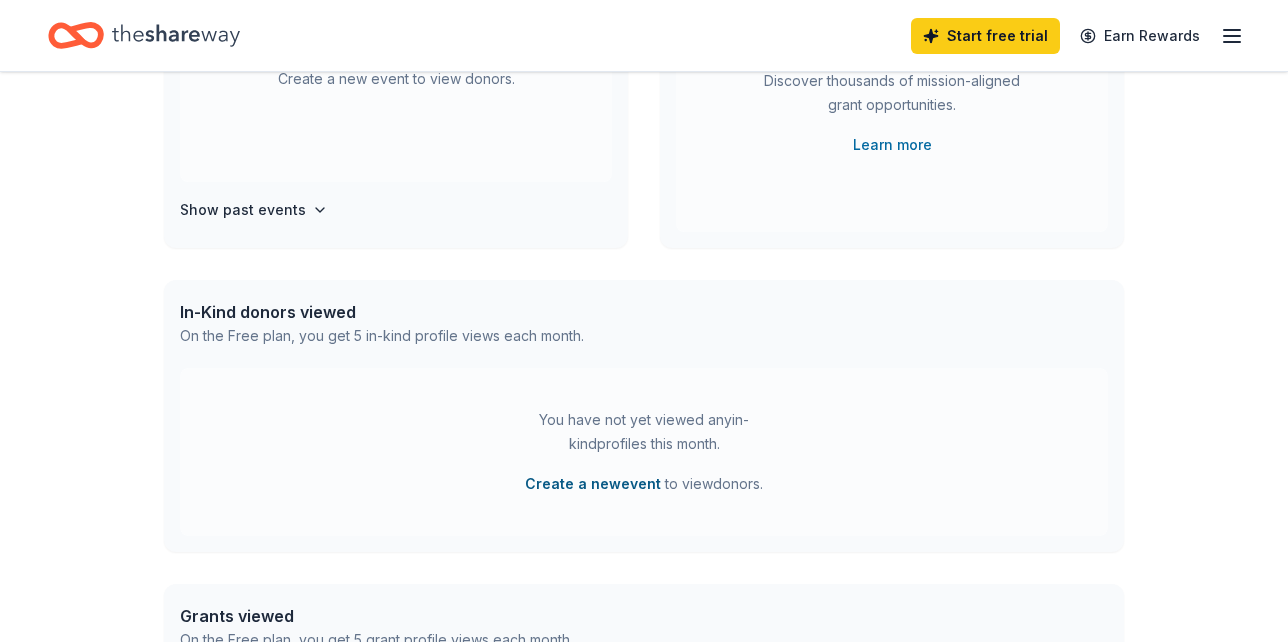 click on "Create a new  event" at bounding box center [593, 484] 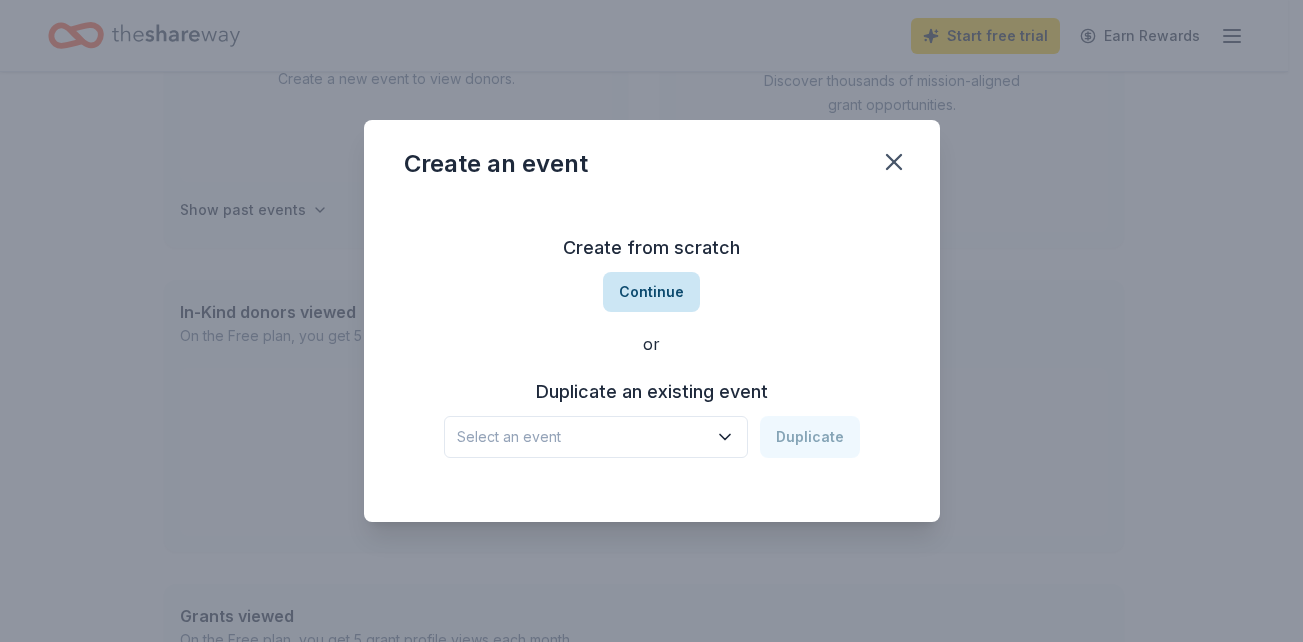 click on "Continue" at bounding box center [651, 292] 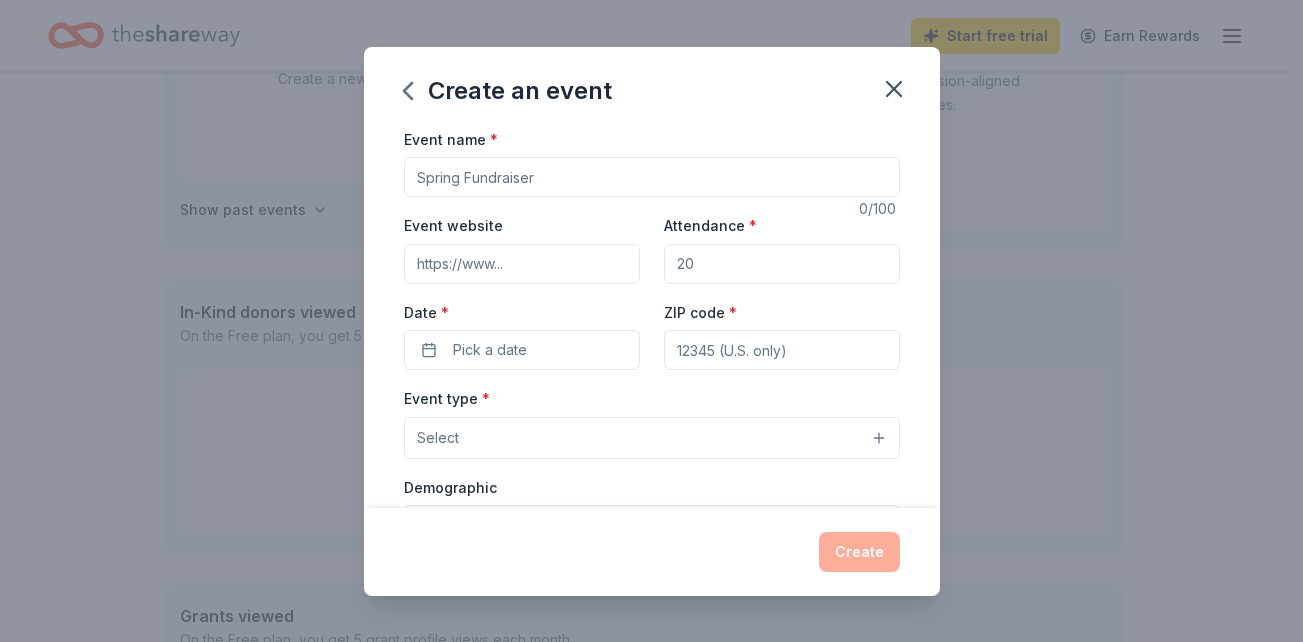 click on "Event name *" at bounding box center (652, 177) 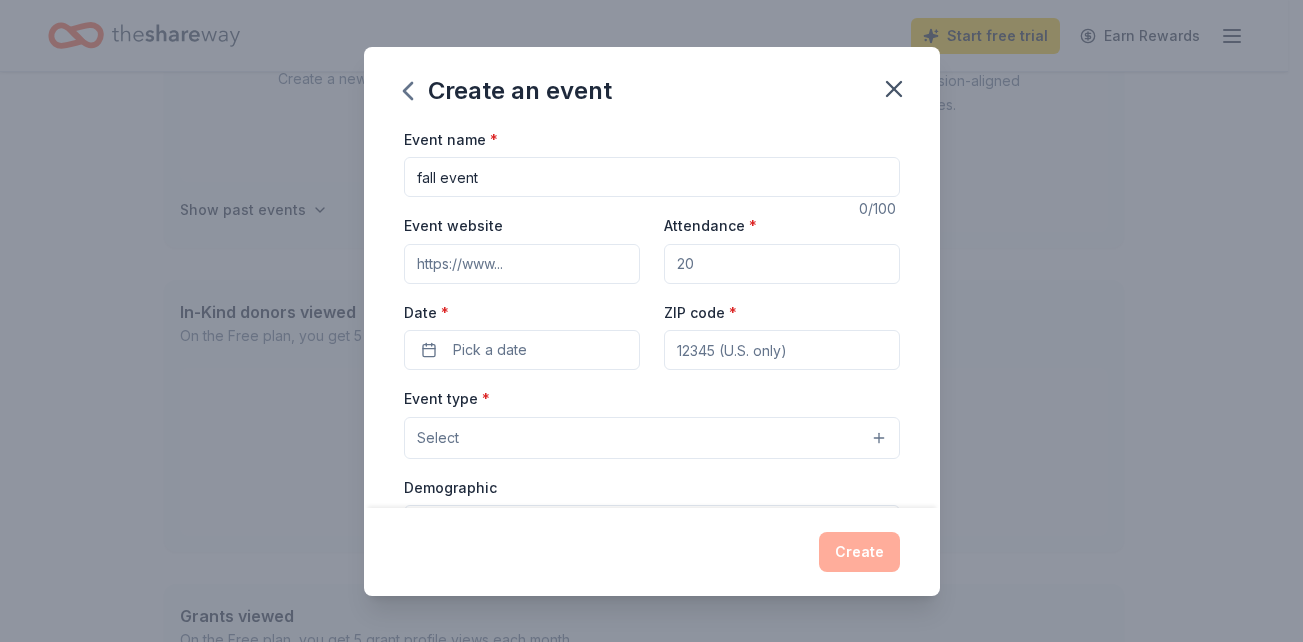 type on "[WEBSITE]" 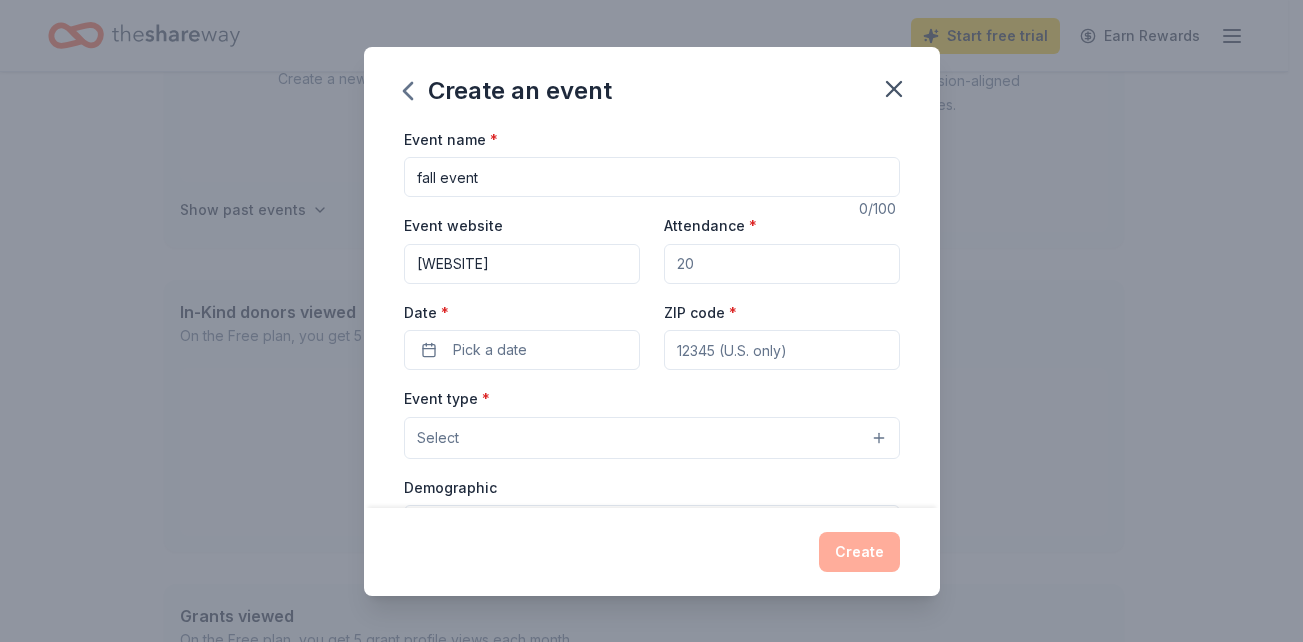 type on "[ZIP]" 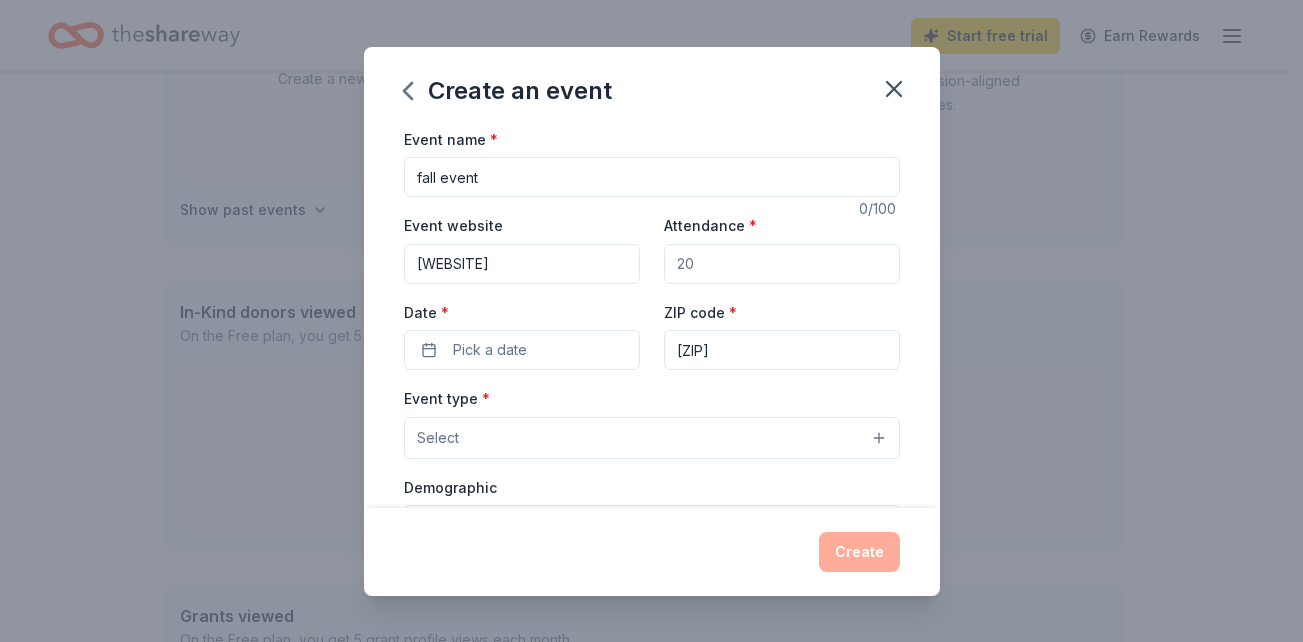 type on "[NUMBER] [STREET] East,[CITY]" 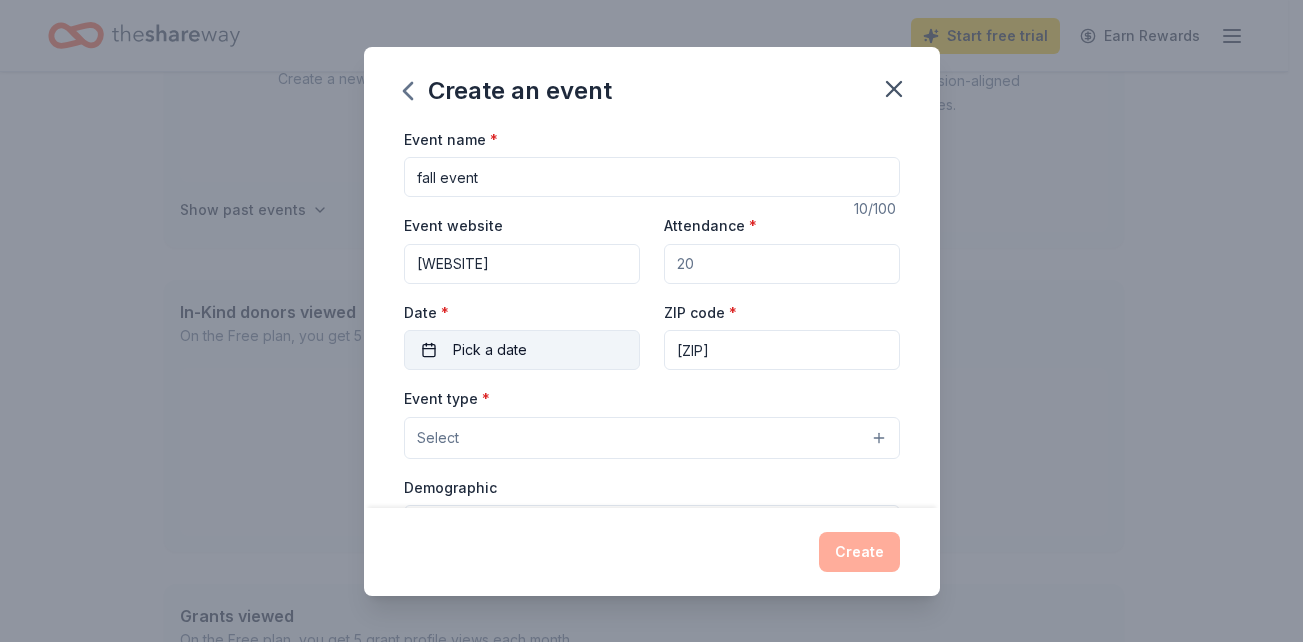 click on "Pick a date" at bounding box center (522, 350) 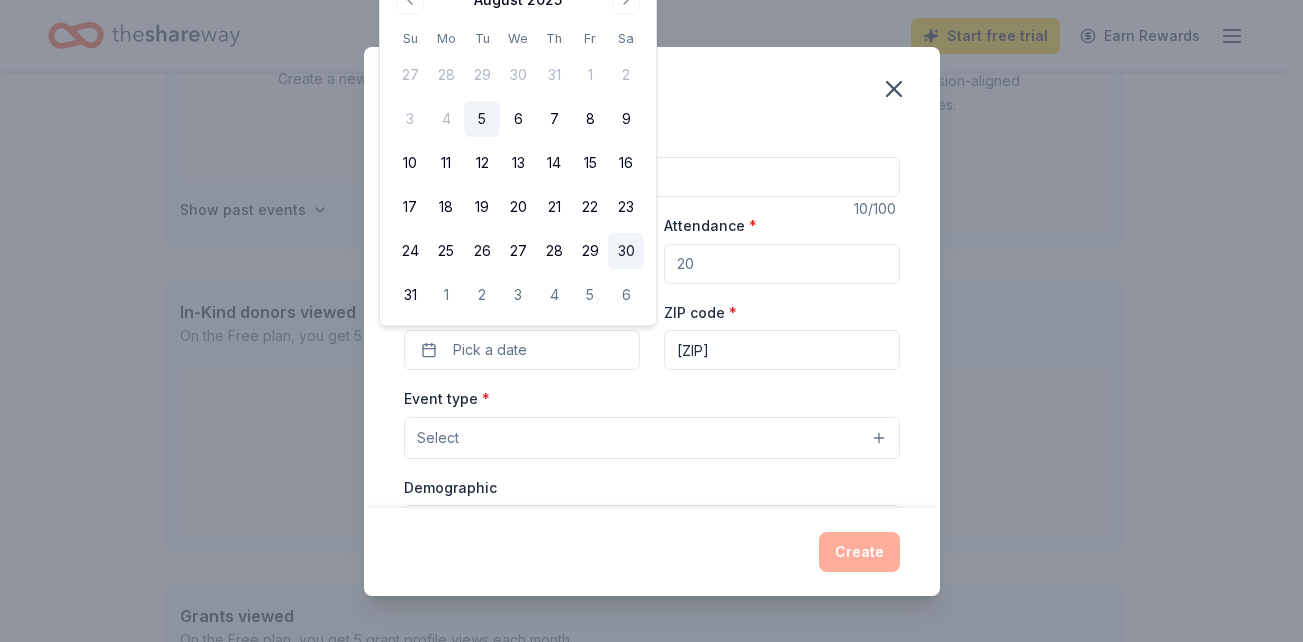 click on "30" at bounding box center [626, 251] 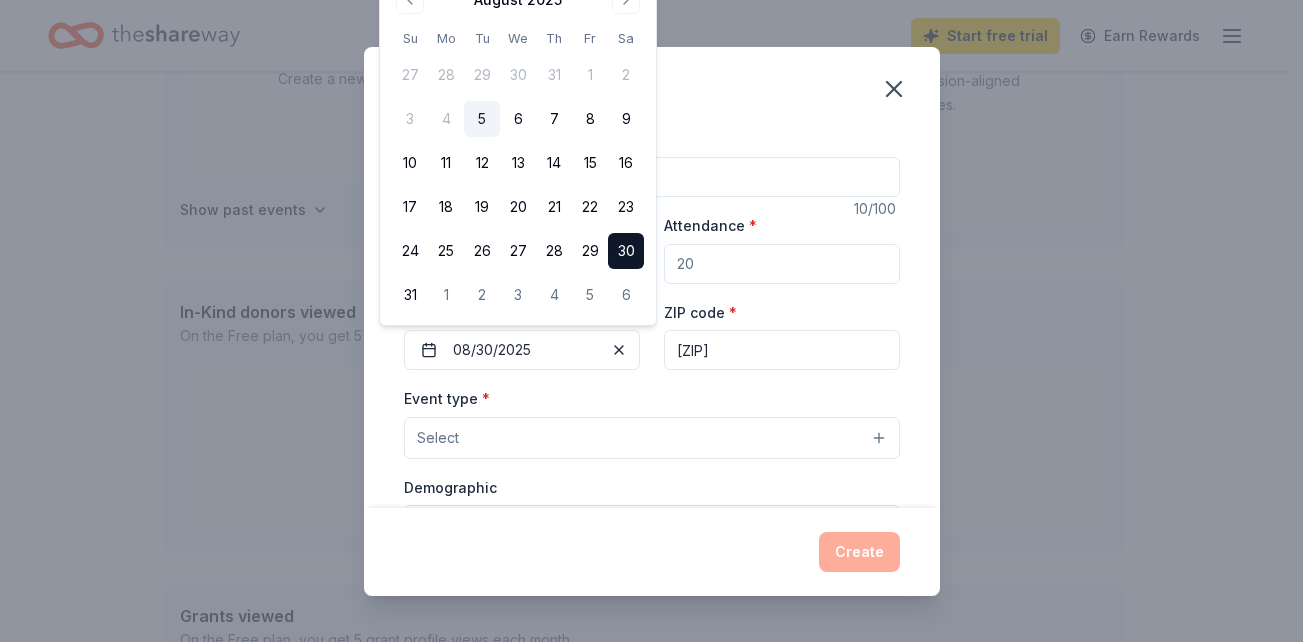 click on "Select" at bounding box center [652, 438] 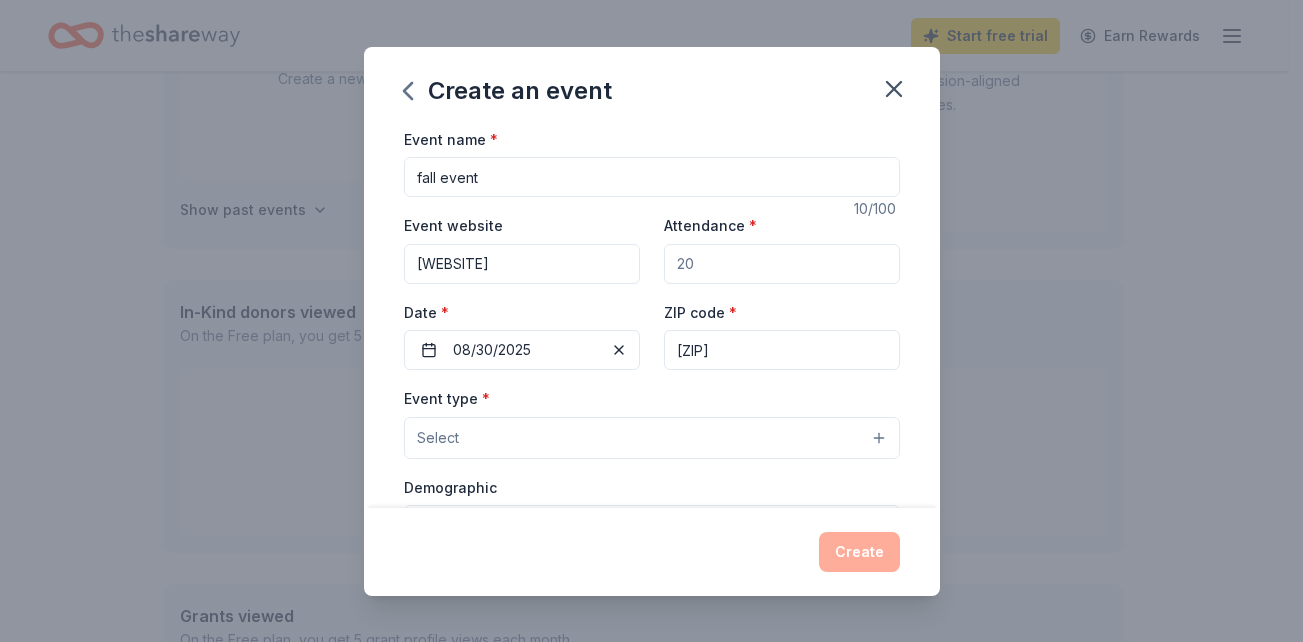 click on "Select" at bounding box center [652, 438] 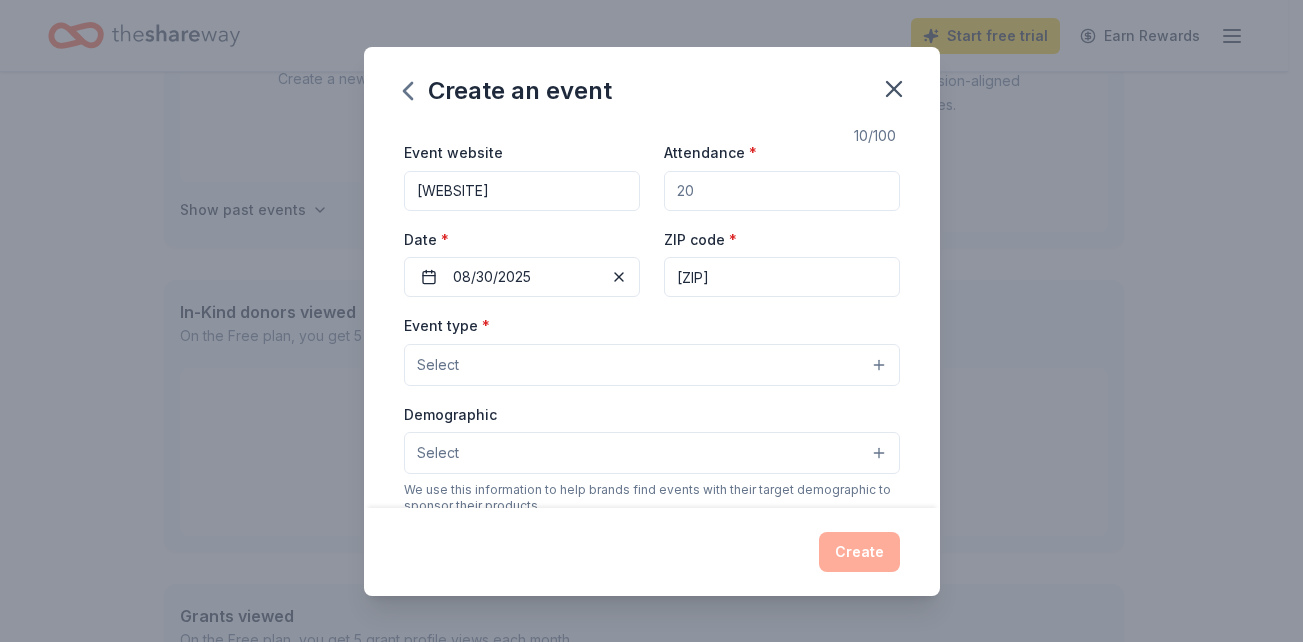 scroll, scrollTop: 320, scrollLeft: 0, axis: vertical 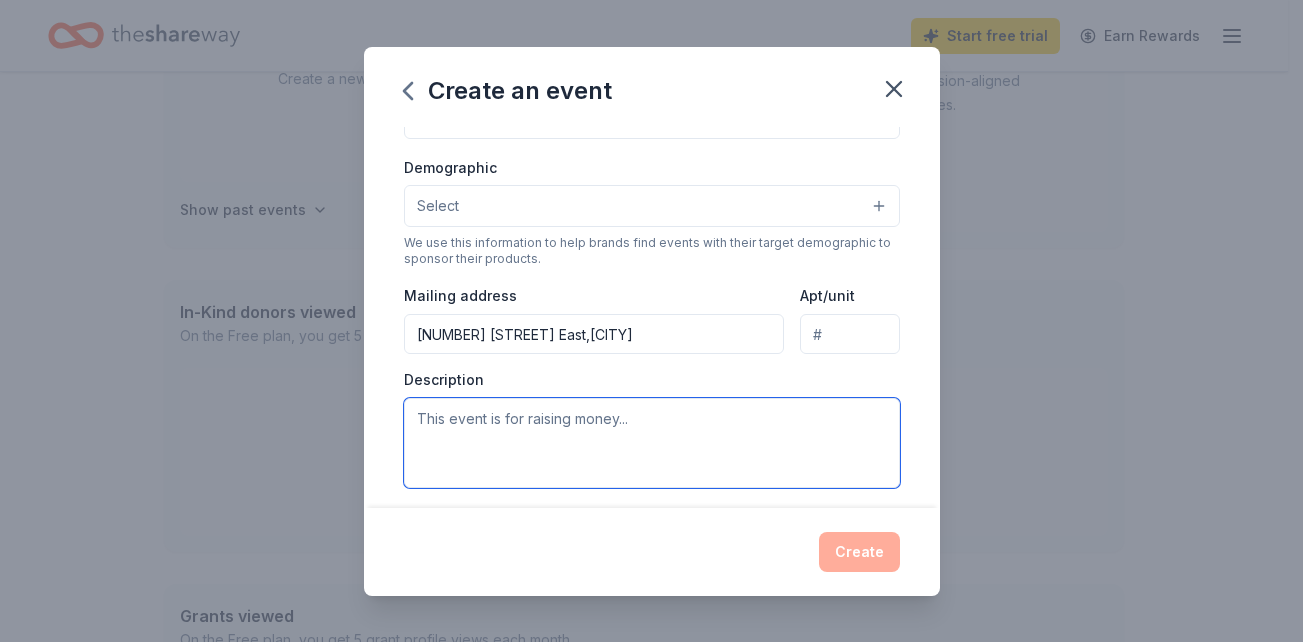 click at bounding box center [652, 443] 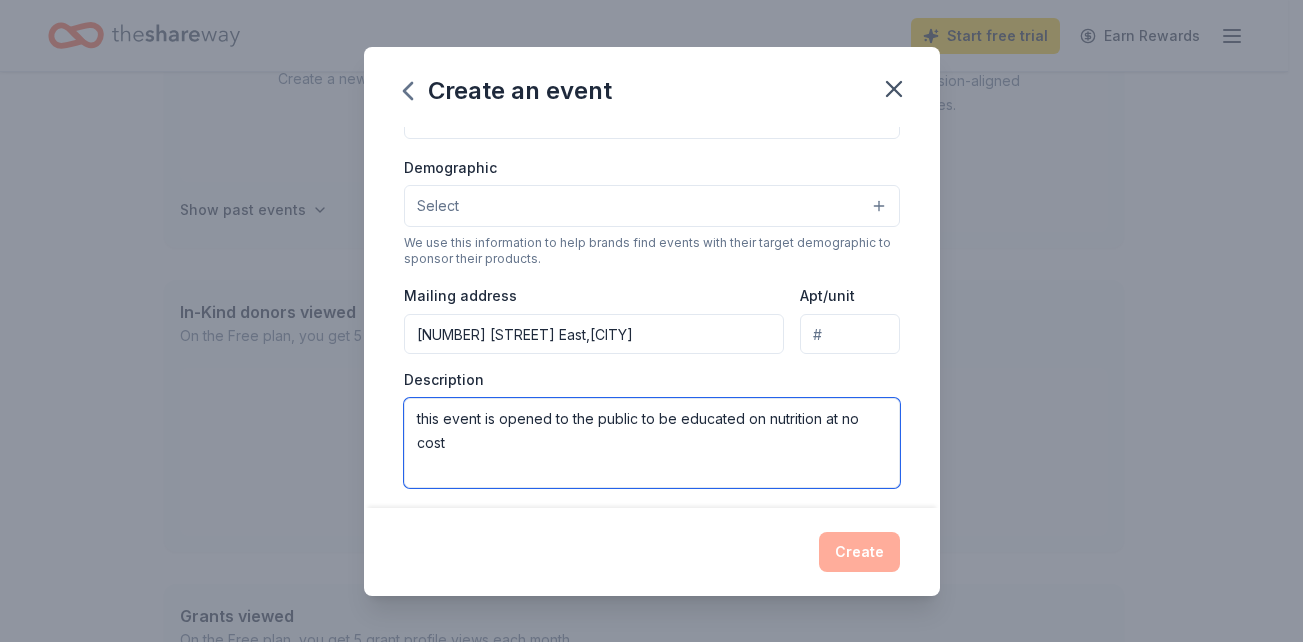 type on "this event is opened to the public to be educated on nutrition at no cost" 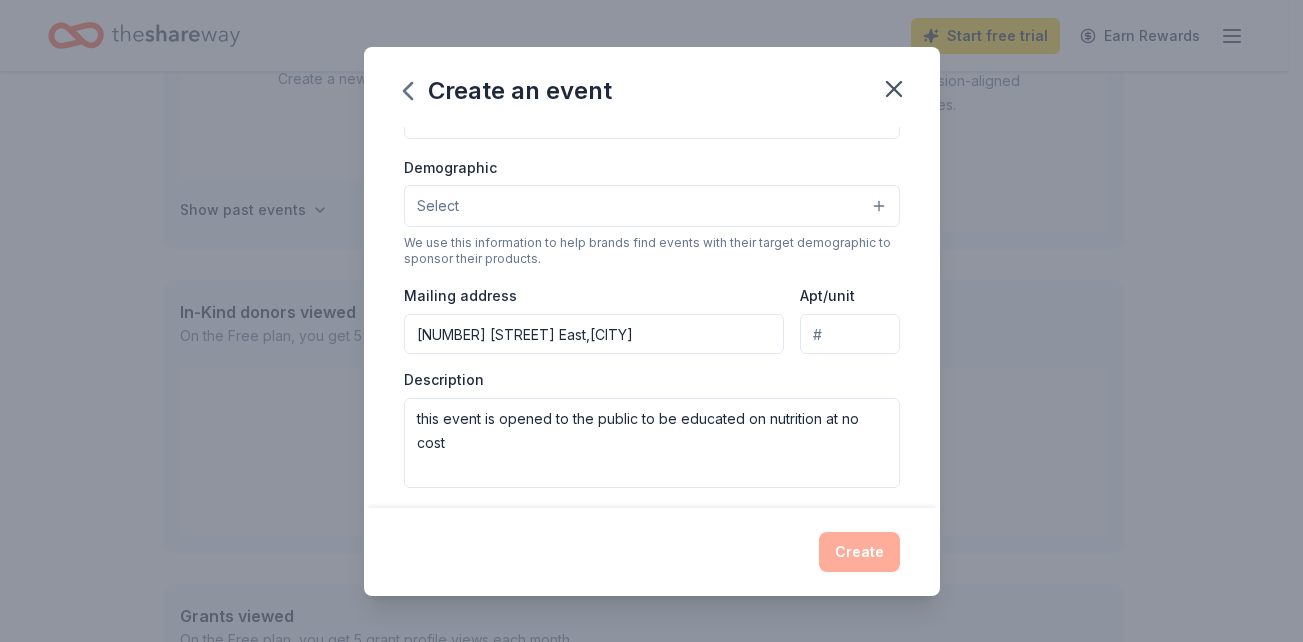 click on "Select" at bounding box center [652, 206] 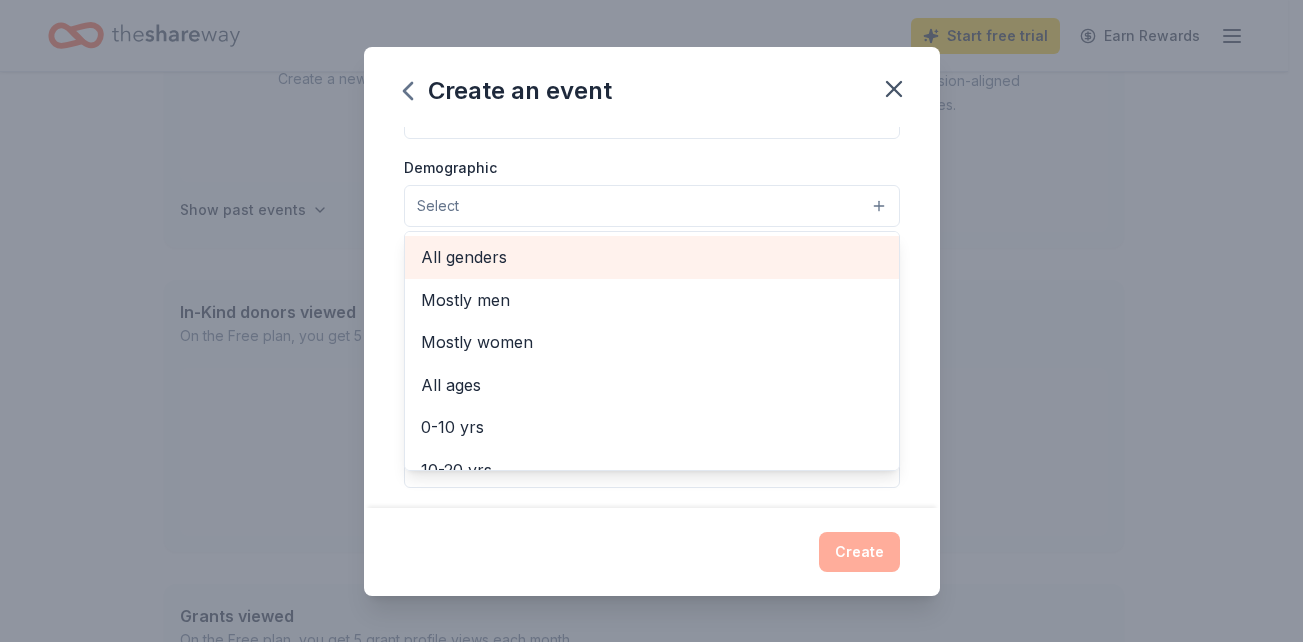 click on "All genders" at bounding box center [652, 257] 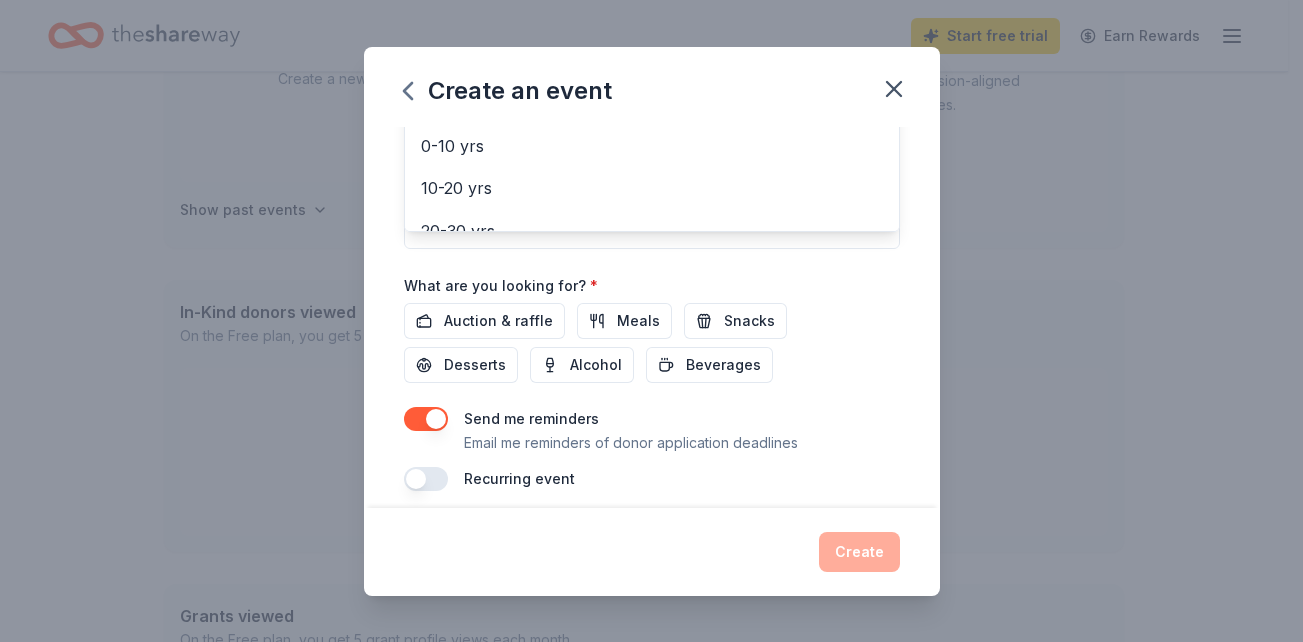 scroll, scrollTop: 576, scrollLeft: 0, axis: vertical 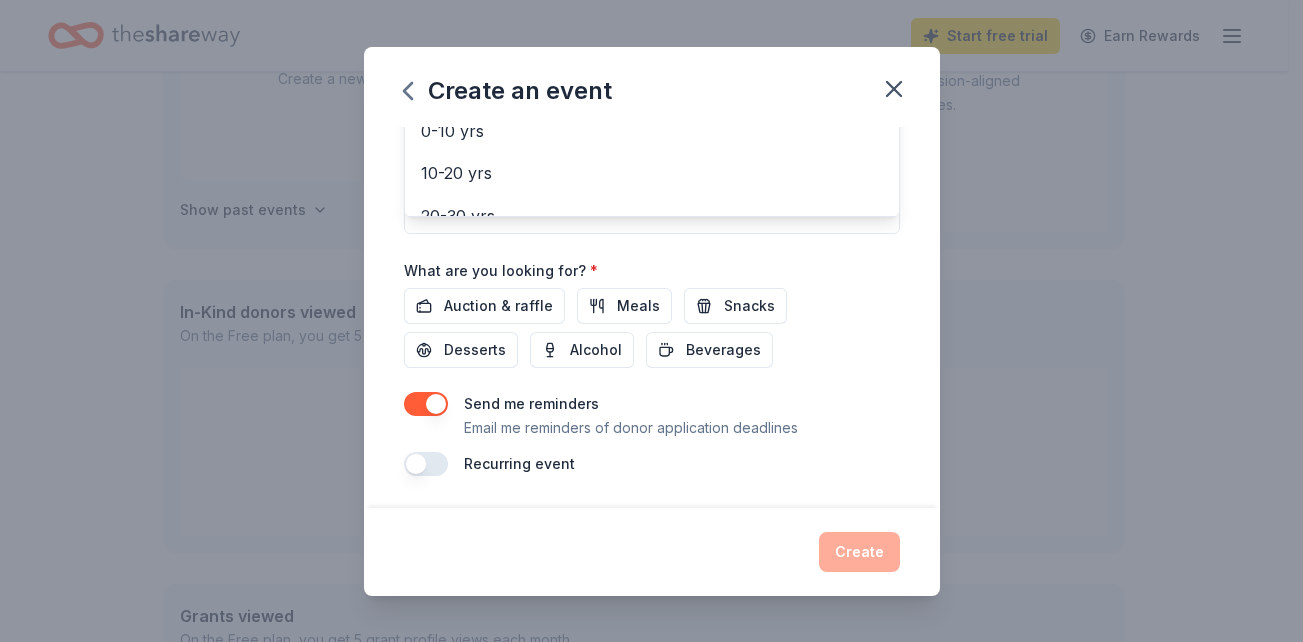 click on "Event name * fall event 10 /100 Event website [WEBSITE] Attendance * Date * [DATE] ZIP code * [POSTAL_CODE] Event type * Select Demographic All genders Mostly men Mostly women All ages 0-10 yrs 10-20 yrs 20-30 yrs 30-40 yrs 40-50 yrs 50-60 yrs 60-70 yrs 70-80 yrs 80+ yrs We use this information to help brands find events with their target demographic to sponsor their products. Mailing address [NUMBER] [STREET] East,[CITY] Apt/unit Description this event is opened to the public to be educated on nutrition at no cost What are you looking for? * Auction & raffle Meals Snacks Desserts Alcohol Beverages Send me reminders Email me reminders of donor application deadlines Recurring event" at bounding box center [652, 14] 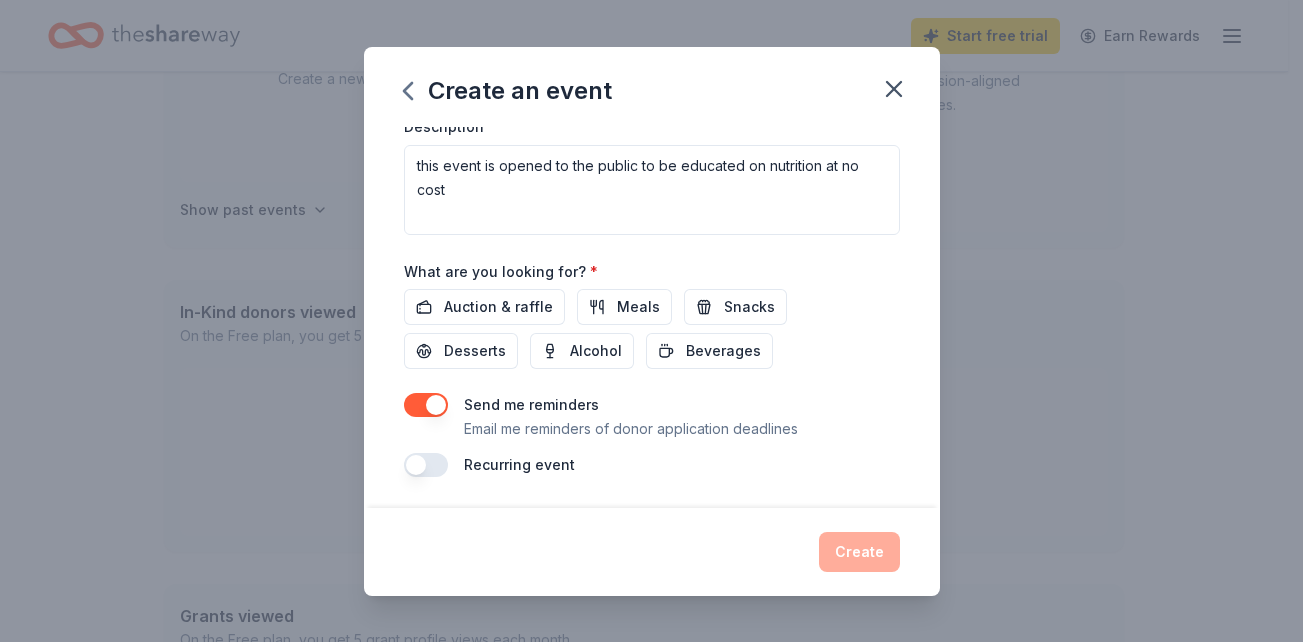 scroll, scrollTop: 576, scrollLeft: 0, axis: vertical 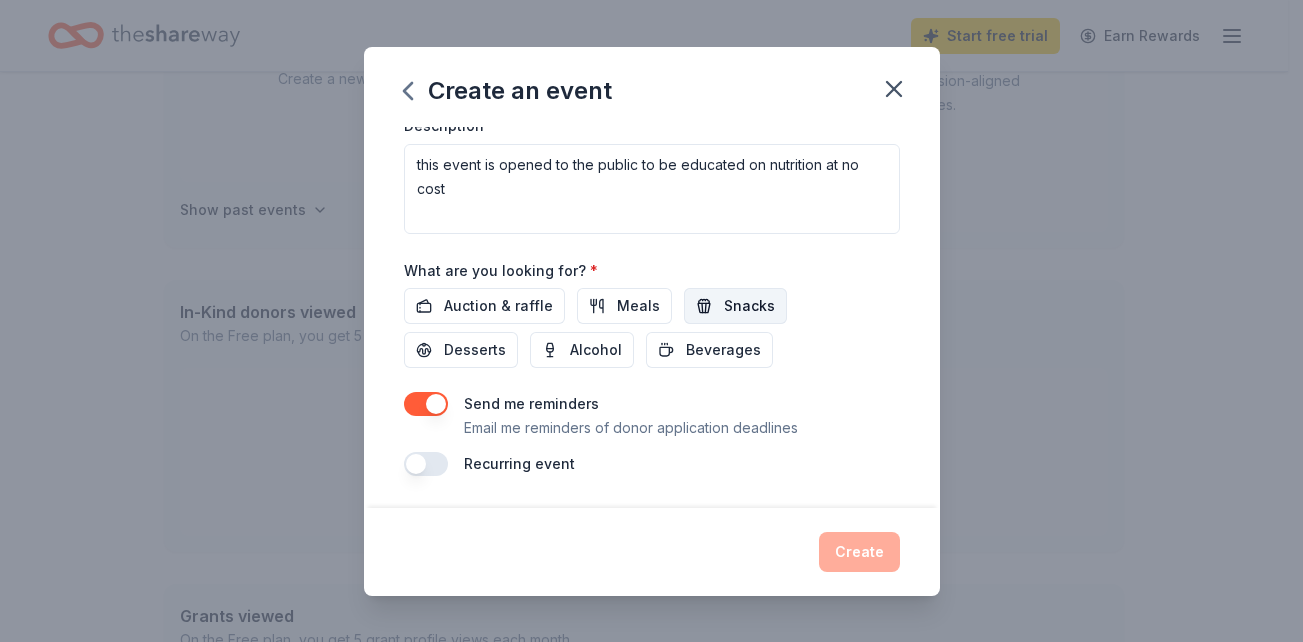 click on "Snacks" at bounding box center (749, 306) 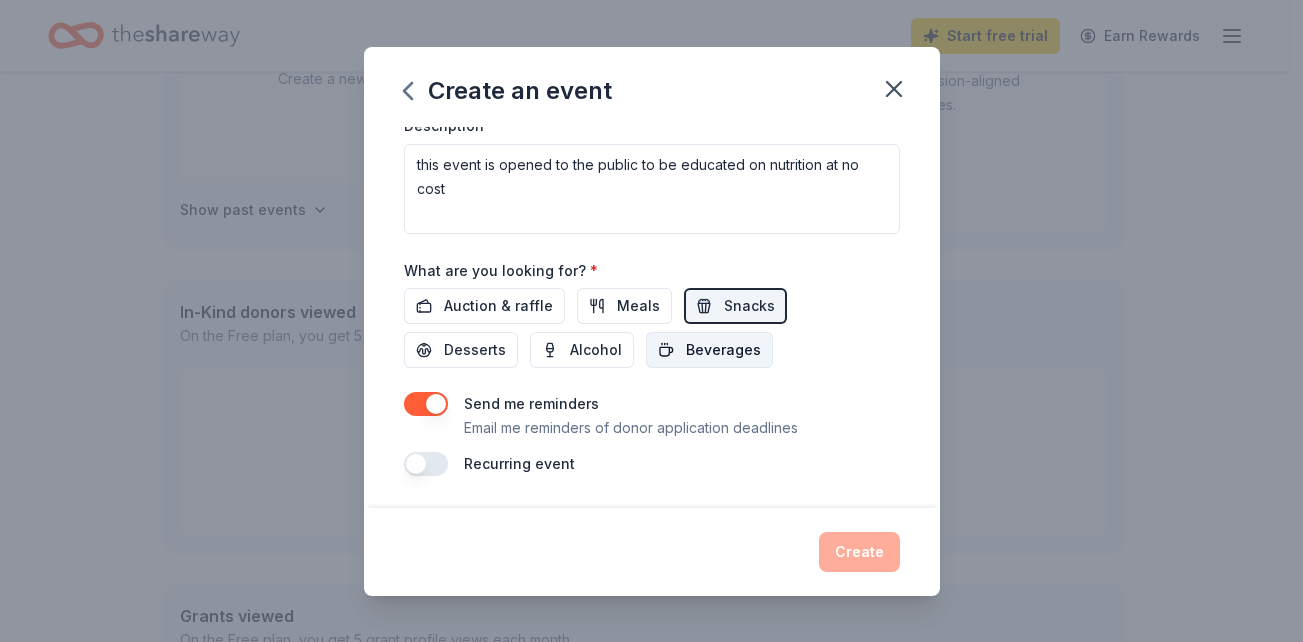 click on "Beverages" at bounding box center [723, 350] 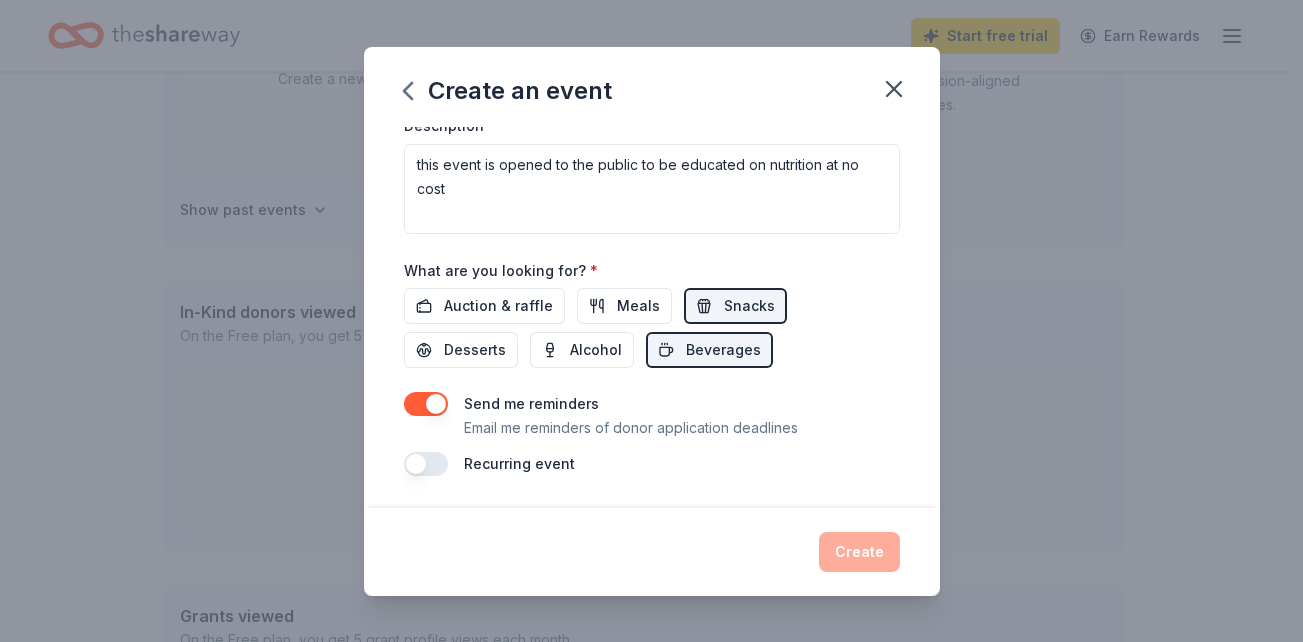 click on "Create" at bounding box center (652, 552) 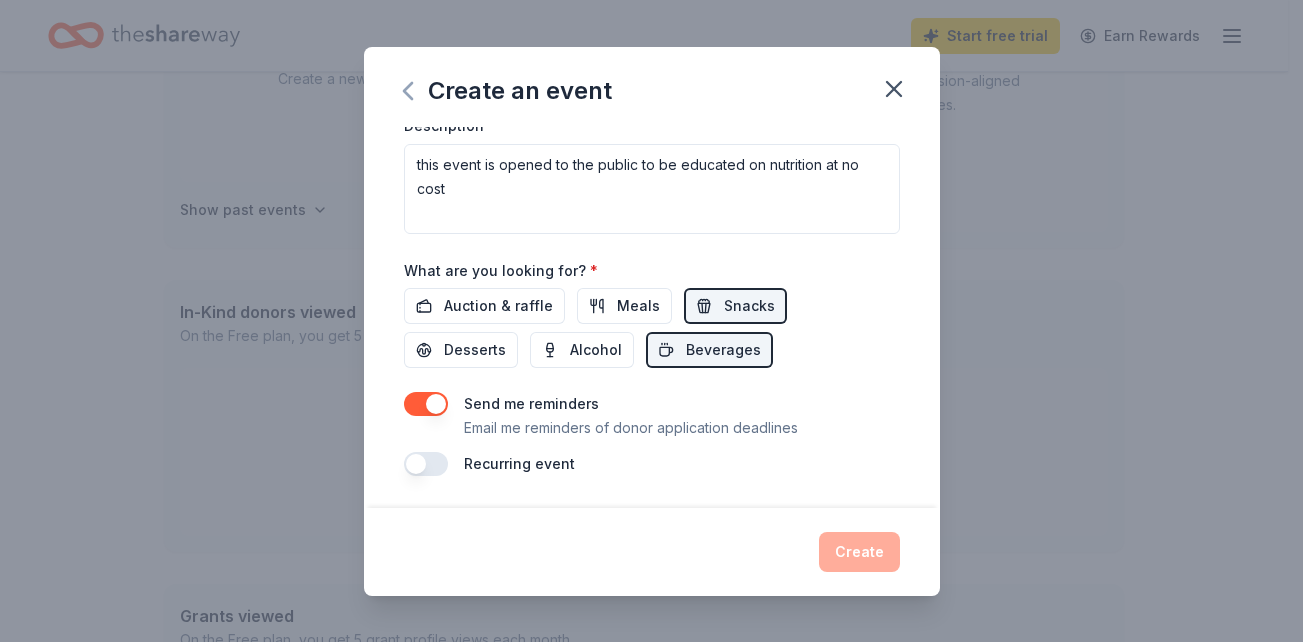 click 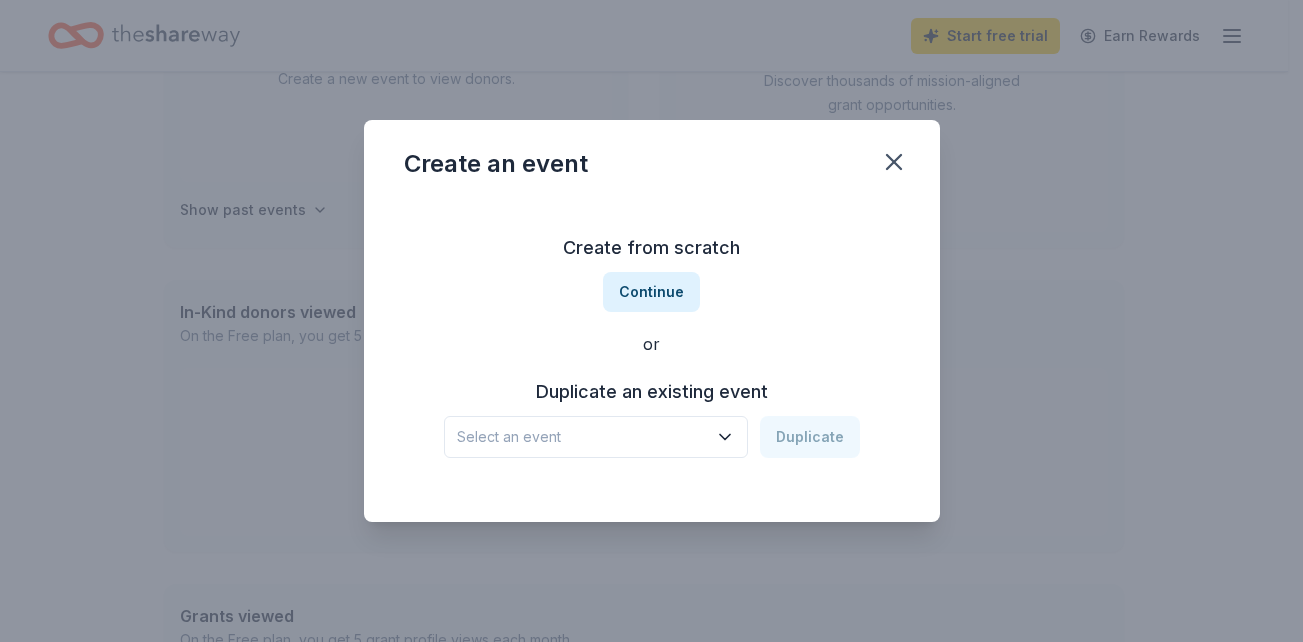 scroll, scrollTop: 0, scrollLeft: 0, axis: both 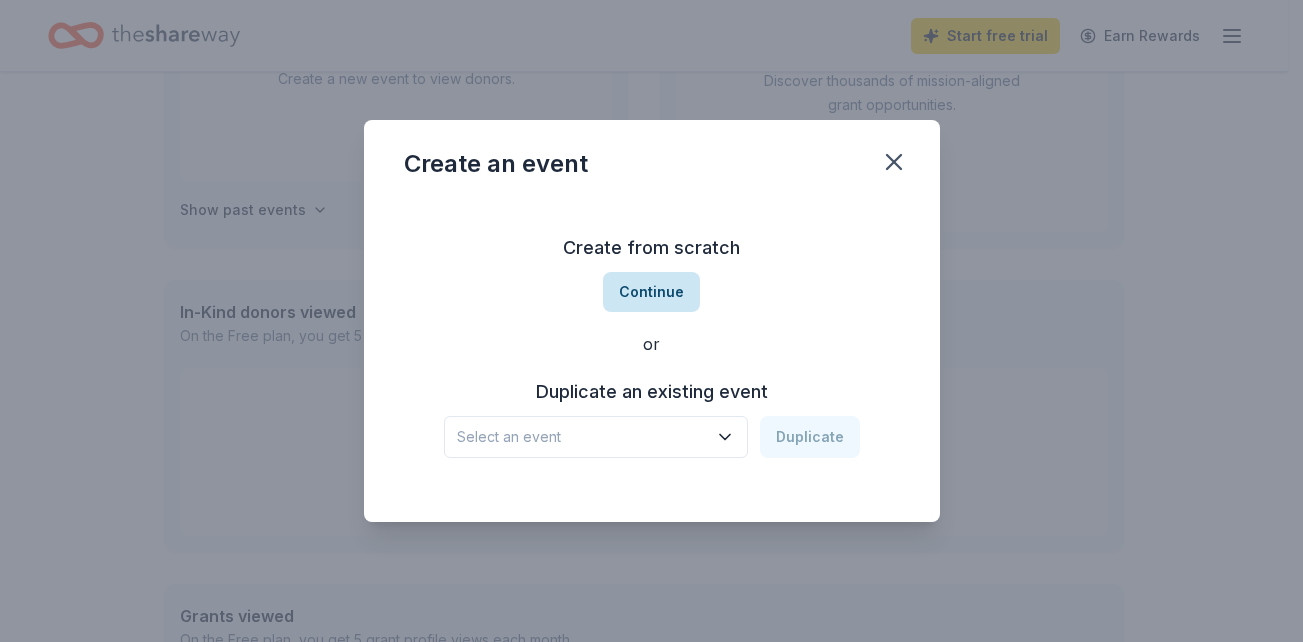click on "Continue" at bounding box center [651, 292] 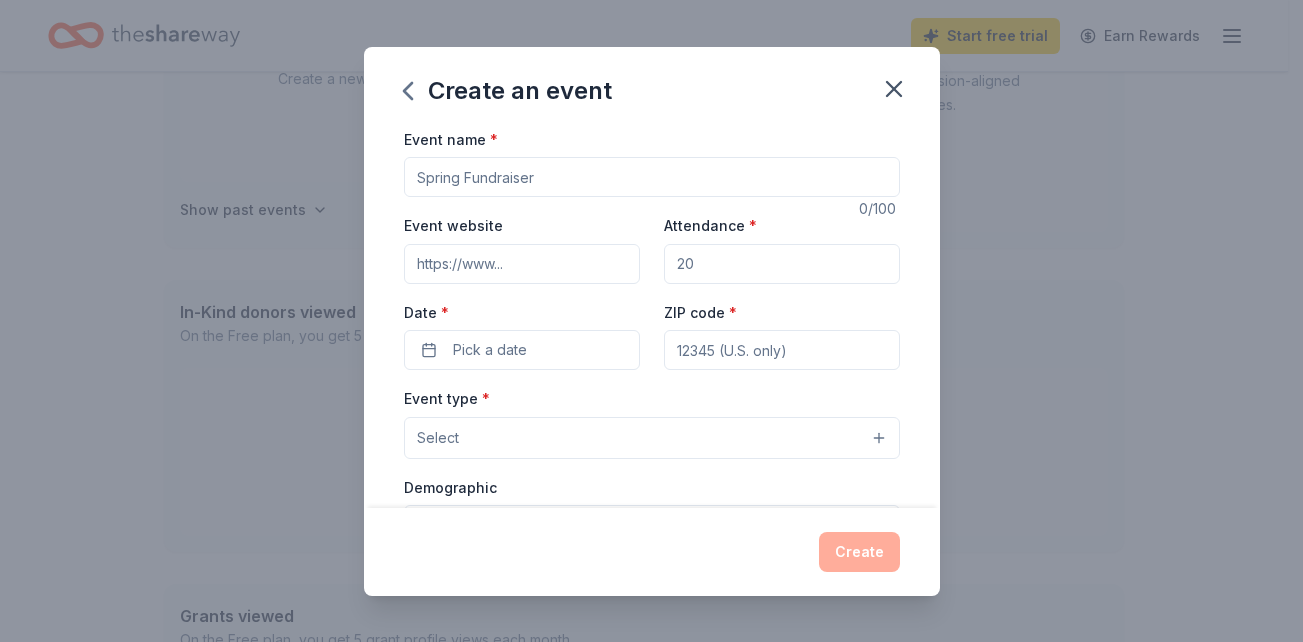 click on "Event name *" at bounding box center [652, 177] 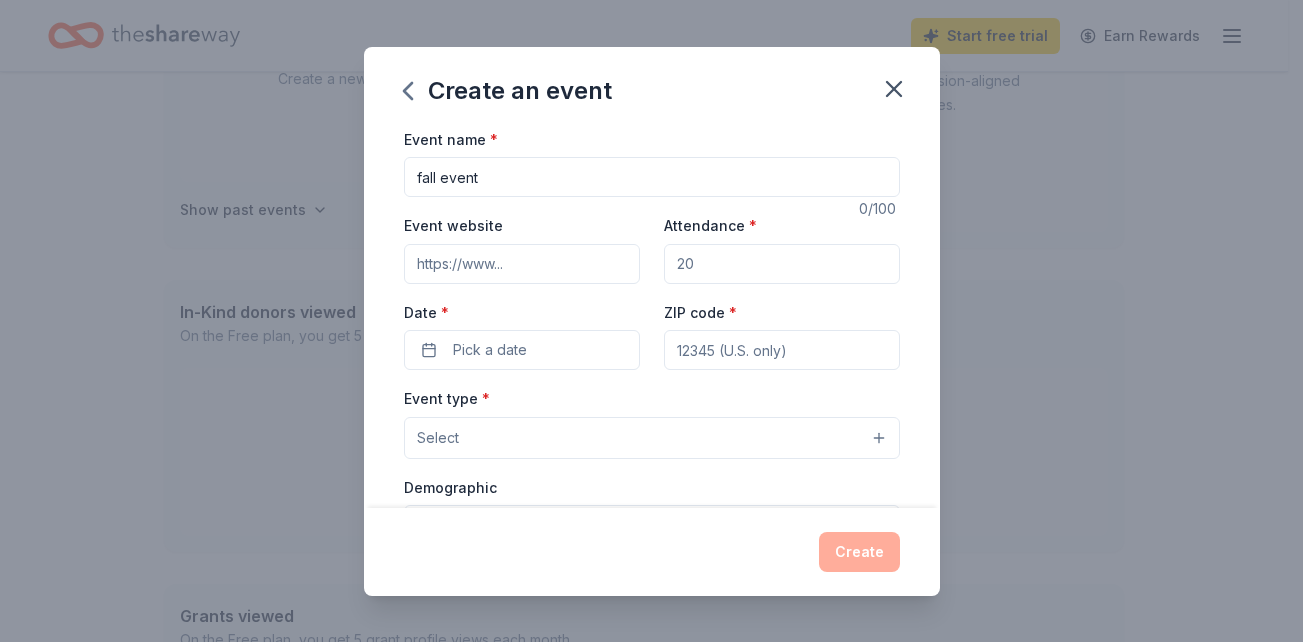 type on "[WEBSITE]" 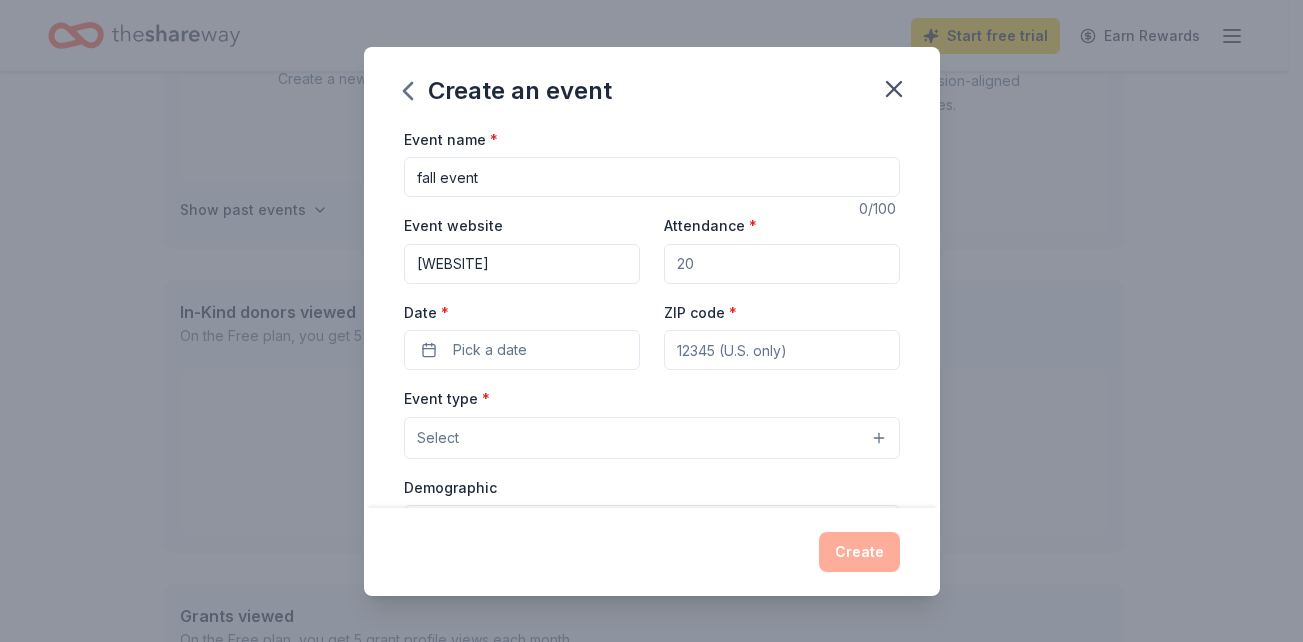 type on "[ZIP]" 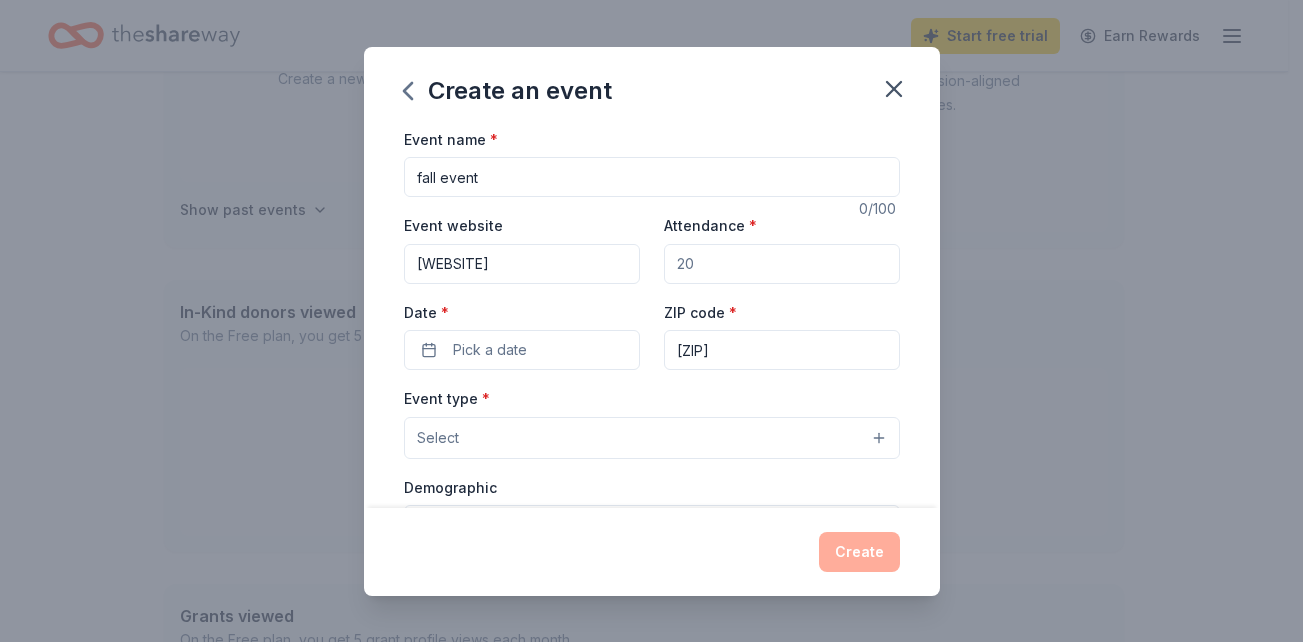 type on "[NUMBER] [STREET] East,[CITY]" 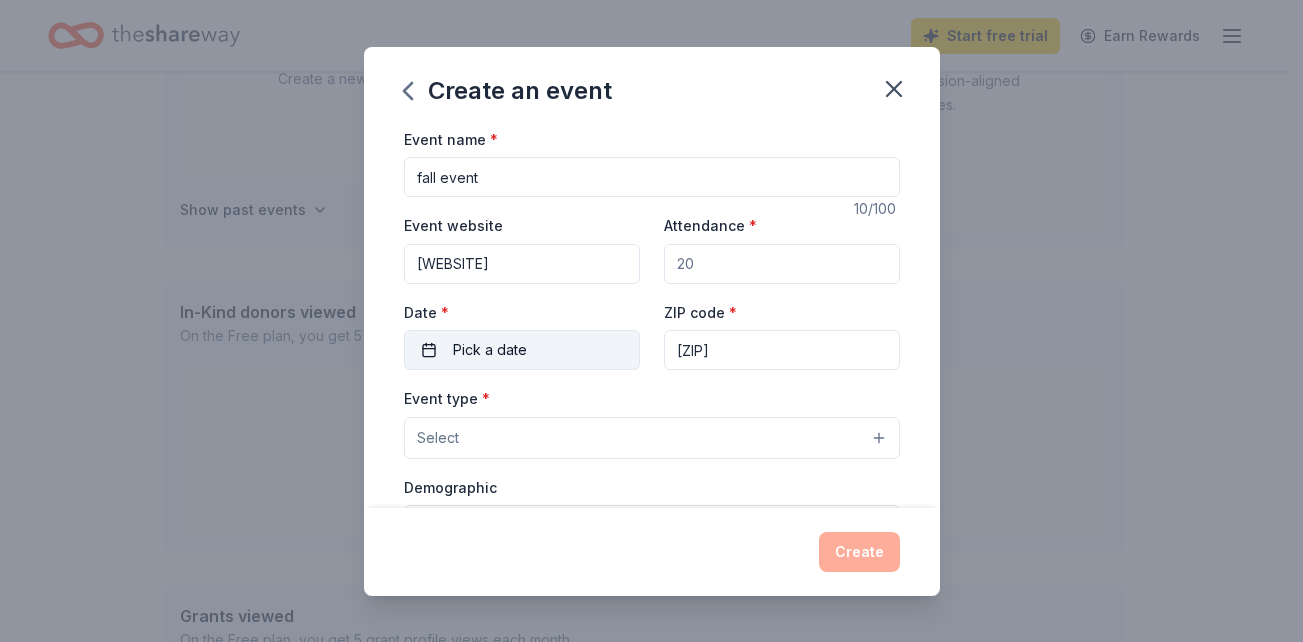 click on "Pick a date" at bounding box center (490, 350) 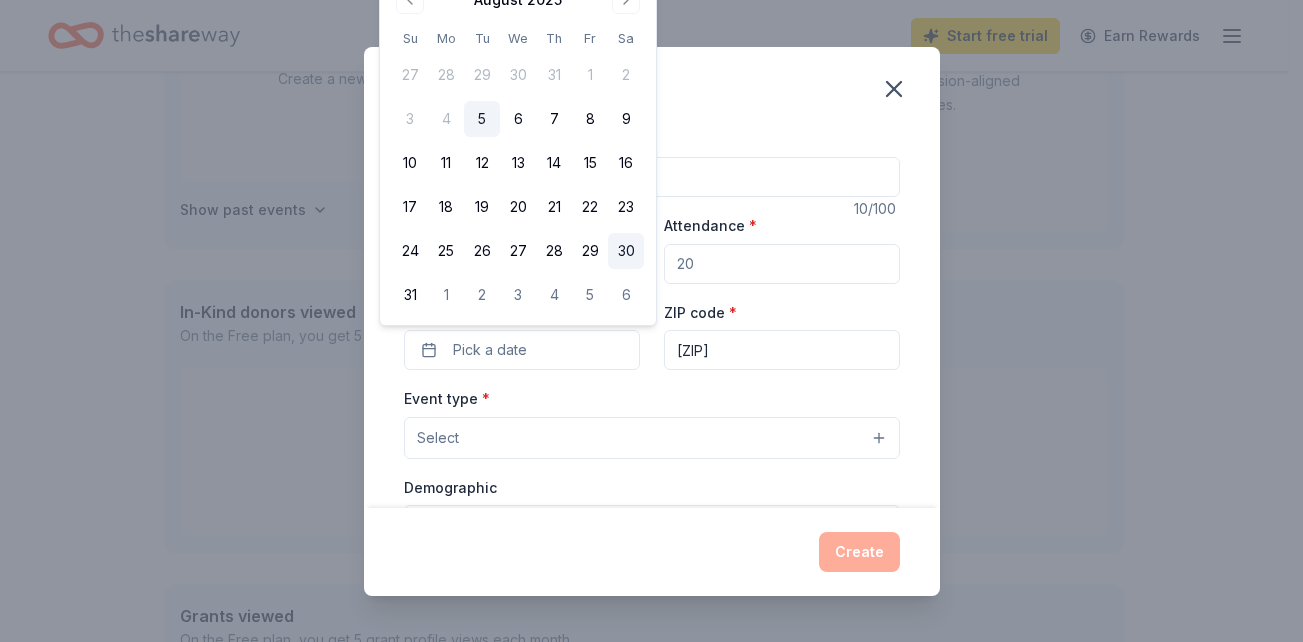 click on "30" at bounding box center (626, 251) 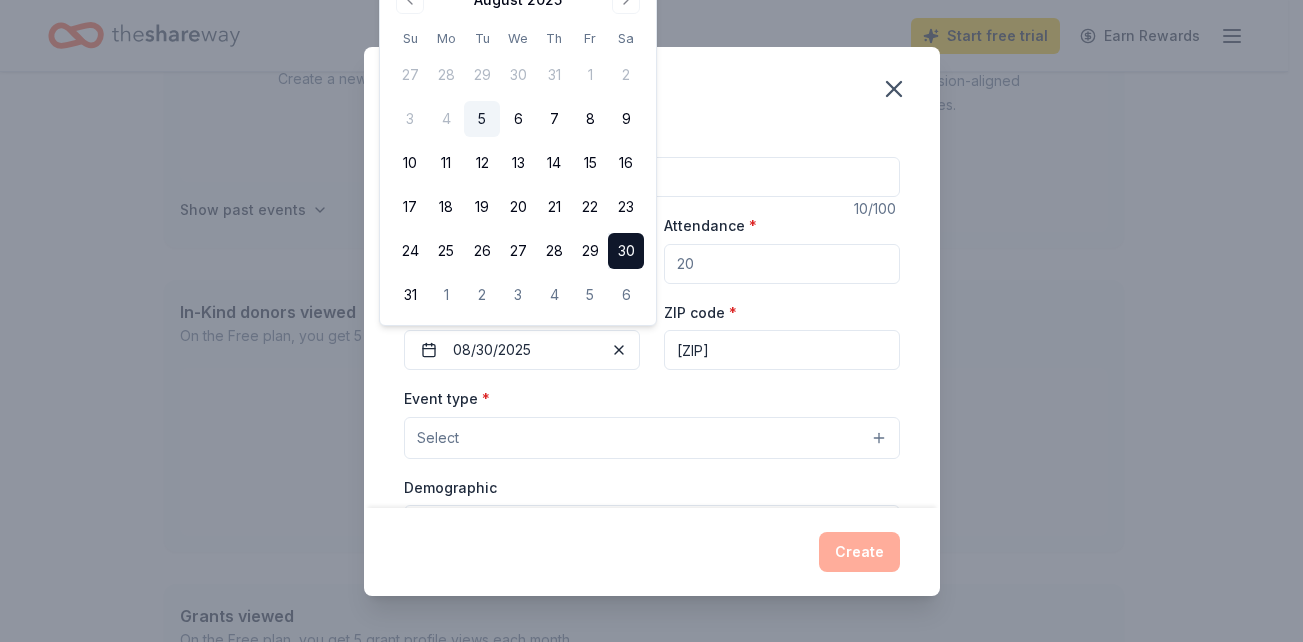 click on "Select" at bounding box center (652, 438) 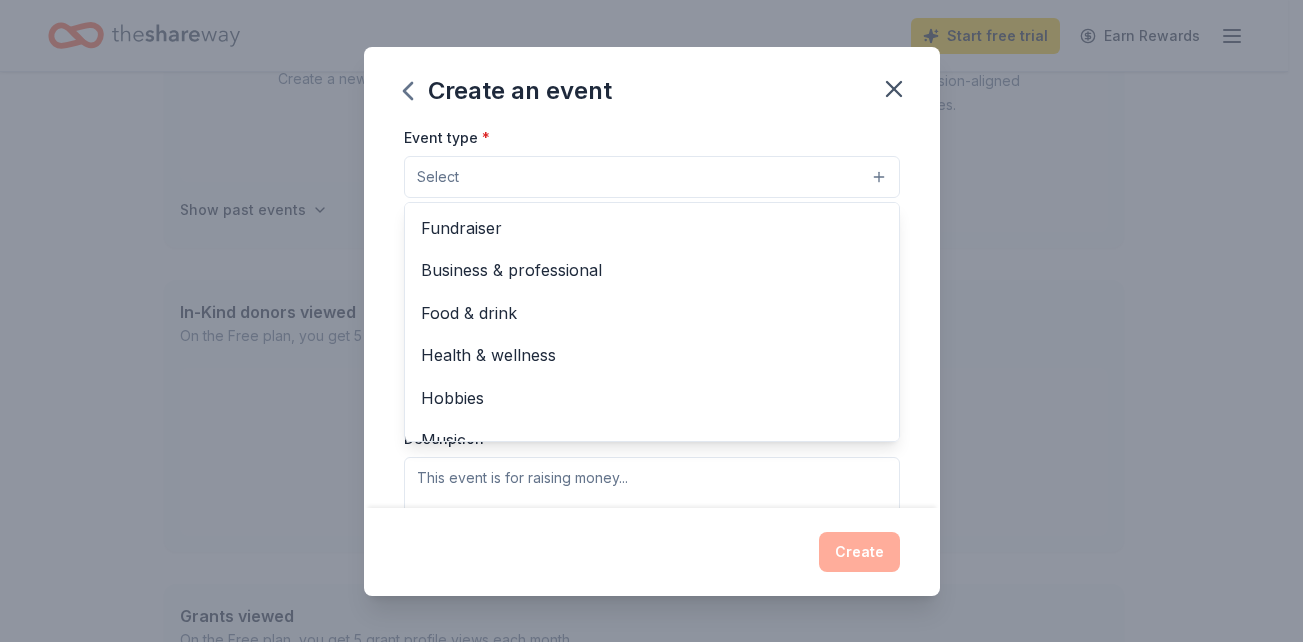 scroll, scrollTop: 280, scrollLeft: 0, axis: vertical 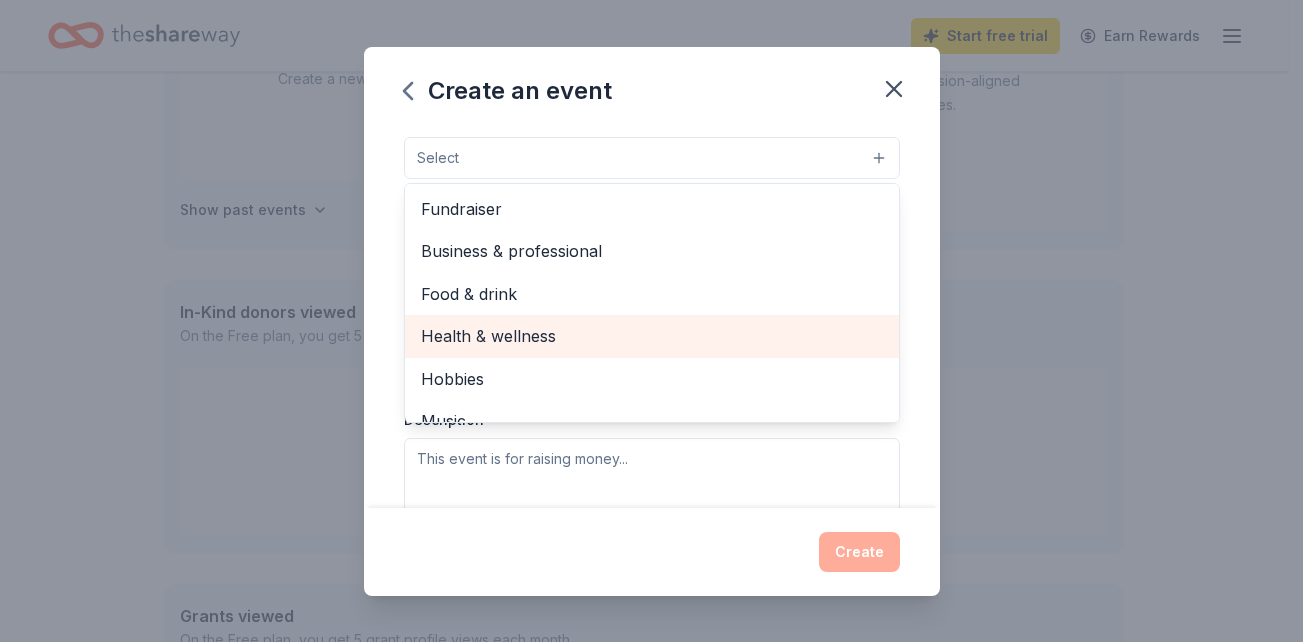 click on "Health & wellness" at bounding box center [652, 336] 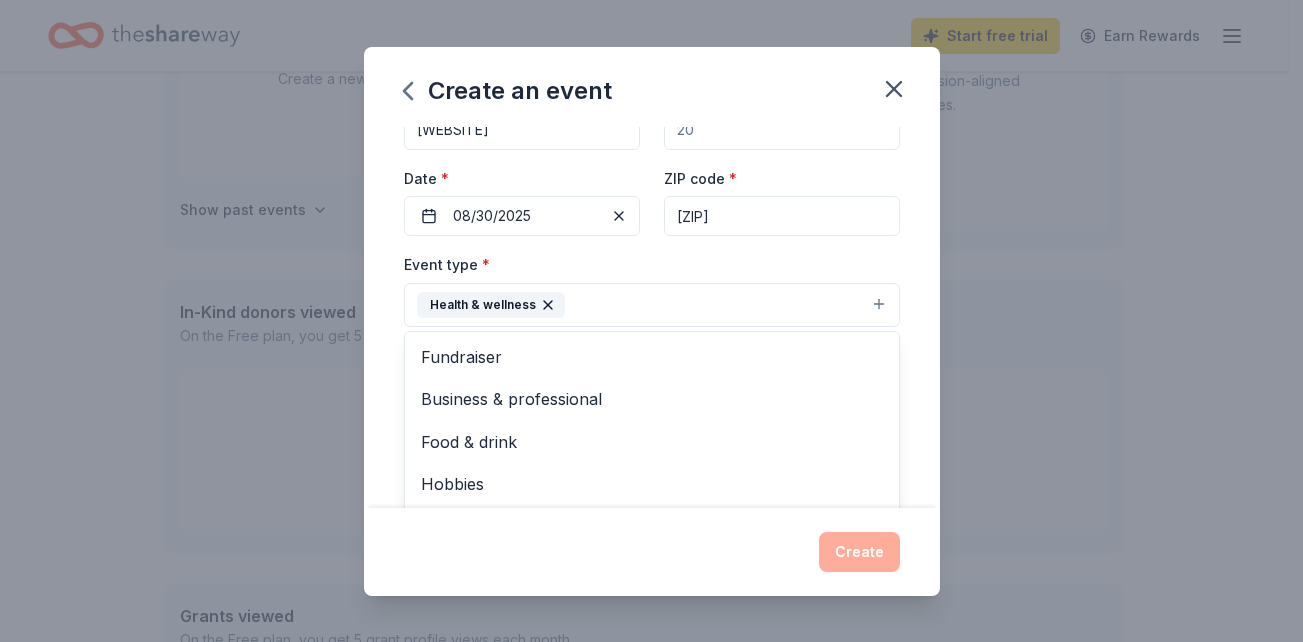 scroll, scrollTop: 120, scrollLeft: 0, axis: vertical 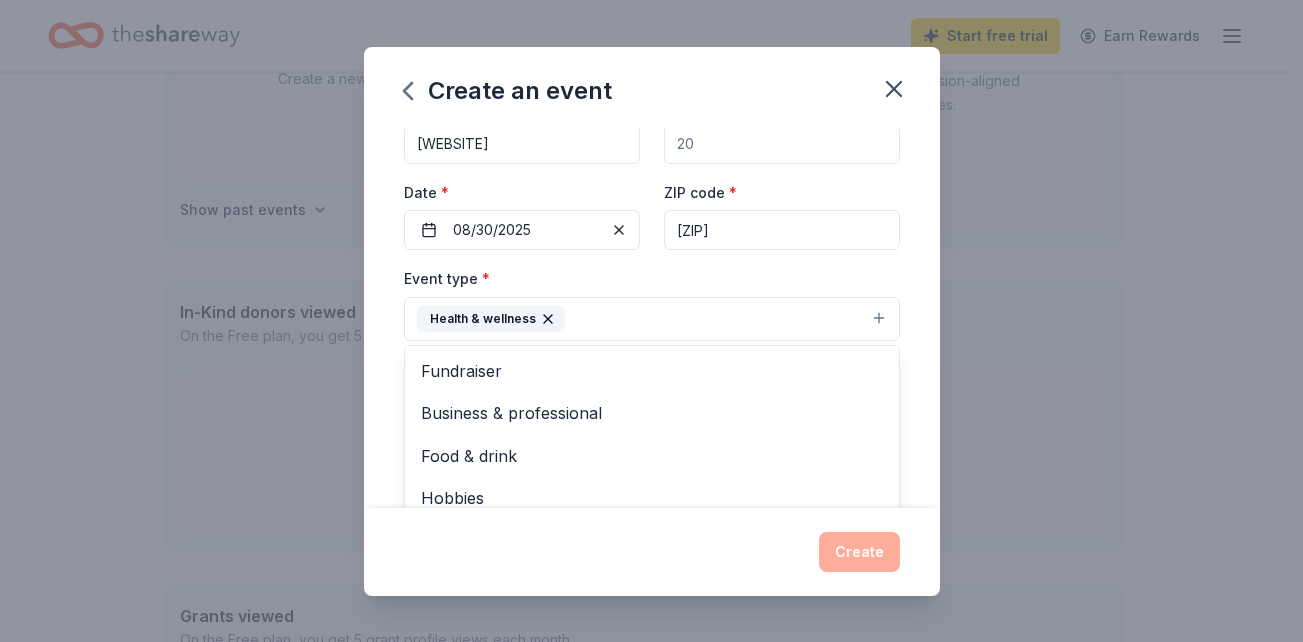 click on "Health & wellness" at bounding box center [652, 319] 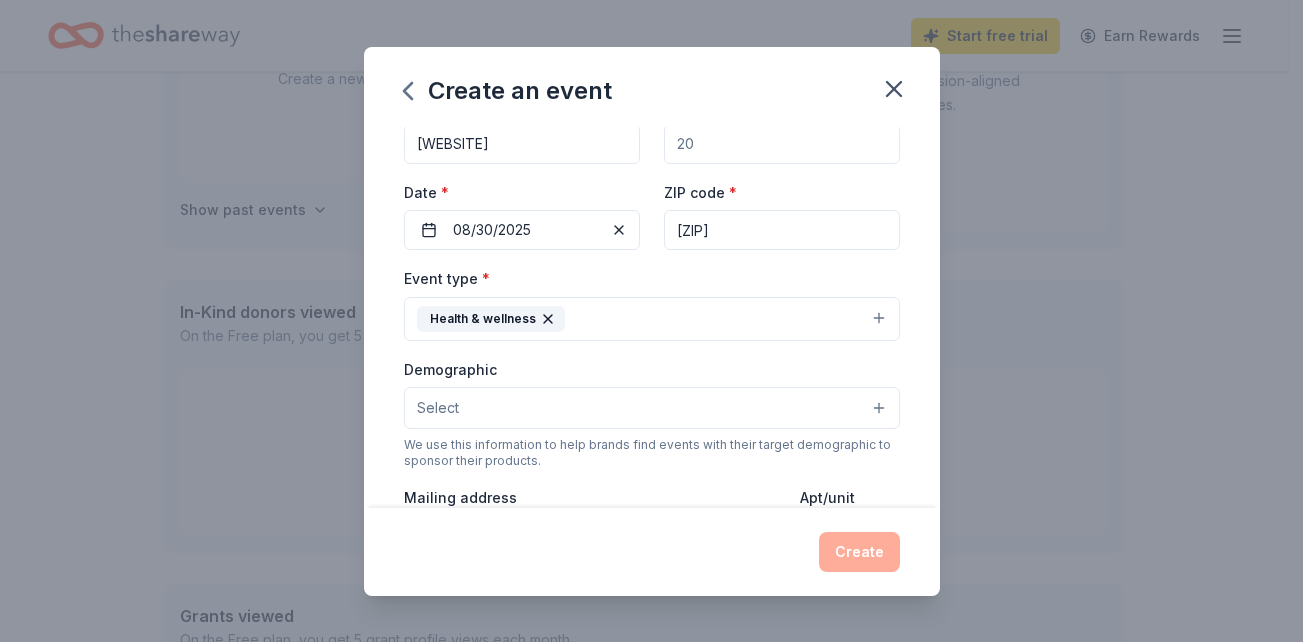 click on "Select" at bounding box center (652, 408) 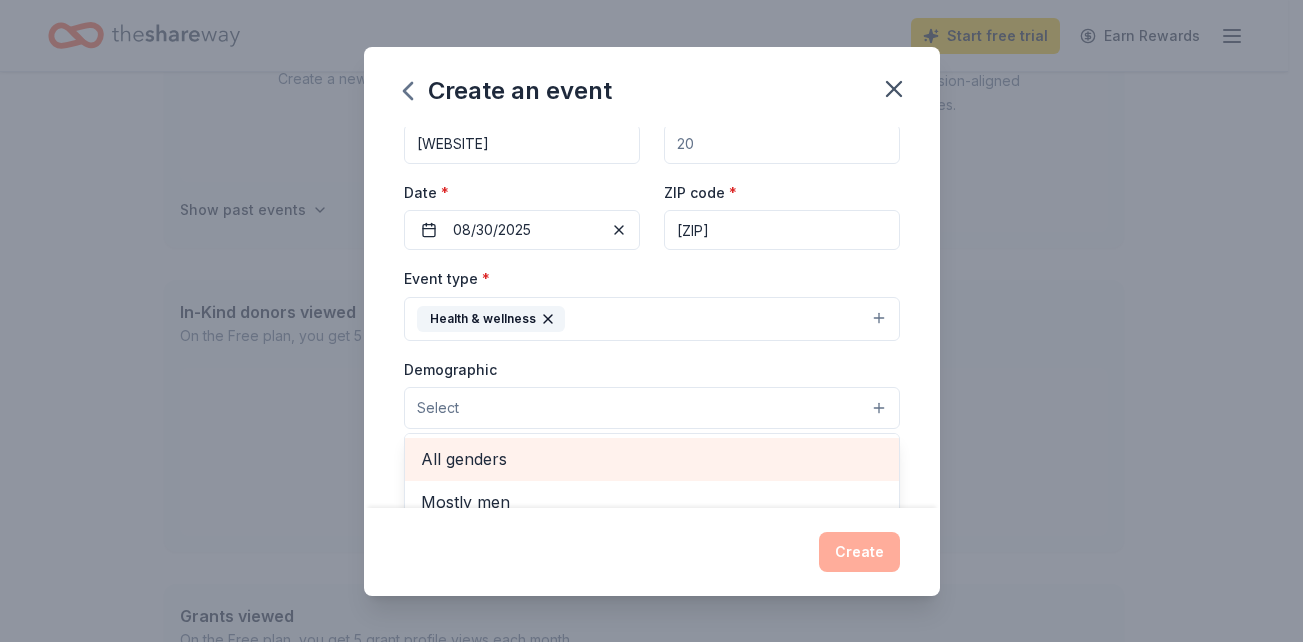 click on "All genders" at bounding box center [652, 459] 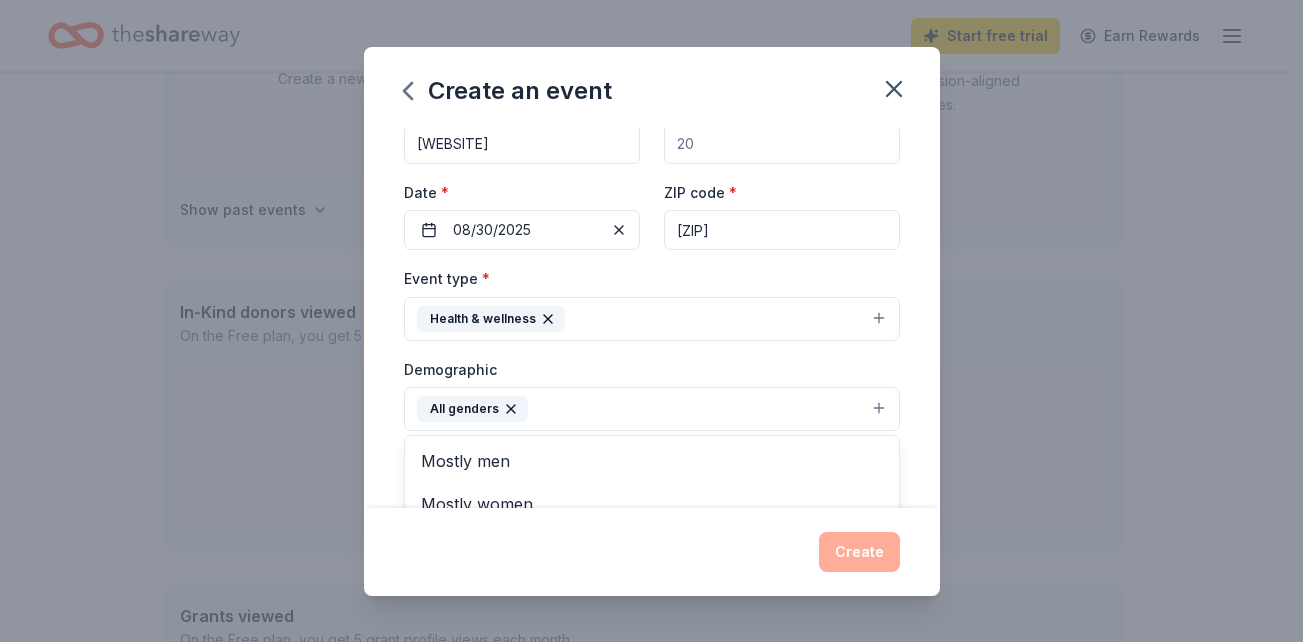 click on "Event name * fall event 10 /100 Event website [WEBSITE] Attendance * Date * 08/30/2025 ZIP code * [ZIP] Event type * Health & wellness Demographic All genders Mostly men Mostly women All ages 0-10 yrs 10-20 yrs 20-30 yrs 30-40 yrs 40-50 yrs 50-60 yrs 60-70 yrs 70-80 yrs 80+ yrs We use this information to help brands find events with their target demographic to sponsor their products. Mailing address [NUMBER] [STREET] East,[CITY] Apt/unit Description What are you looking for? * Auction & raffle Meals Snacks Desserts Alcohol Beverages Send me reminders Email me reminders of donor application deadlines Recurring event" at bounding box center [652, 317] 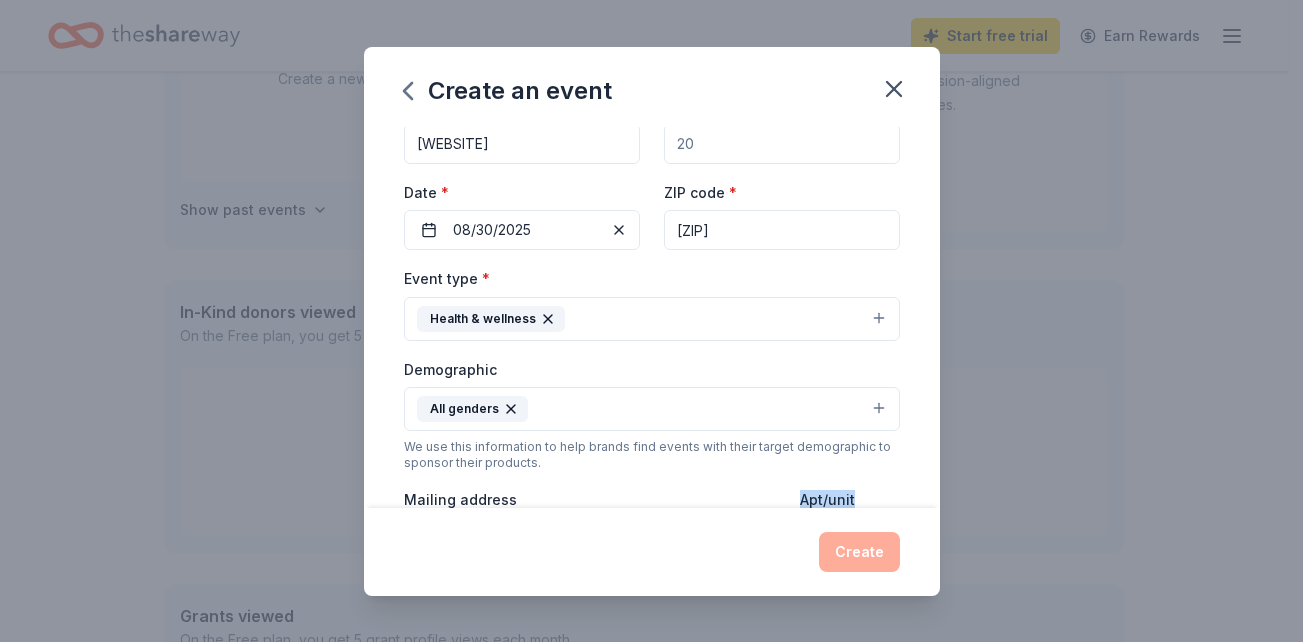 click on "Event name * fall event 10 /100 Event website [WEBSITE] Attendance * Date * 08/30/2025 ZIP code * [ZIP] Event type * Health & wellness Demographic All genders We use this information to help brands find events with their target demographic to sponsor their products. Mailing address [NUMBER] [STREET] East,[CITY] Apt/unit Description What are you looking for? * Auction & raffle Meals Snacks Desserts Alcohol Beverages Send me reminders Email me reminders of donor application deadlines Recurring event" at bounding box center [652, 317] 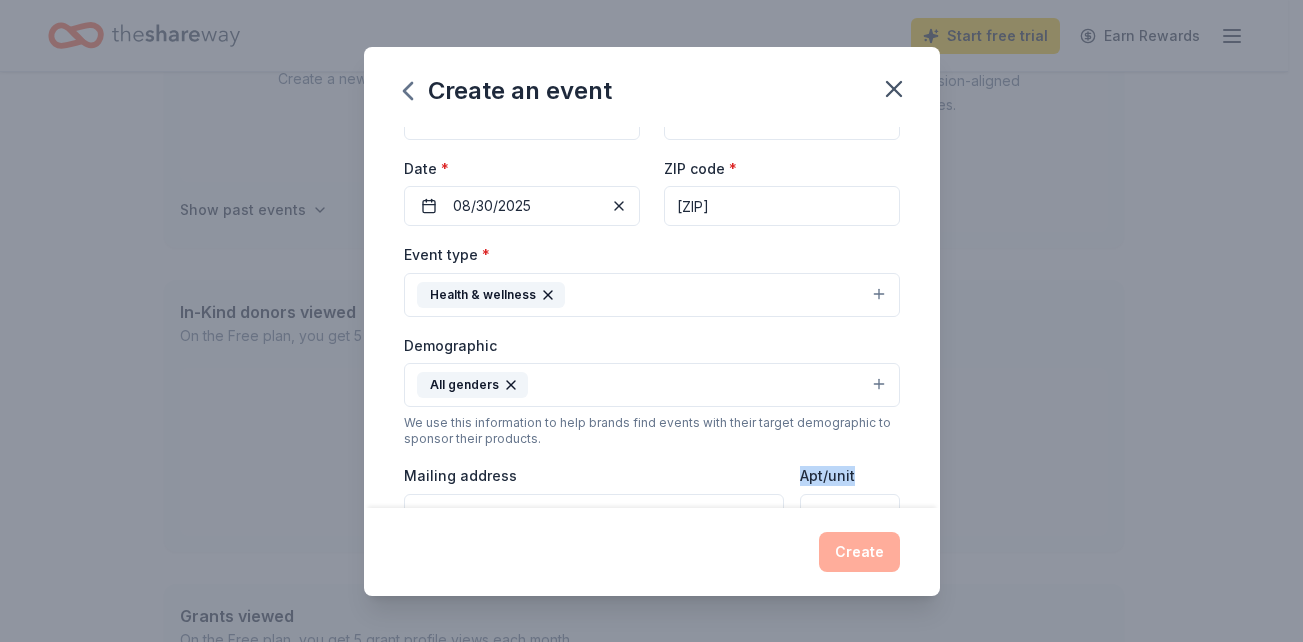 click on "Event name * fall event 10 /100 Event website [WEBSITE] Attendance * Date * 08/30/2025 ZIP code * [ZIP] Event type * Health & wellness Demographic All genders We use this information to help brands find events with their target demographic to sponsor their products. Mailing address [NUMBER] [STREET] East,[CITY] Apt/unit Description What are you looking for? * Auction & raffle Meals Snacks Desserts Alcohol Beverages Send me reminders Email me reminders of donor application deadlines Recurring event" at bounding box center (652, 317) 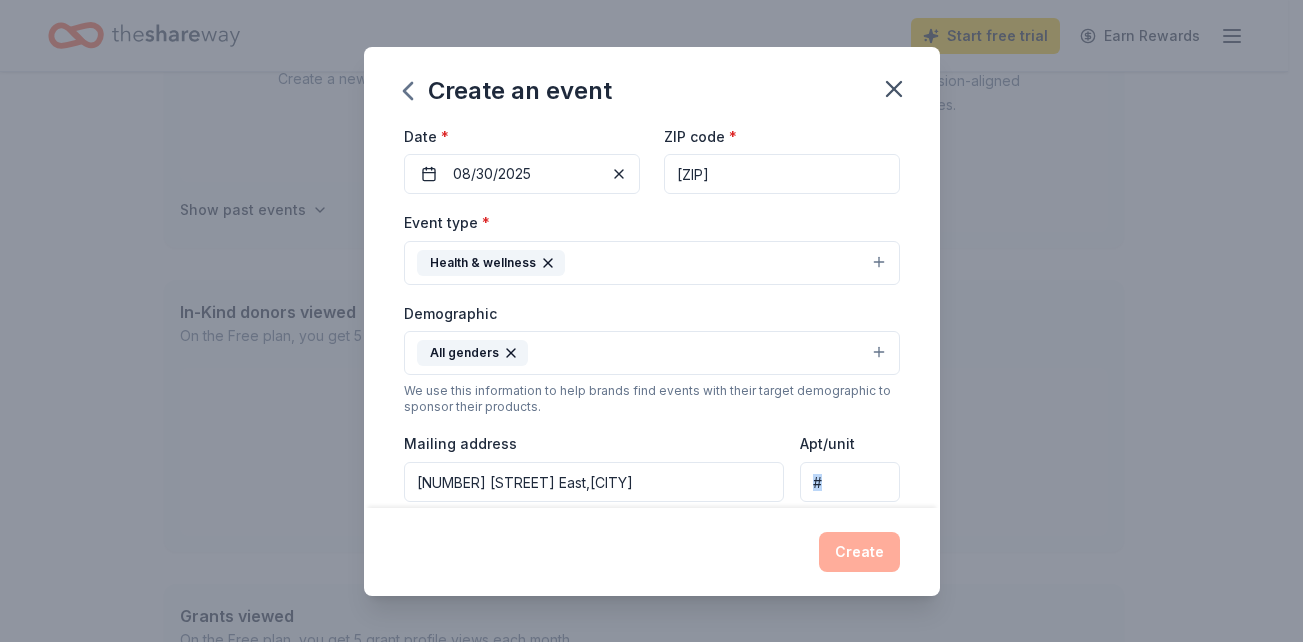 click on "Event name * fall event 10 /100 Event website [WEBSITE] Attendance * Date * 08/30/2025 ZIP code * [ZIP] Event type * Health & wellness Demographic All genders We use this information to help brands find events with their target demographic to sponsor their products. Mailing address [NUMBER] [STREET] East,[CITY] Apt/unit Description What are you looking for? * Auction & raffle Meals Snacks Desserts Alcohol Beverages Send me reminders Email me reminders of donor application deadlines Recurring event" at bounding box center [652, 317] 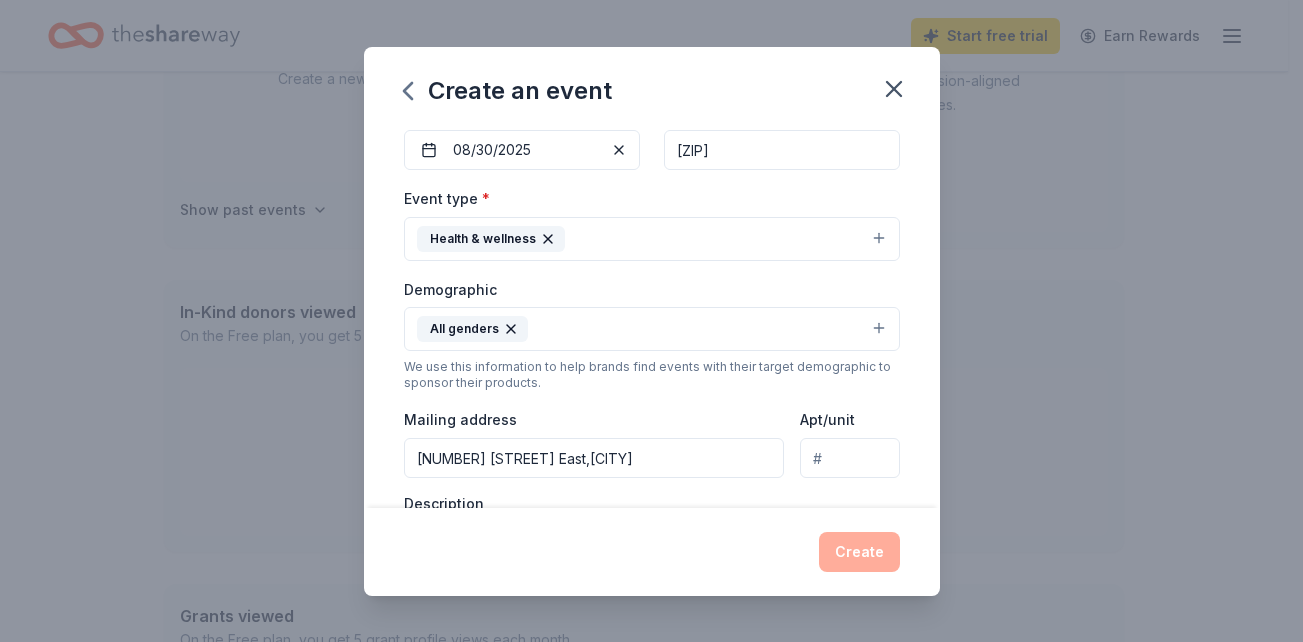 click on "Event name * fall event 10 /100 Event website [WEBSITE] Attendance * Date * 08/30/2025 ZIP code * [ZIP] Event type * Health & wellness Demographic All genders We use this information to help brands find events with their target demographic to sponsor their products. Mailing address [NUMBER] [STREET] East,[CITY] Apt/unit Description What are you looking for? * Auction & raffle Meals Snacks Desserts Alcohol Beverages Send me reminders Email me reminders of donor application deadlines Recurring event" at bounding box center [652, 317] 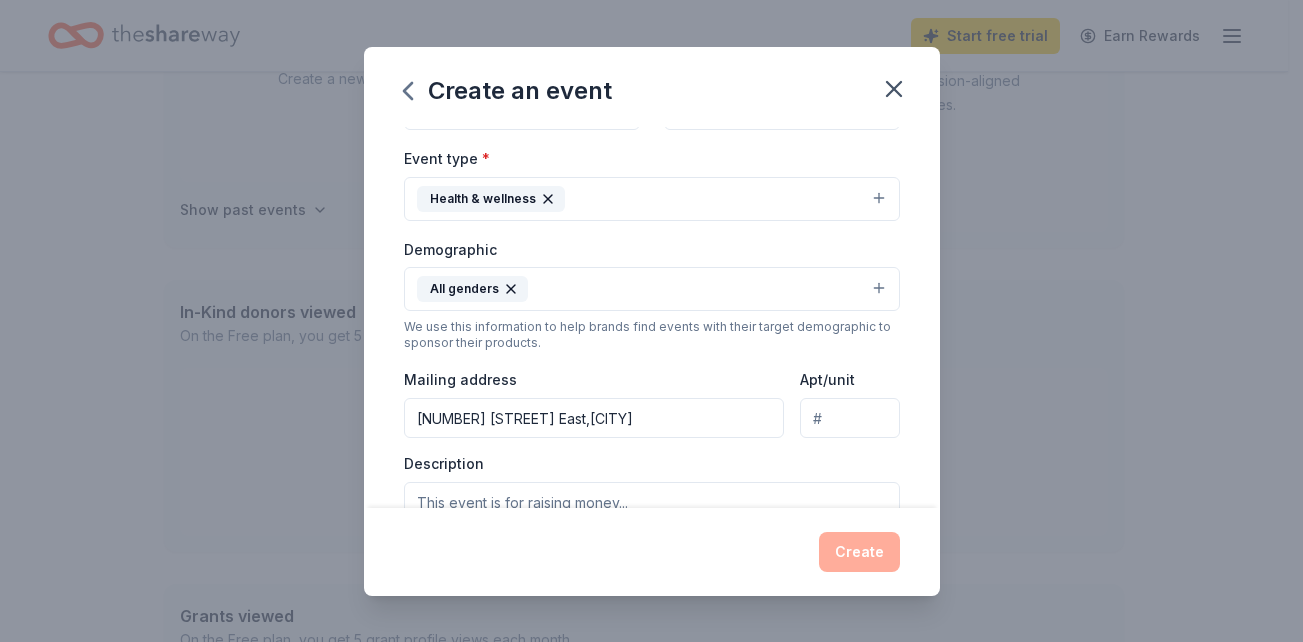 click on "Event name * fall event 10 /100 Event website [WEBSITE] Attendance * Date * 08/30/2025 ZIP code * [ZIP] Event type * Health & wellness Demographic All genders We use this information to help brands find events with their target demographic to sponsor their products. Mailing address [NUMBER] [STREET] East,[CITY] Apt/unit Description What are you looking for? * Auction & raffle Meals Snacks Desserts Alcohol Beverages Send me reminders Email me reminders of donor application deadlines Recurring event" at bounding box center [652, 317] 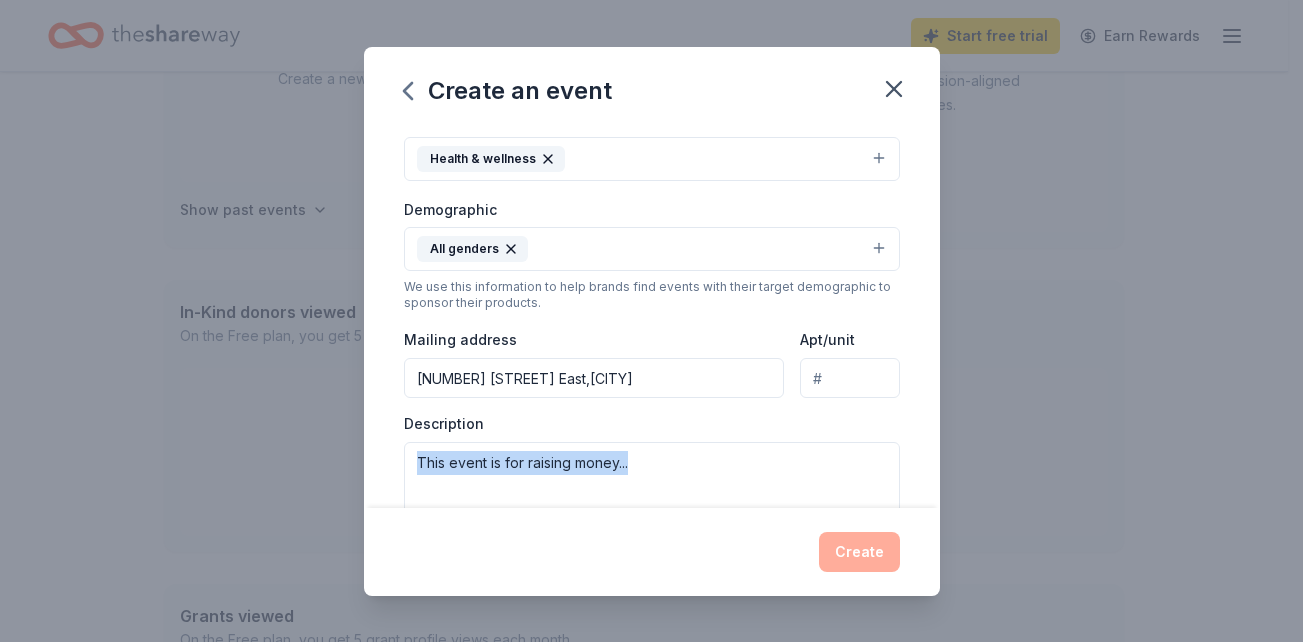 click on "Event name * fall event 10 /100 Event website [WEBSITE] Attendance * Date * 08/30/2025 ZIP code * [ZIP] Event type * Health & wellness Demographic All genders We use this information to help brands find events with their target demographic to sponsor their products. Mailing address [NUMBER] [STREET] East,[CITY] Apt/unit Description What are you looking for? * Auction & raffle Meals Snacks Desserts Alcohol Beverages Send me reminders Email me reminders of donor application deadlines Recurring event" at bounding box center (652, 317) 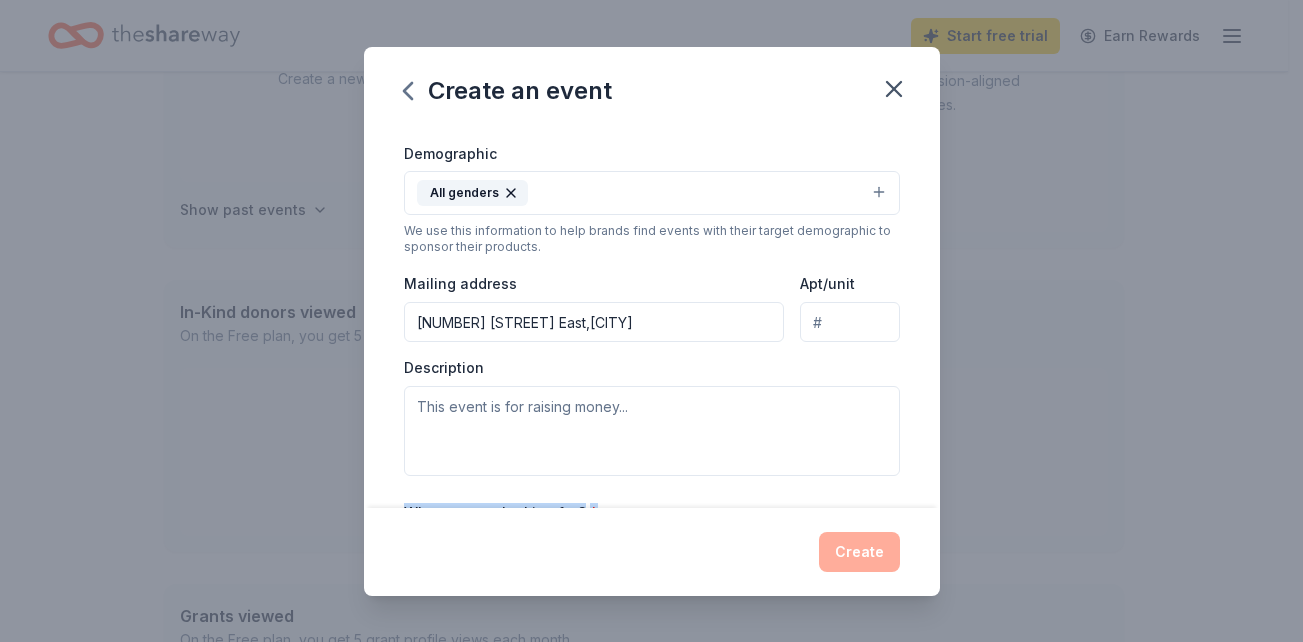 click on "Event name * fall event 10 /100 Event website [WEBSITE] Attendance * Date * 08/30/2025 ZIP code * [ZIP] Event type * Health & wellness Demographic All genders We use this information to help brands find events with their target demographic to sponsor their products. Mailing address [NUMBER] [STREET] East,[CITY] Apt/unit Description What are you looking for? * Auction & raffle Meals Snacks Desserts Alcohol Beverages Send me reminders Email me reminders of donor application deadlines Recurring event" at bounding box center [652, 317] 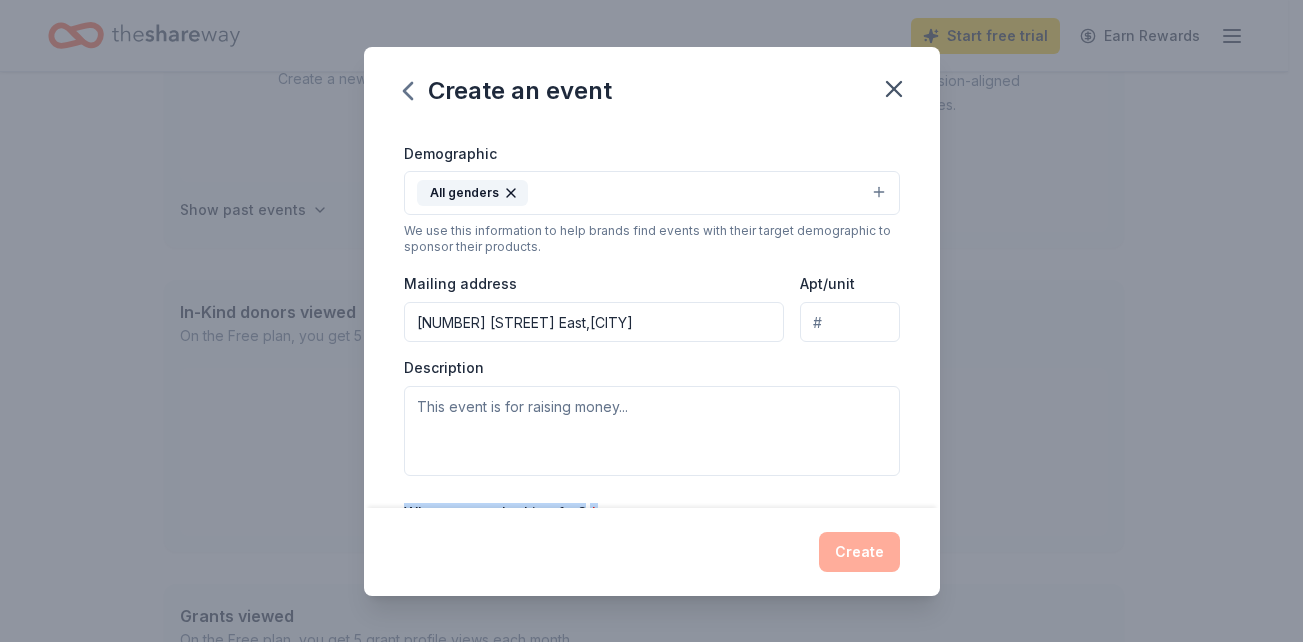 click on "Event name * fall event 10 /100 Event website [WEBSITE] Attendance * Date * 08/30/2025 ZIP code * [ZIP] Event type * Health & wellness Demographic All genders We use this information to help brands find events with their target demographic to sponsor their products. Mailing address [NUMBER] [STREET] East,[CITY] Apt/unit Description What are you looking for? * Auction & raffle Meals Snacks Desserts Alcohol Beverages Send me reminders Email me reminders of donor application deadlines Recurring event" at bounding box center [652, 317] 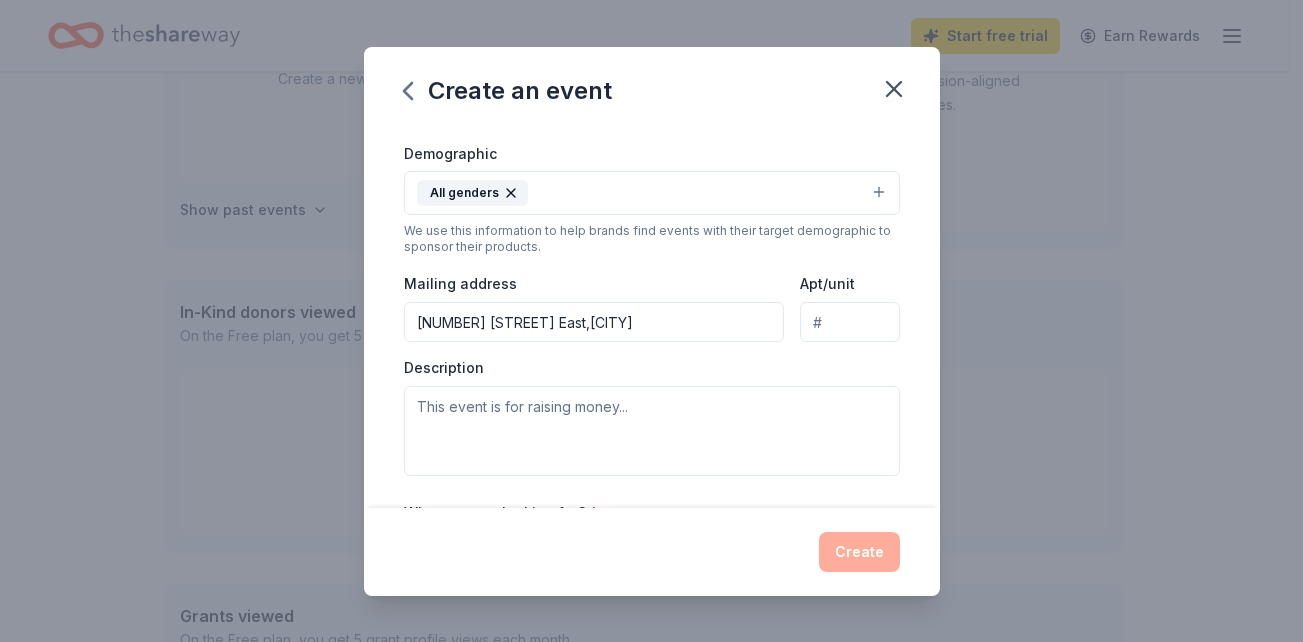 click on "Event name * fall event 10 /100 Event website [WEBSITE] Attendance * Date * 08/30/2025 ZIP code * [ZIP] Event type * Health & wellness Demographic All genders We use this information to help brands find events with their target demographic to sponsor their products. Mailing address [NUMBER] [STREET] East,[CITY] Apt/unit Description What are you looking for? * Auction & raffle Meals Snacks Desserts Alcohol Beverages Send me reminders Email me reminders of donor application deadlines Recurring event" at bounding box center (652, 317) 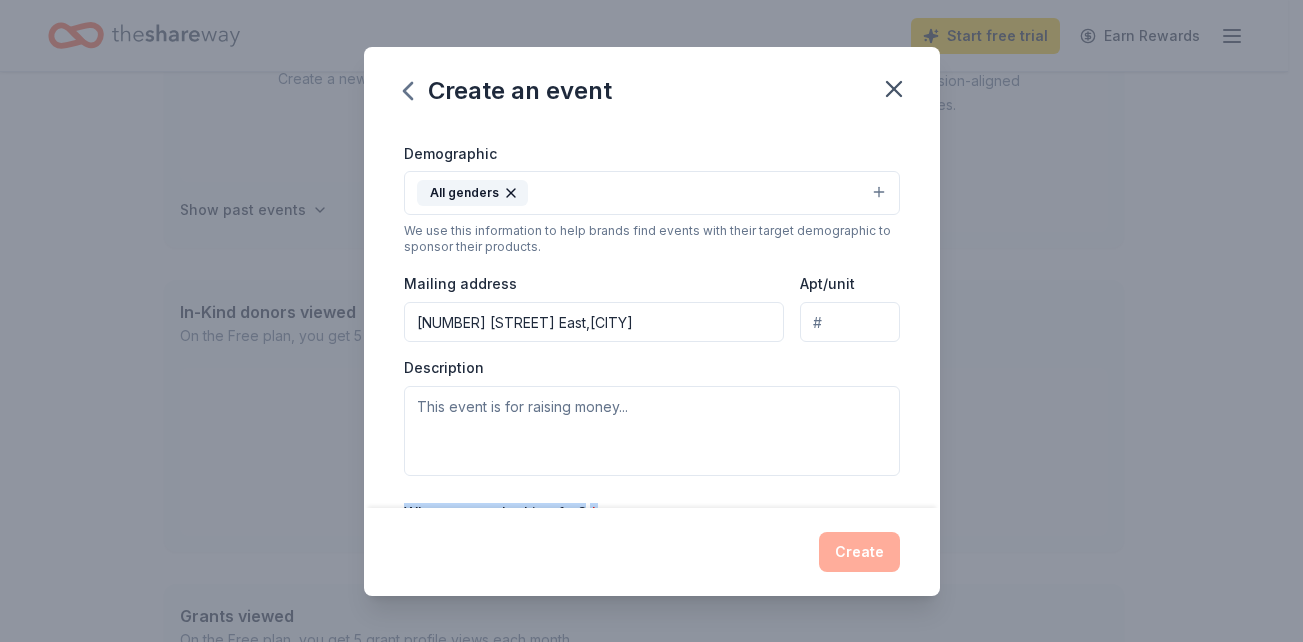 scroll, scrollTop: 400, scrollLeft: 0, axis: vertical 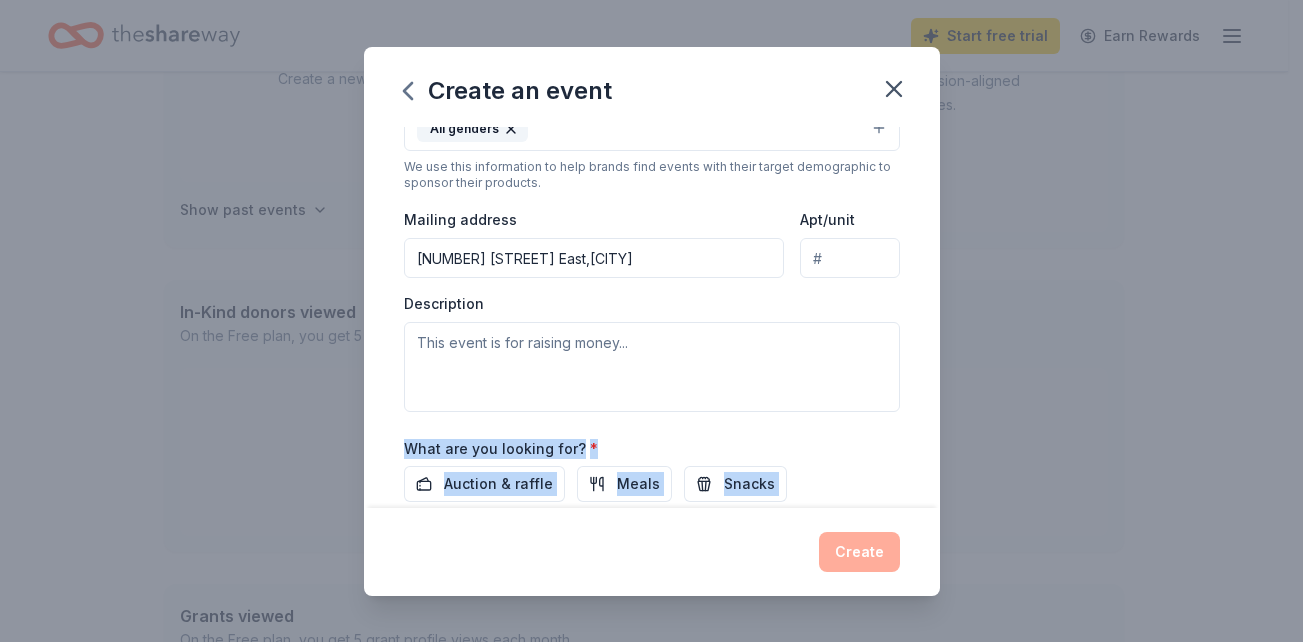 click on "Event name * fall event 10 /100 Event website [WEBSITE] Attendance * Date * 08/30/2025 ZIP code * [ZIP] Event type * Health & wellness Demographic All genders We use this information to help brands find events with their target demographic to sponsor their products. Mailing address [NUMBER] [STREET] East,[CITY] Apt/unit Description What are you looking for? * Auction & raffle Meals Snacks Desserts Alcohol Beverages Send me reminders Email me reminders of donor application deadlines Recurring event" at bounding box center [652, 317] 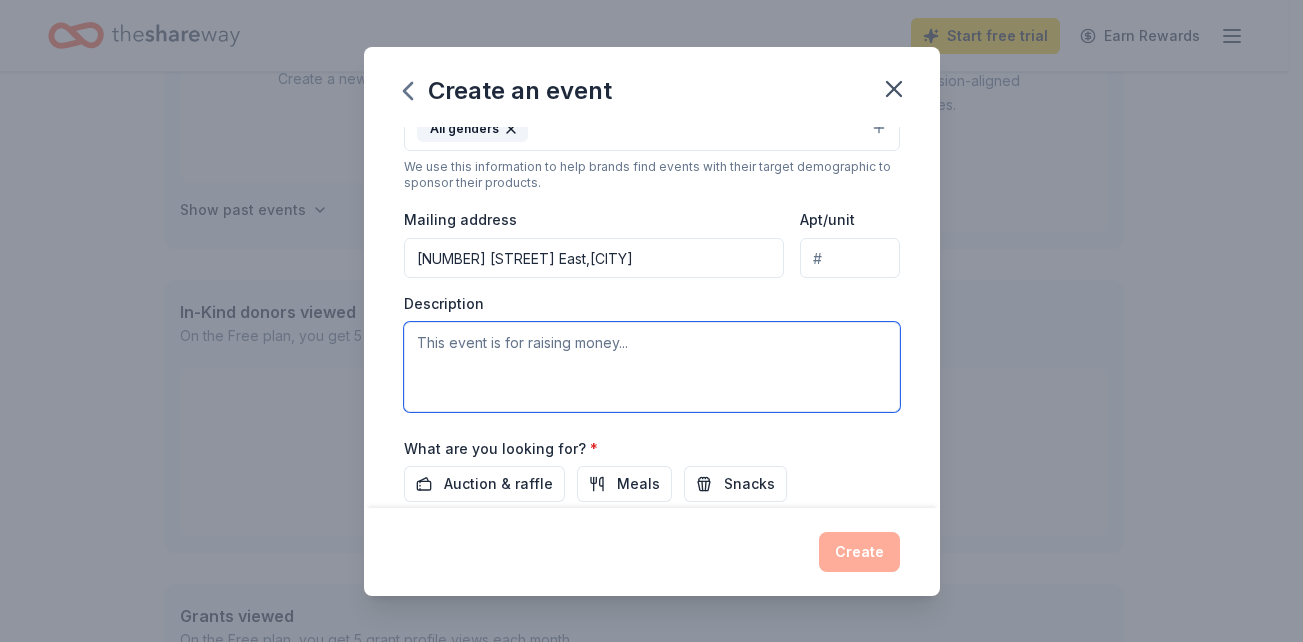 click at bounding box center [652, 367] 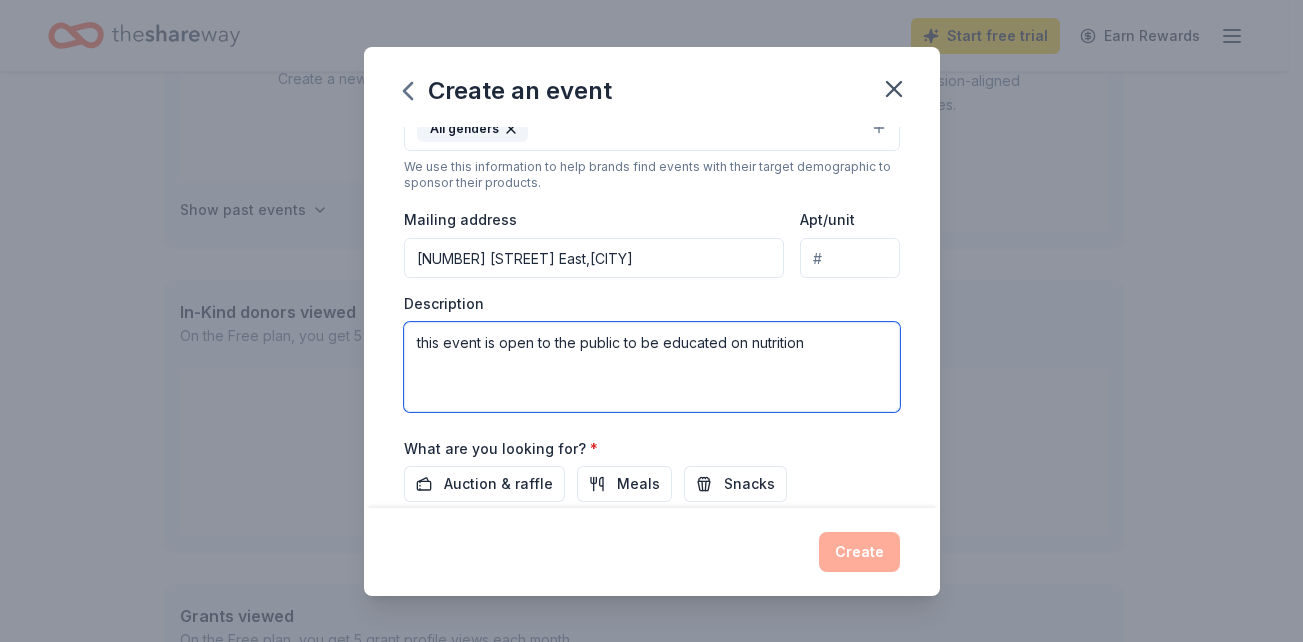 type on "this event is open to the public to be educated on nutrition" 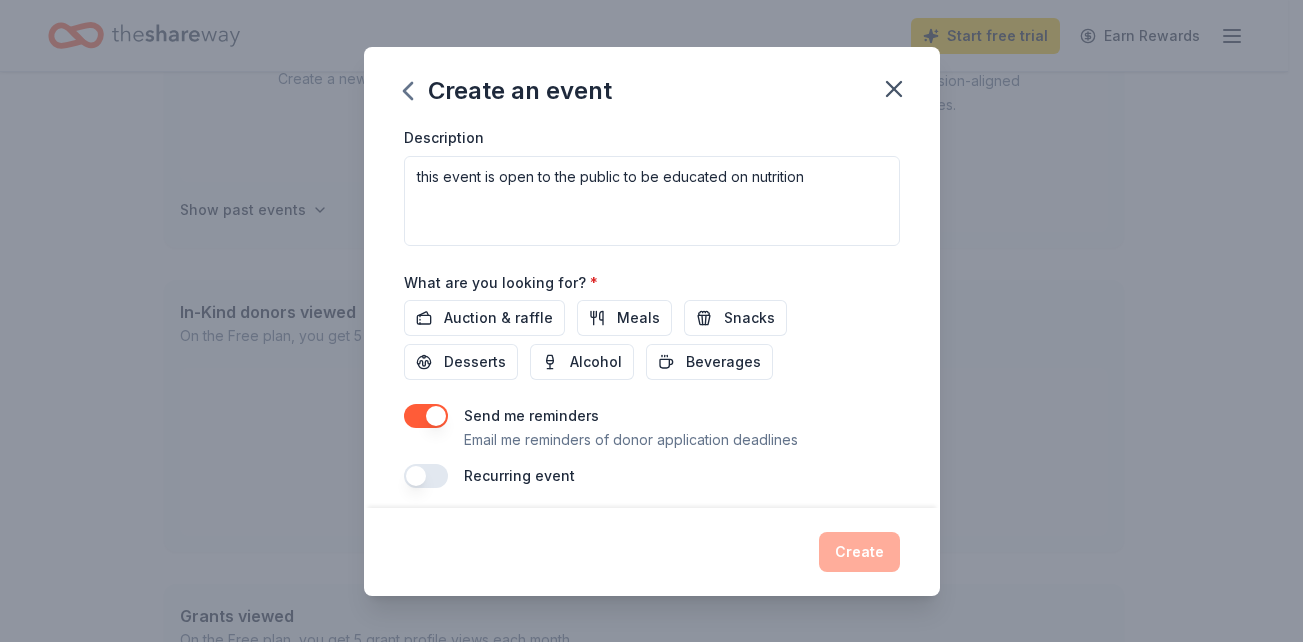 scroll, scrollTop: 578, scrollLeft: 0, axis: vertical 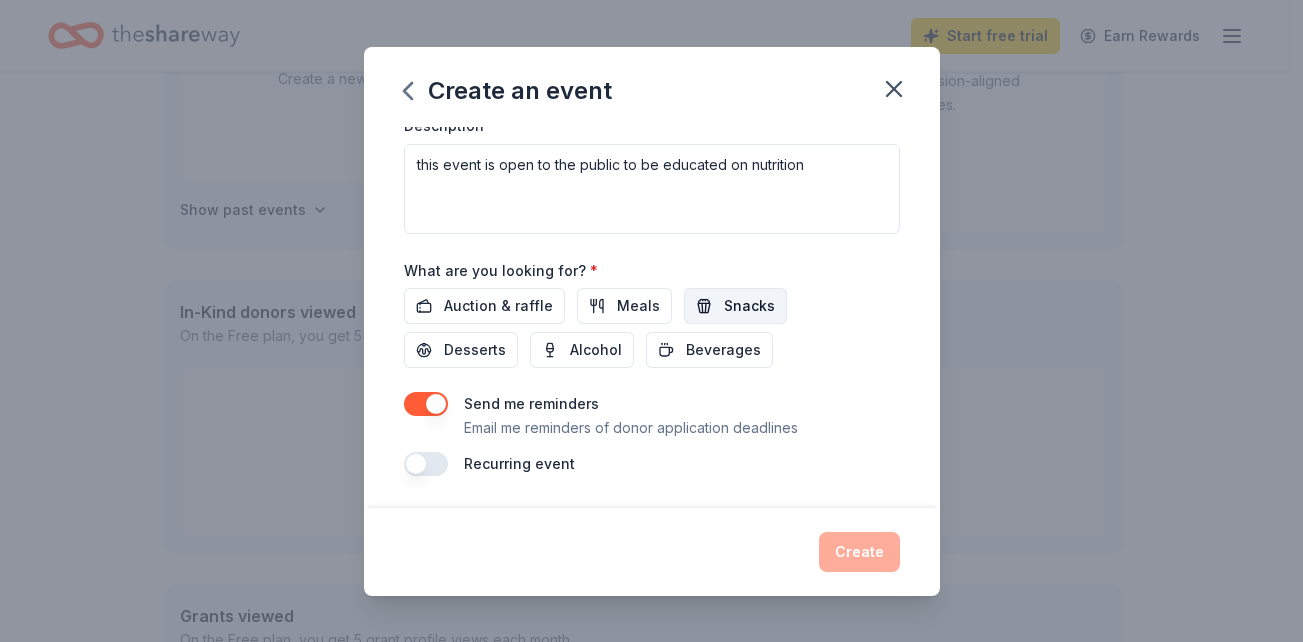 click on "Snacks" at bounding box center (749, 306) 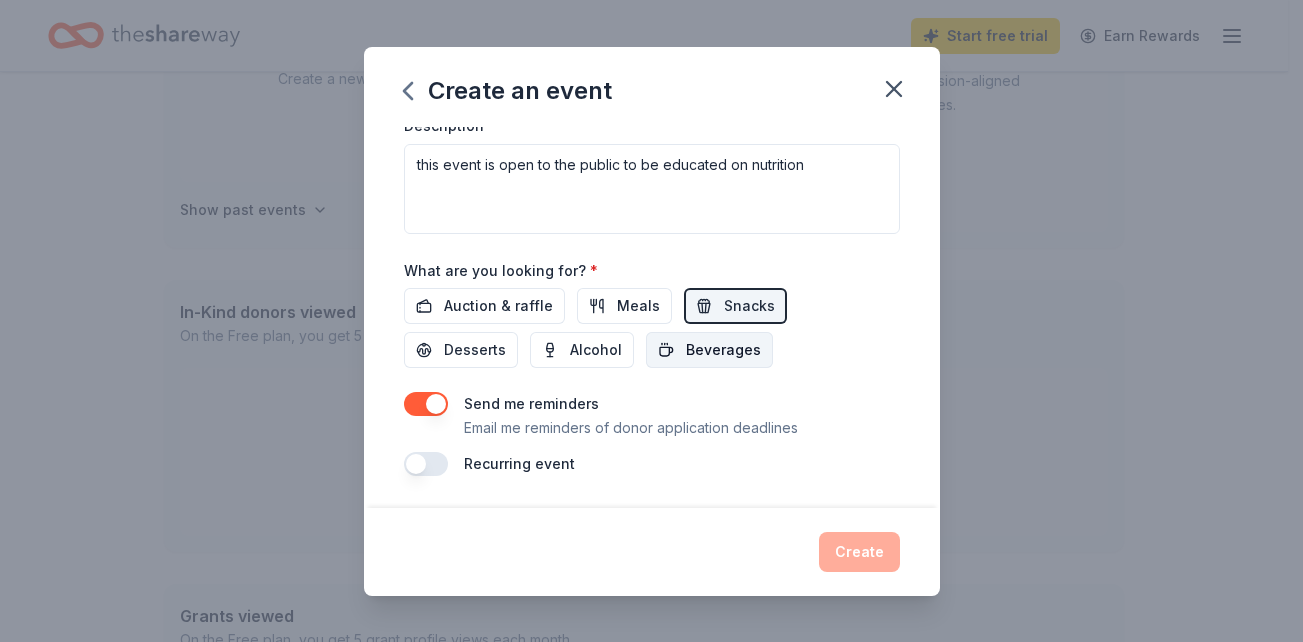 click on "Beverages" at bounding box center [723, 350] 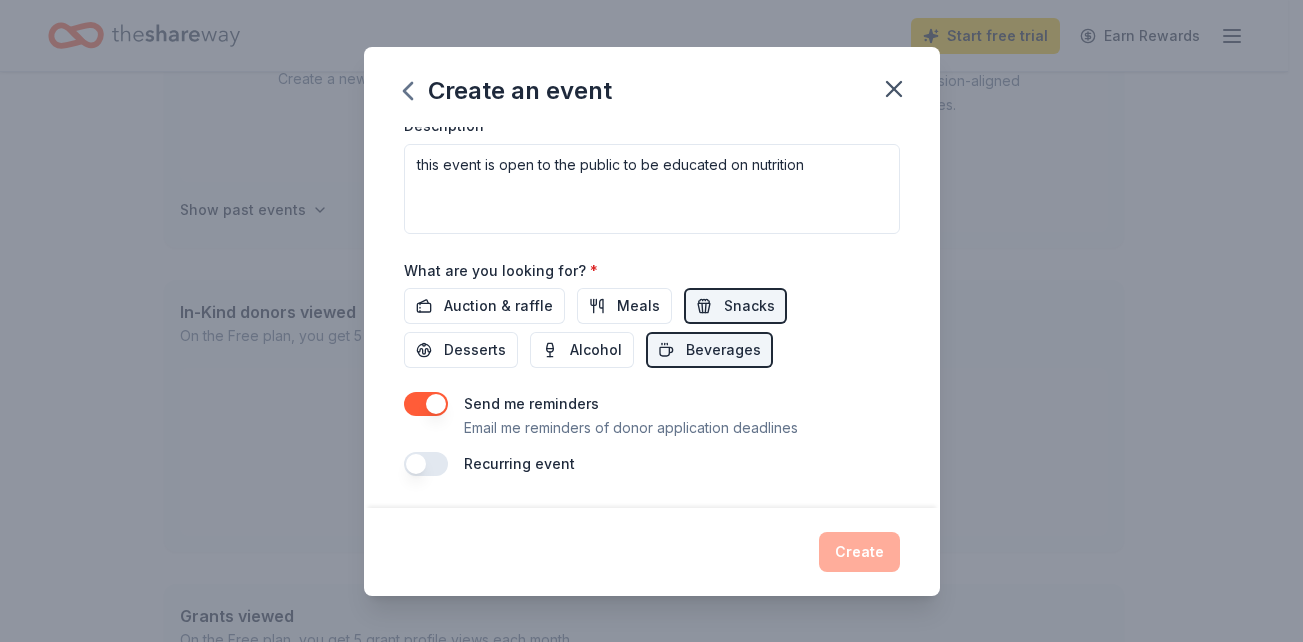 click on "Create" at bounding box center (652, 552) 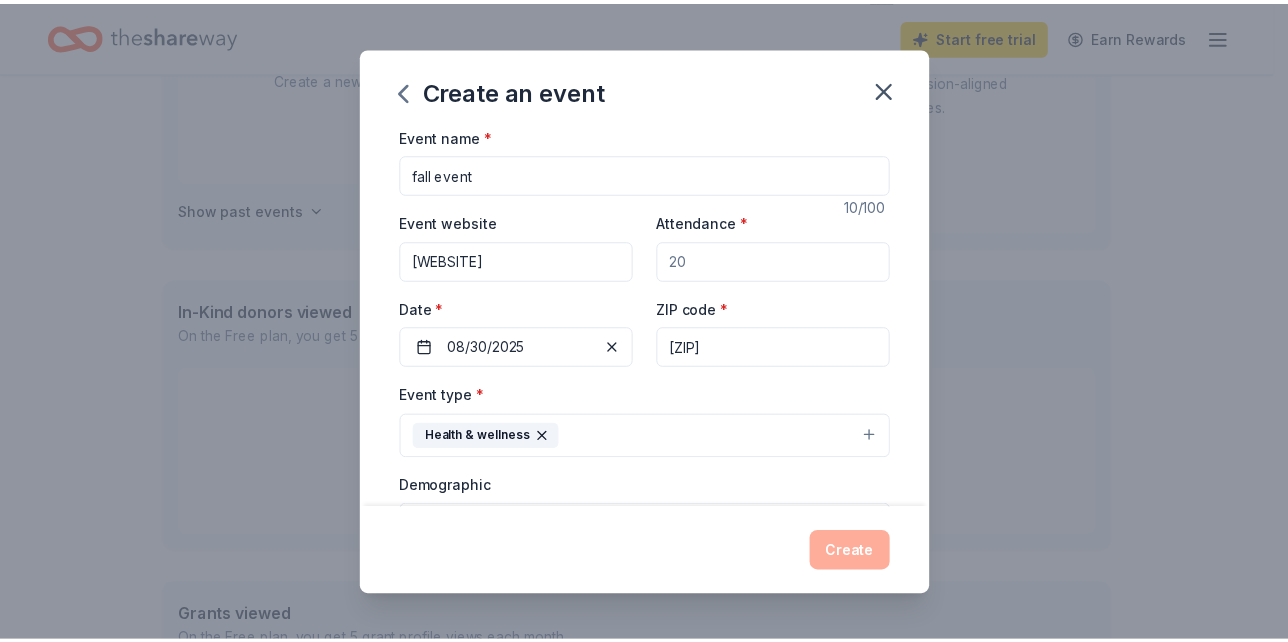 scroll, scrollTop: 0, scrollLeft: 0, axis: both 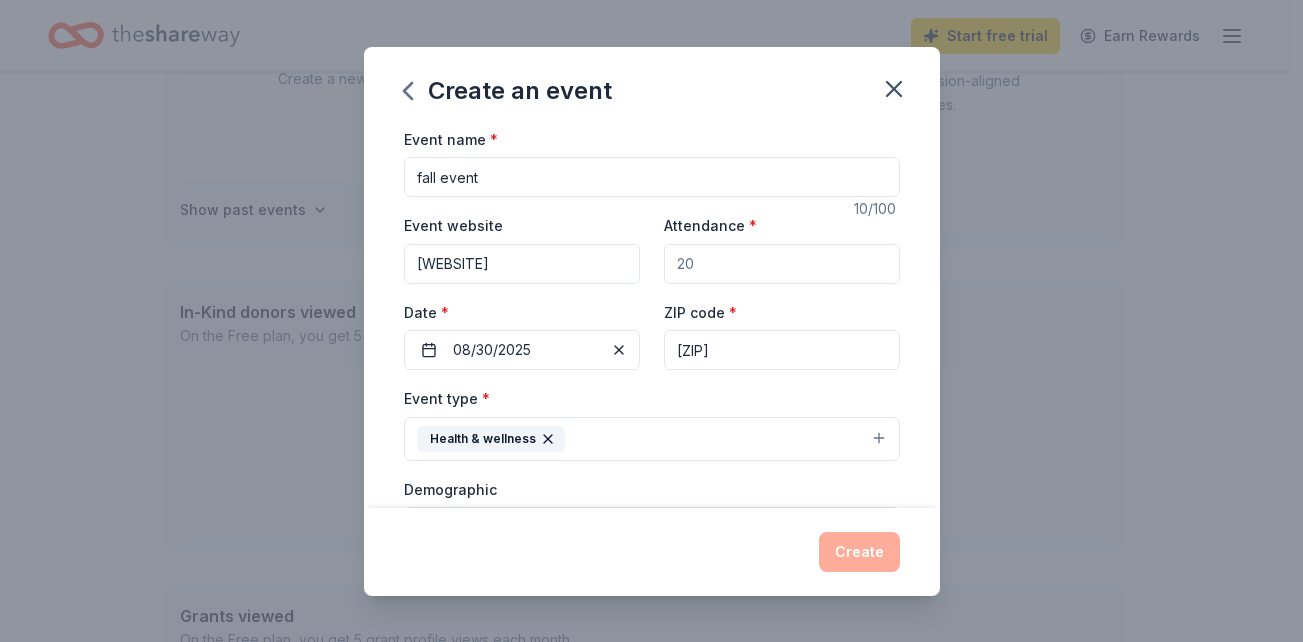 click on "Create" at bounding box center (652, 552) 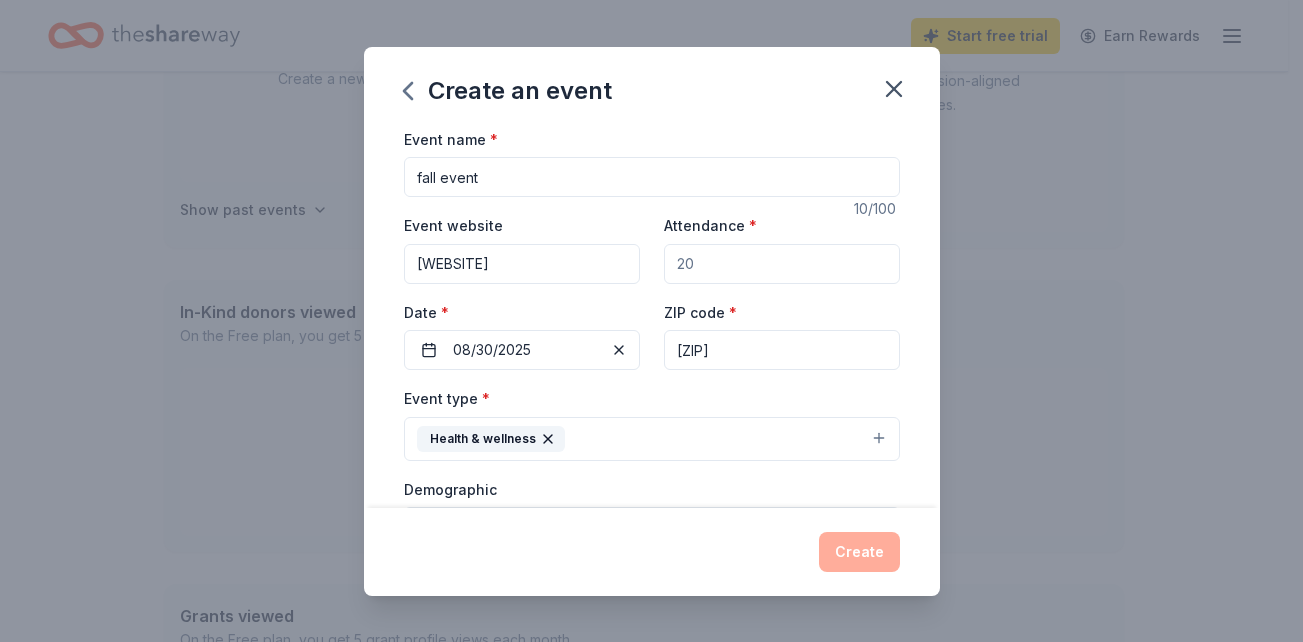 click on "Create" at bounding box center [652, 552] 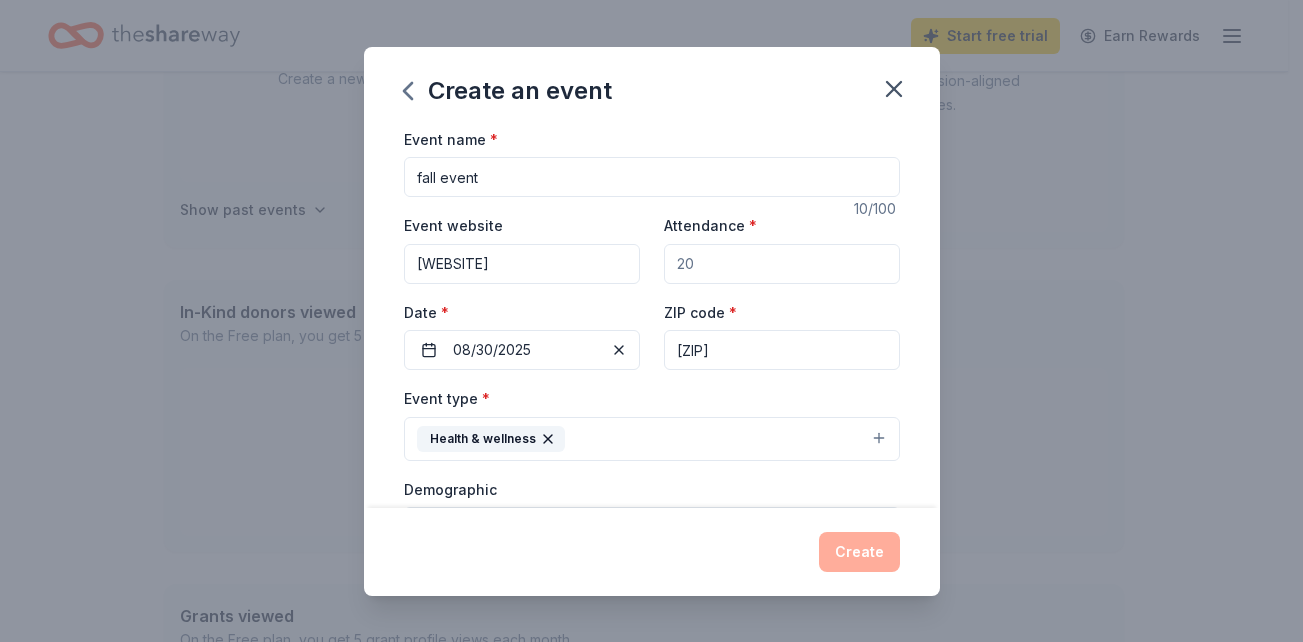 click on "Create" at bounding box center [652, 552] 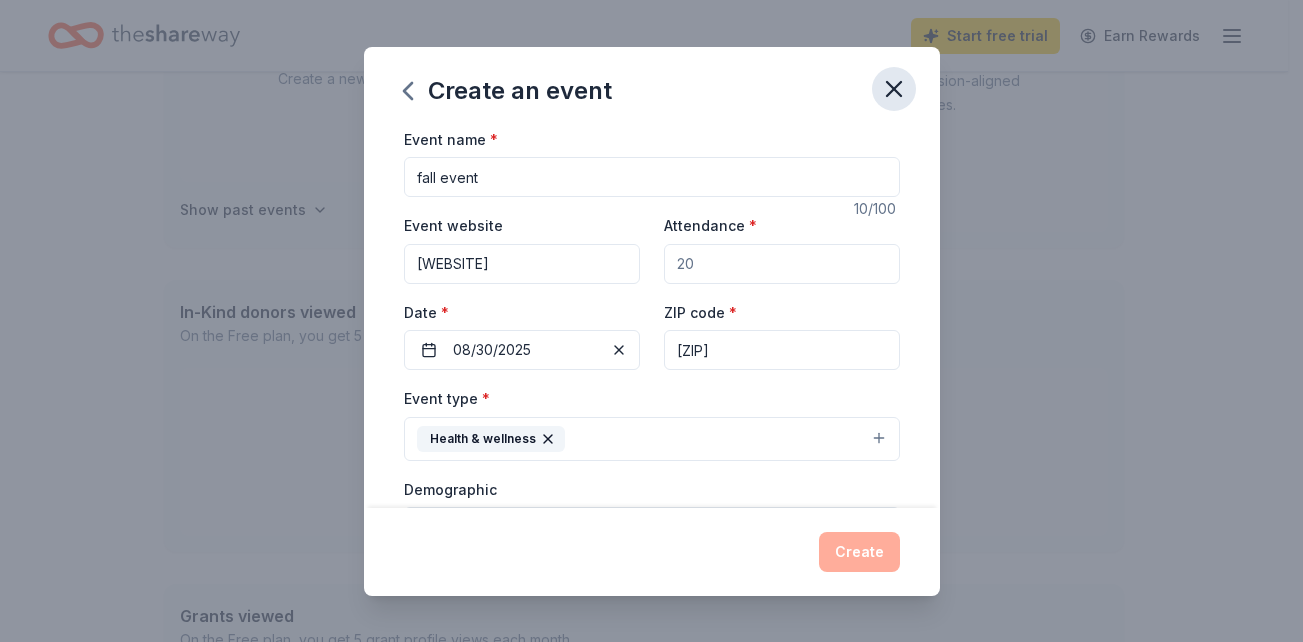 click 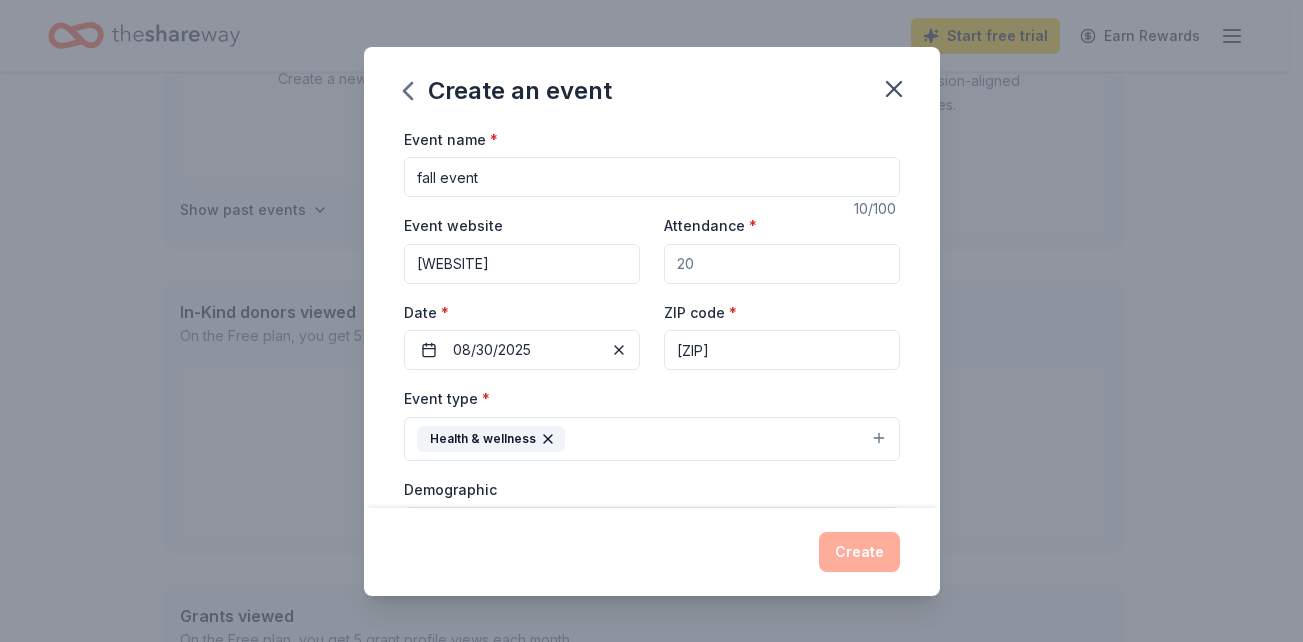 click on "Create an event" at bounding box center (652, 87) 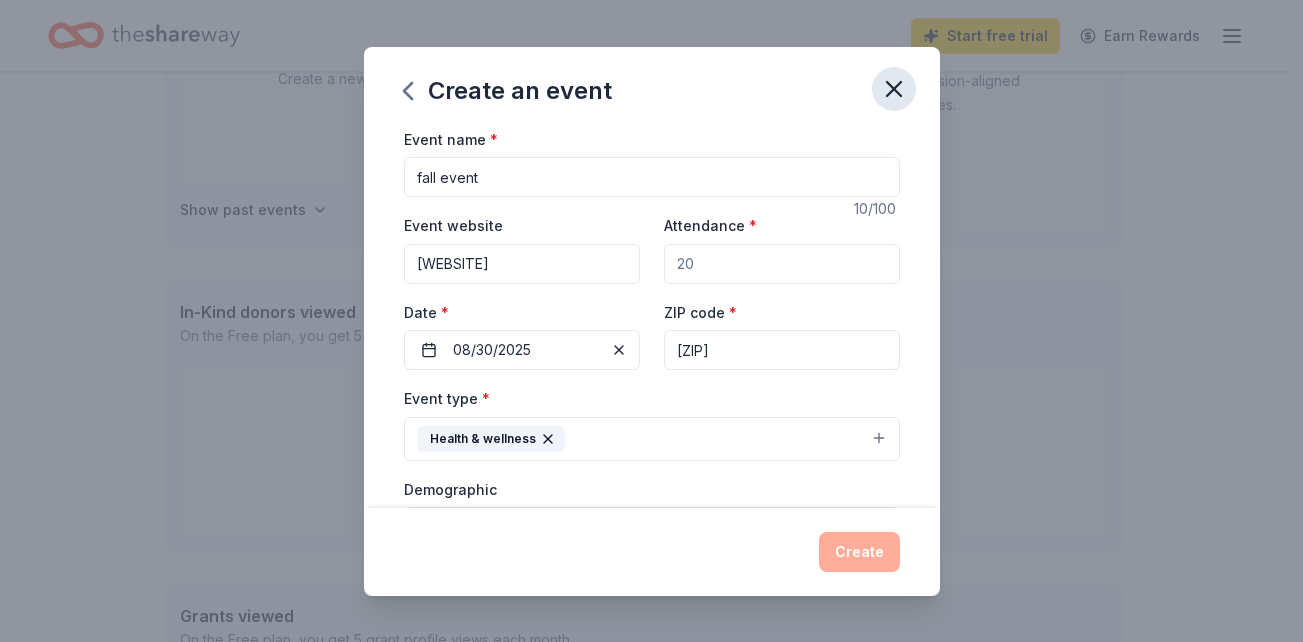 click 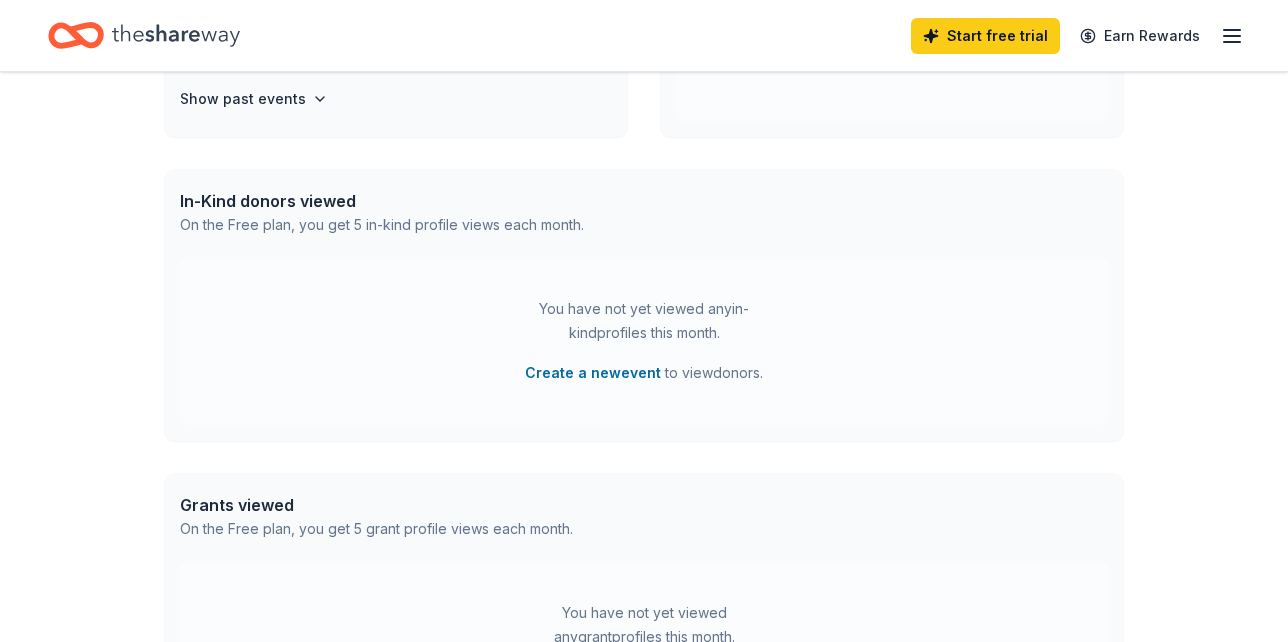 scroll, scrollTop: 382, scrollLeft: 0, axis: vertical 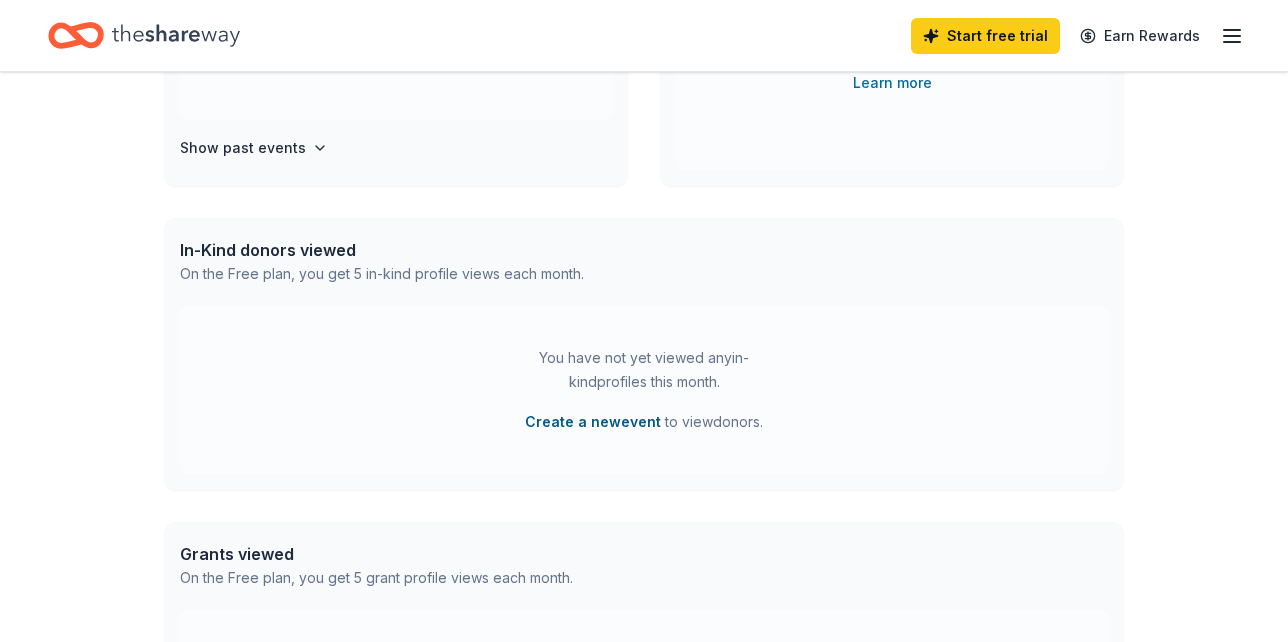 click on "Create a new  event" at bounding box center [593, 422] 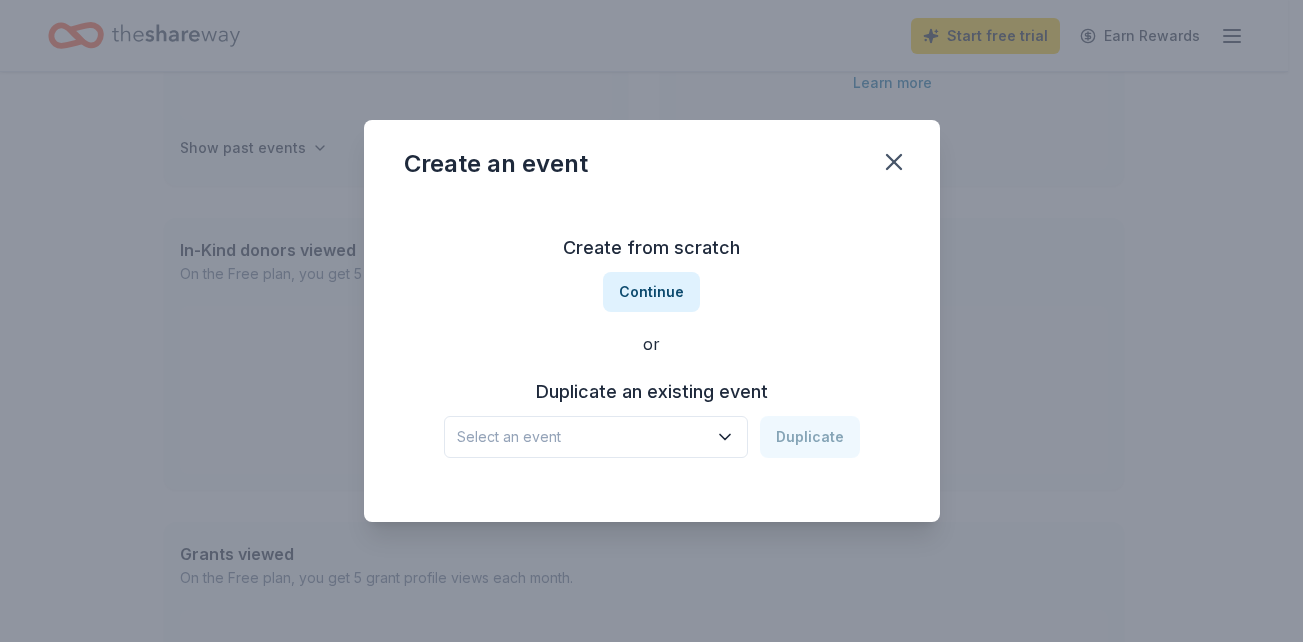 click 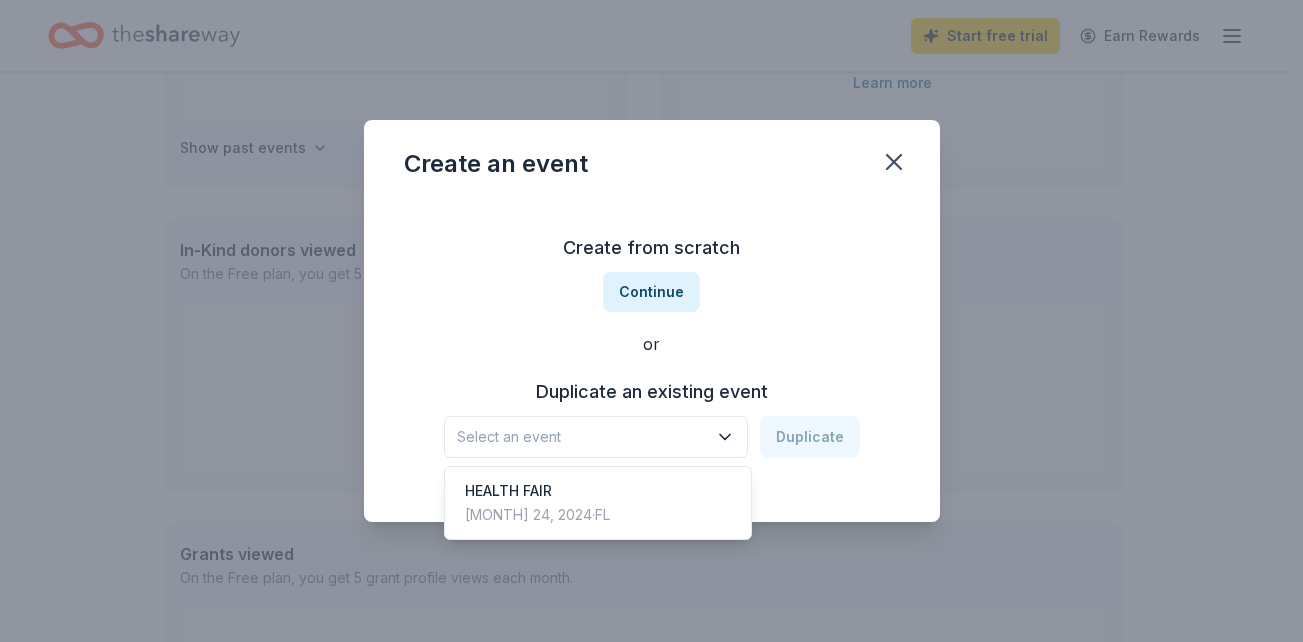 click 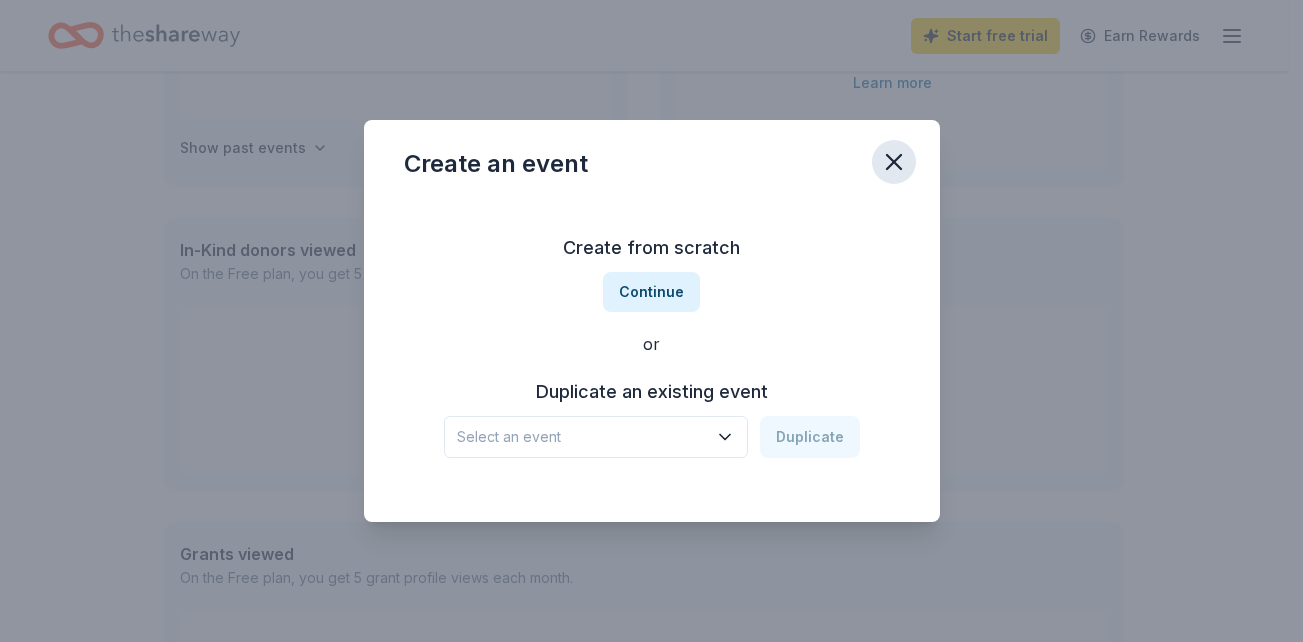 click 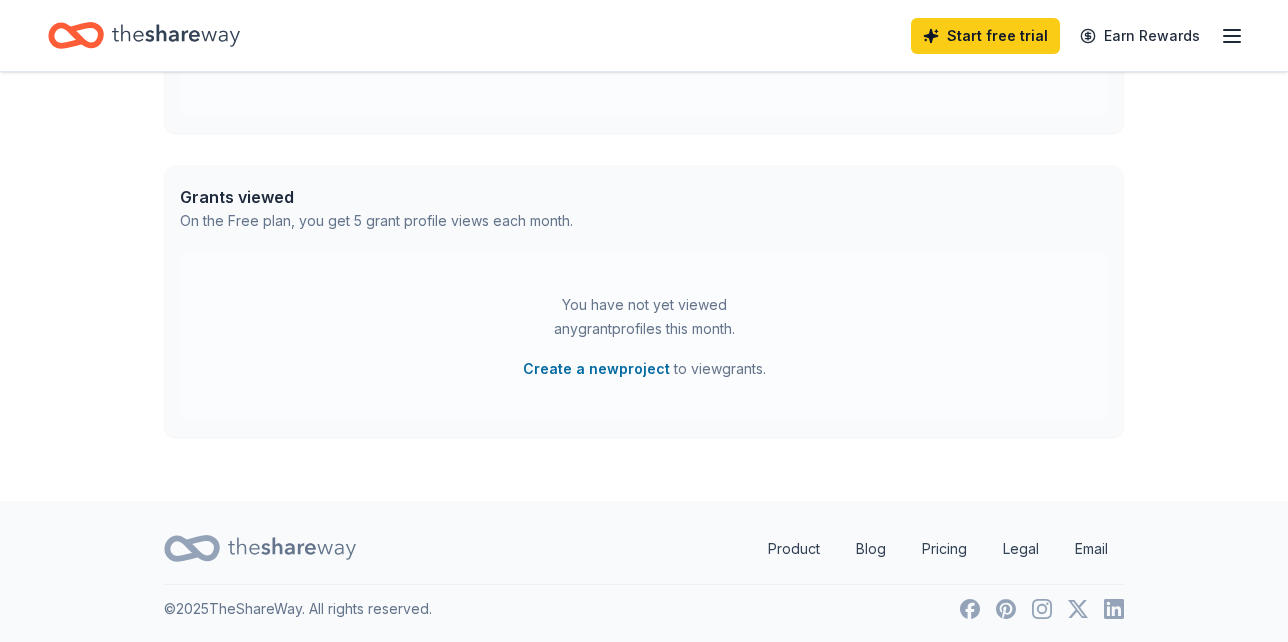 scroll, scrollTop: 742, scrollLeft: 0, axis: vertical 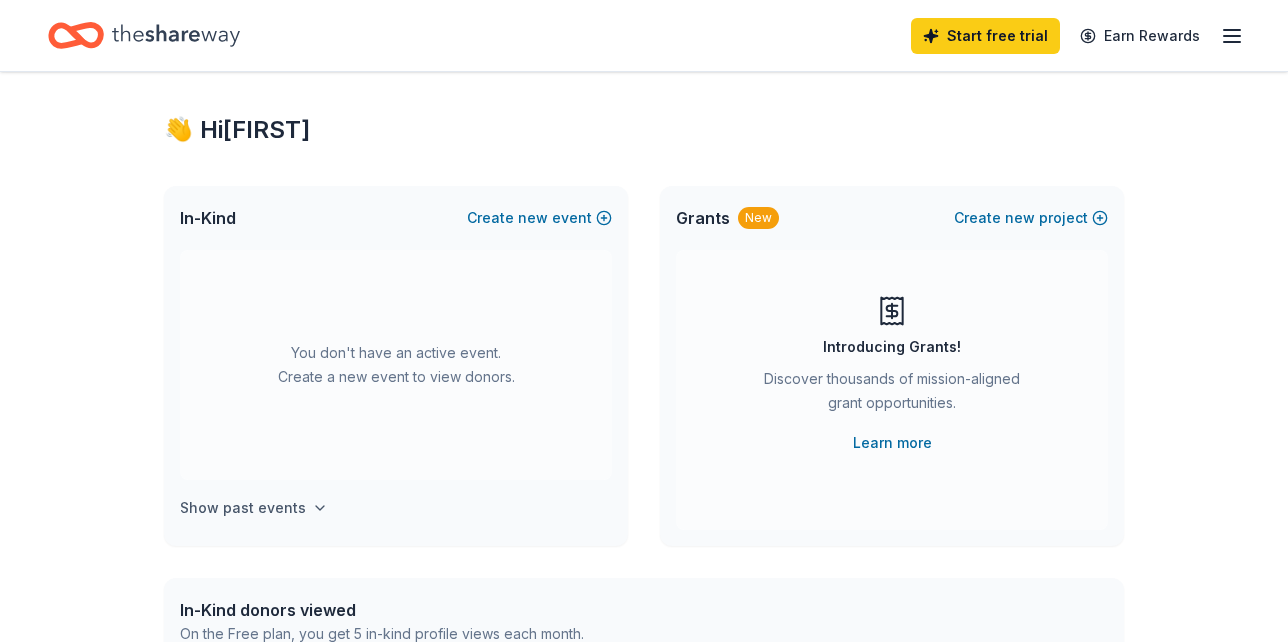 click 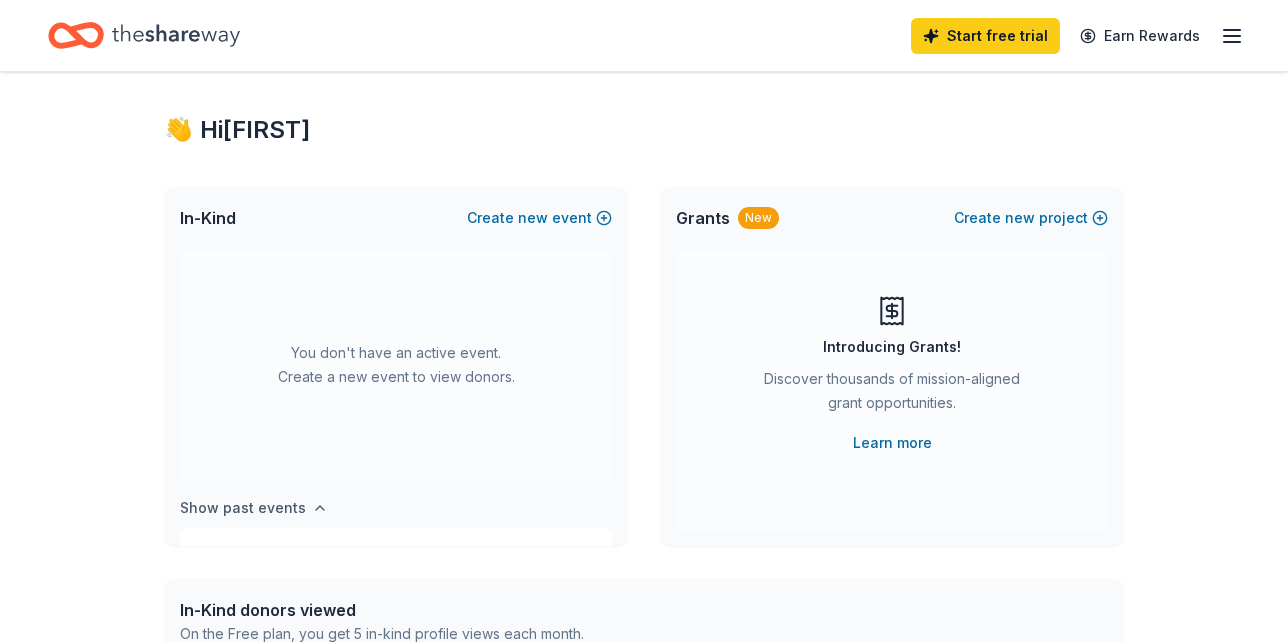 scroll, scrollTop: 74, scrollLeft: 0, axis: vertical 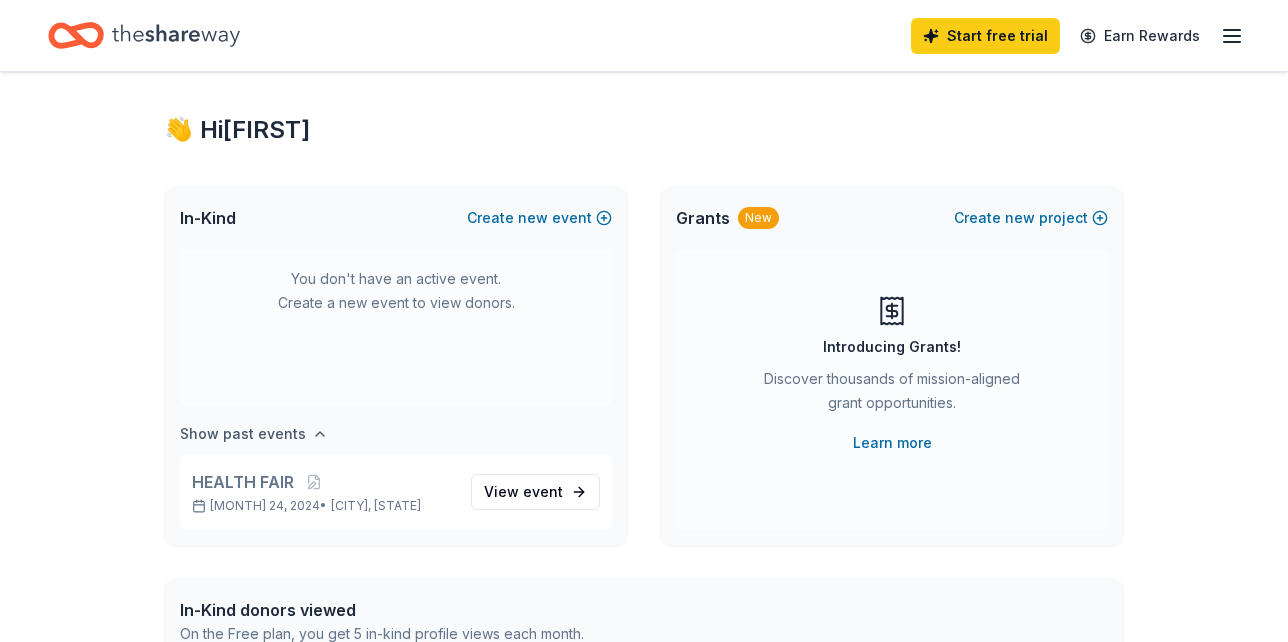 click 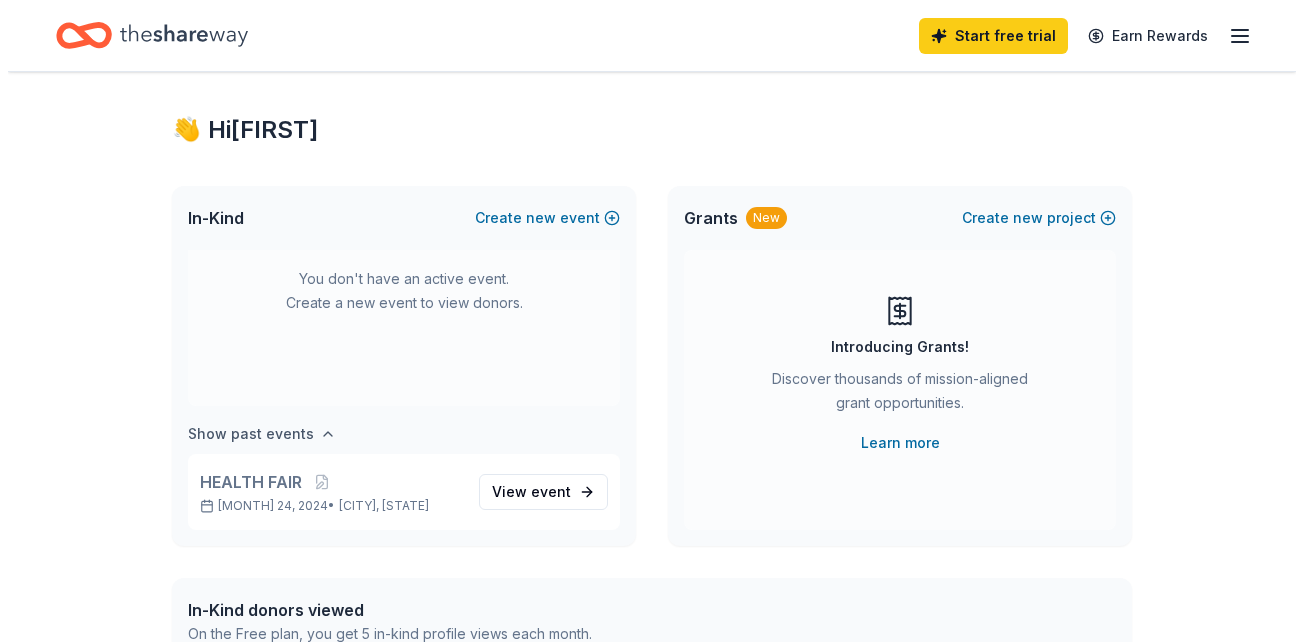 scroll, scrollTop: 0, scrollLeft: 0, axis: both 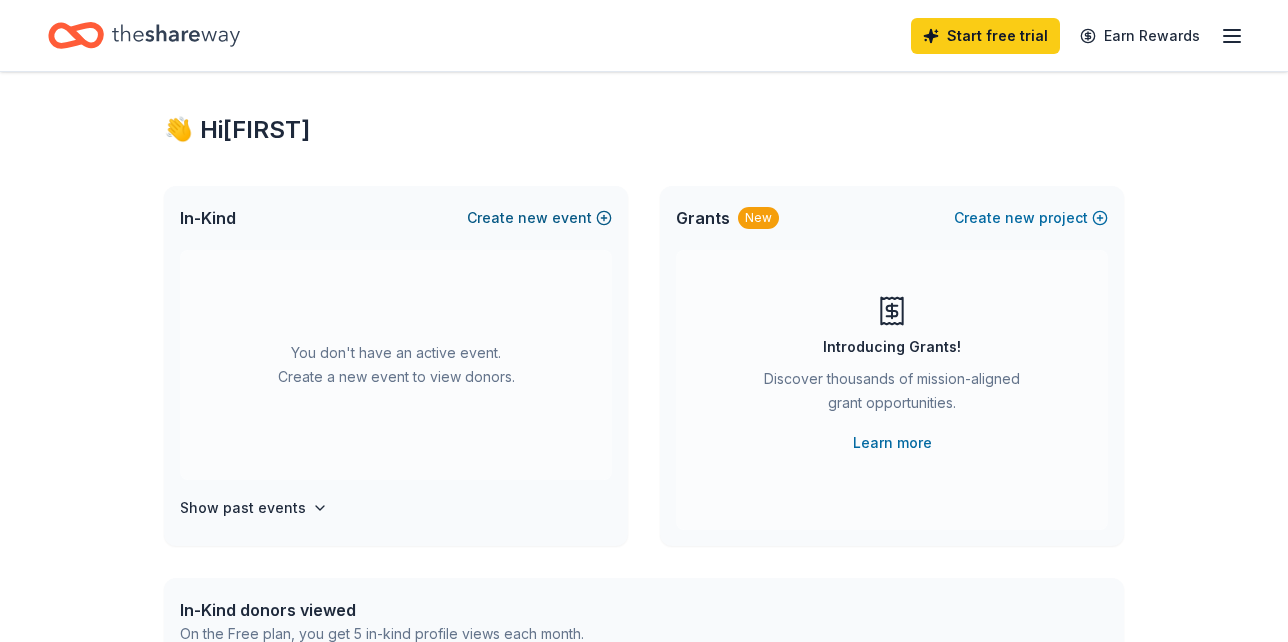 click on "new" at bounding box center [533, 218] 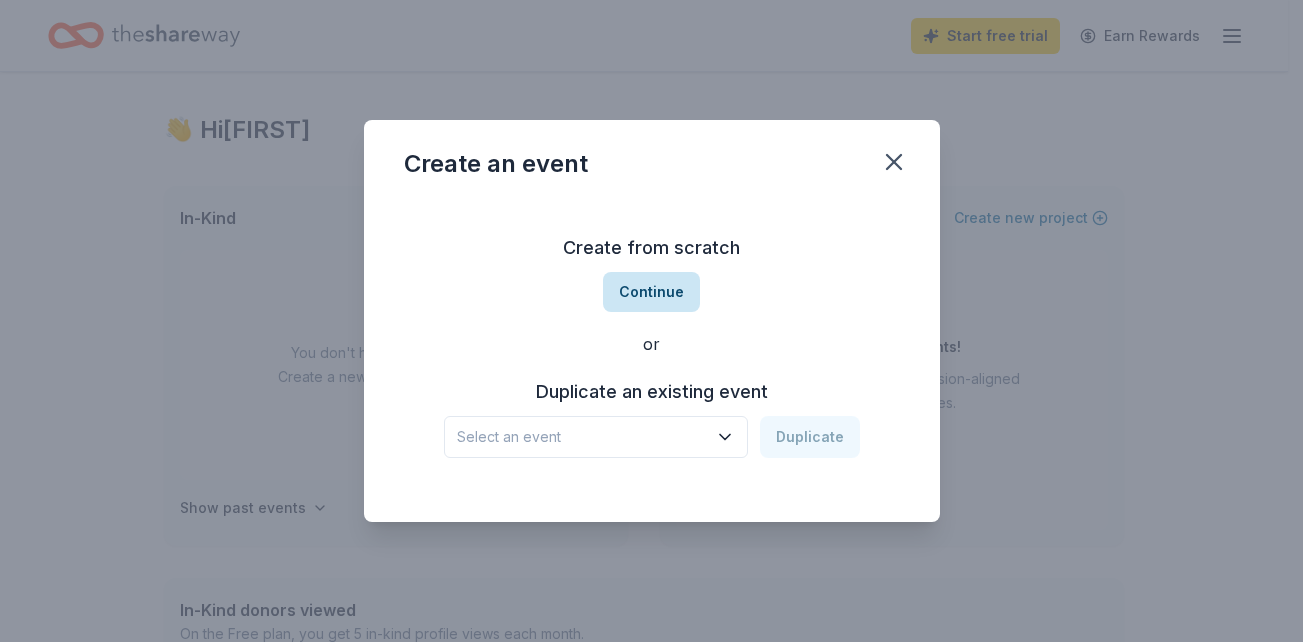 click on "Continue" at bounding box center (651, 292) 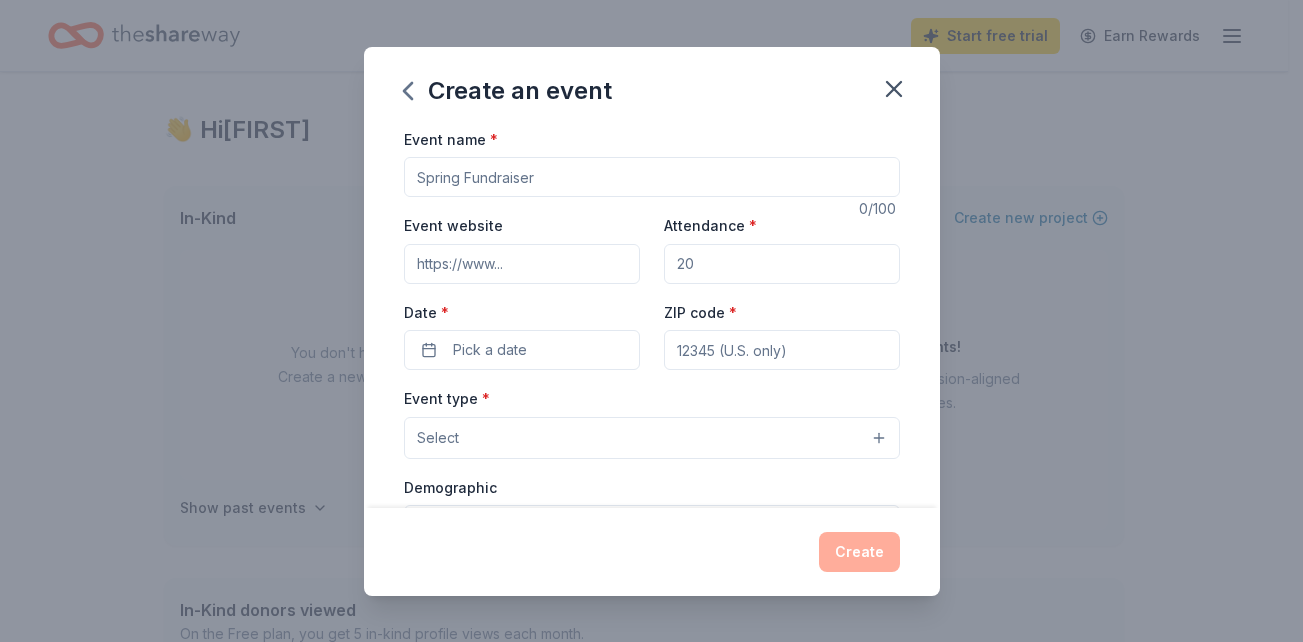 click on "Event name *" at bounding box center (652, 177) 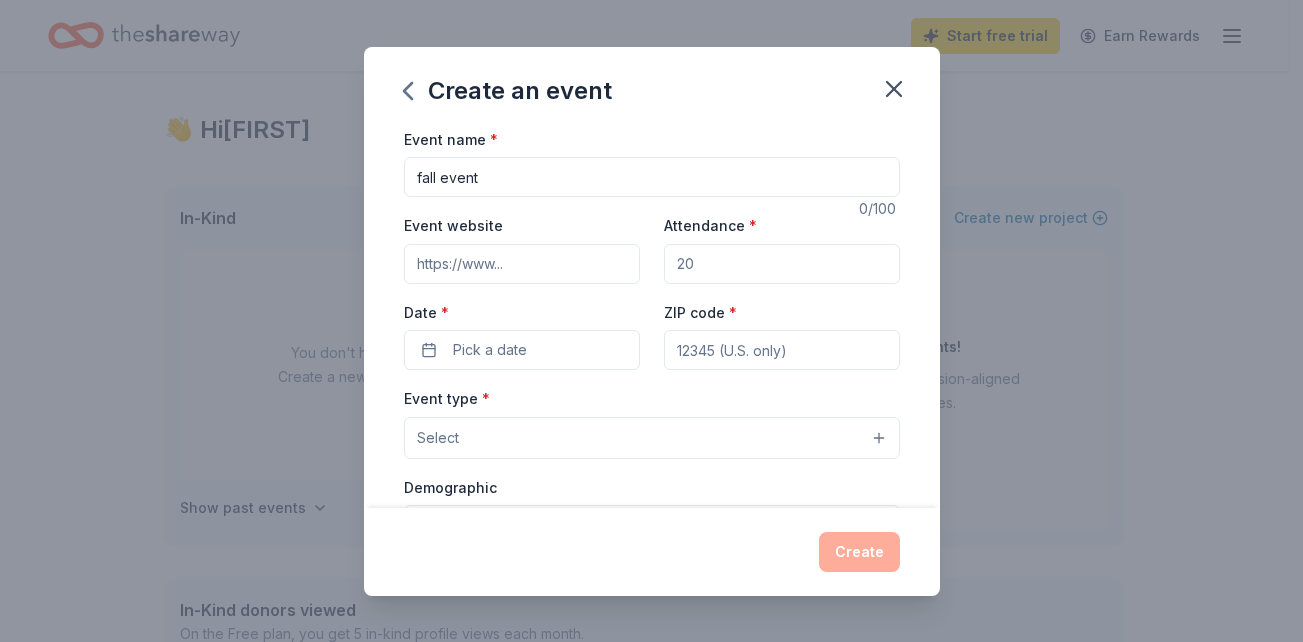 type on "[WEBSITE]" 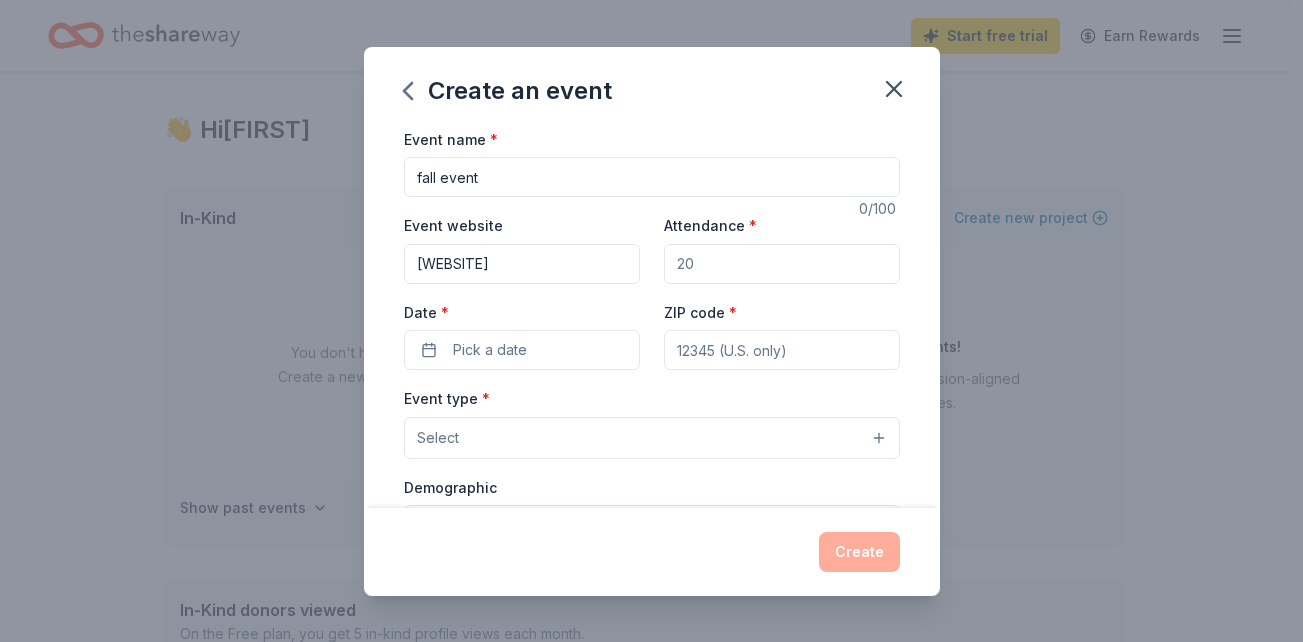 type on "[ZIP]" 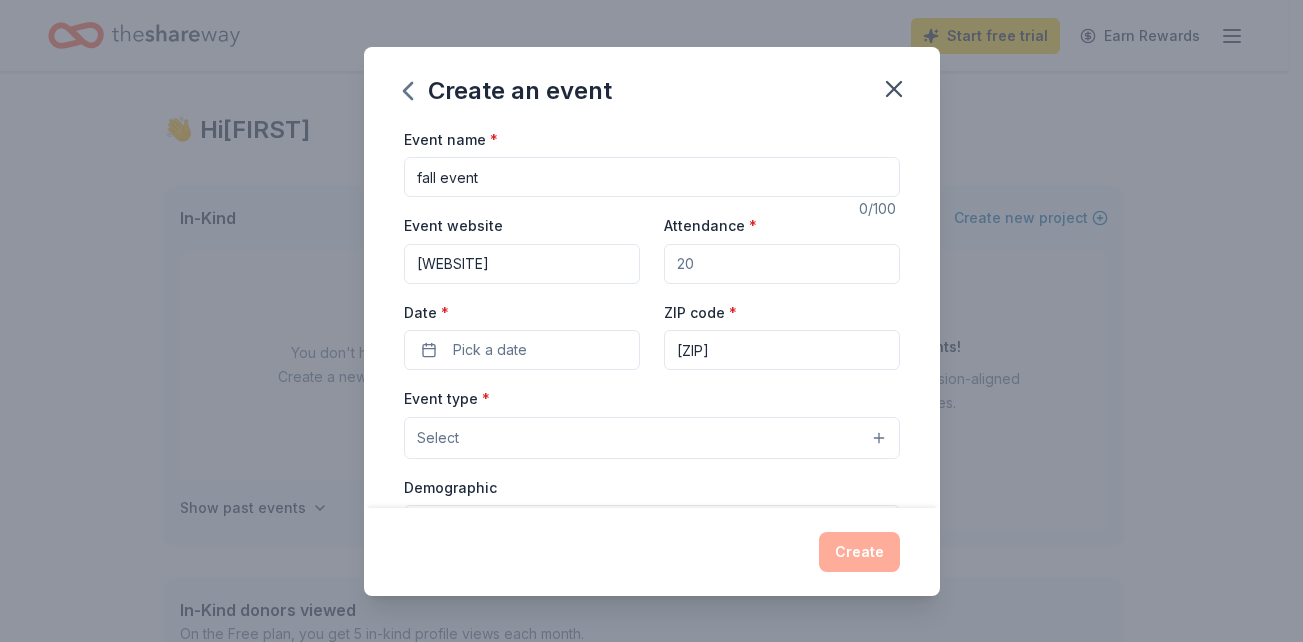 type on "[NUMBER] [STREET] East,[CITY]" 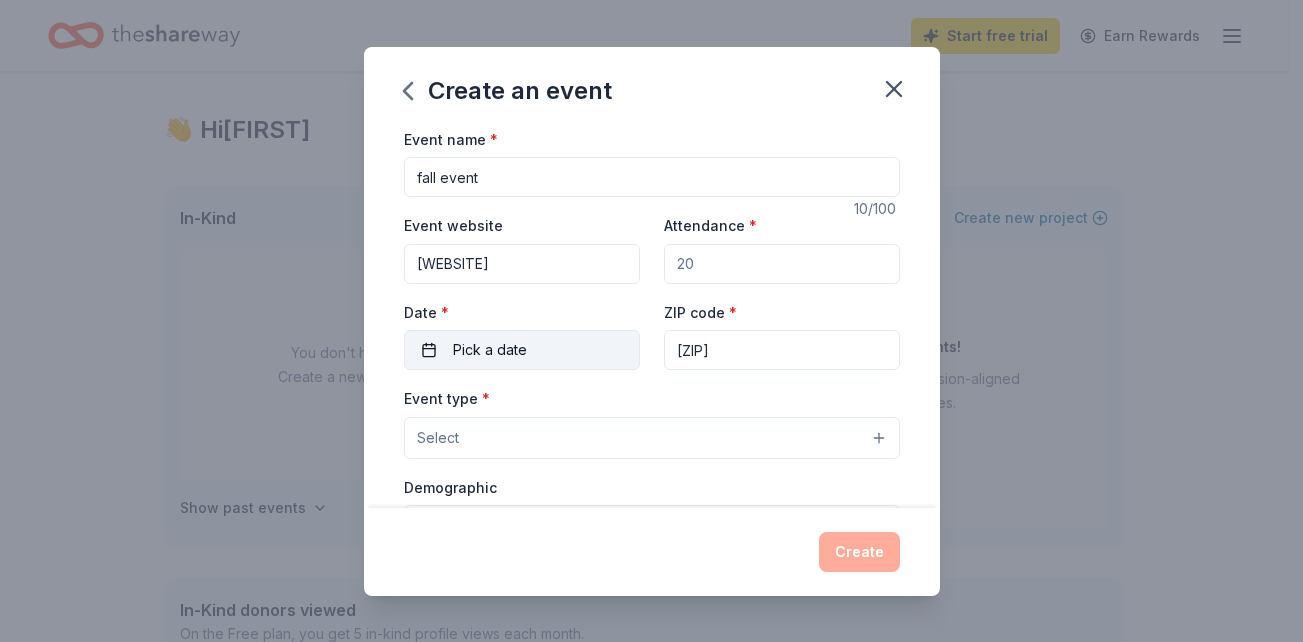 click on "Pick a date" at bounding box center [490, 350] 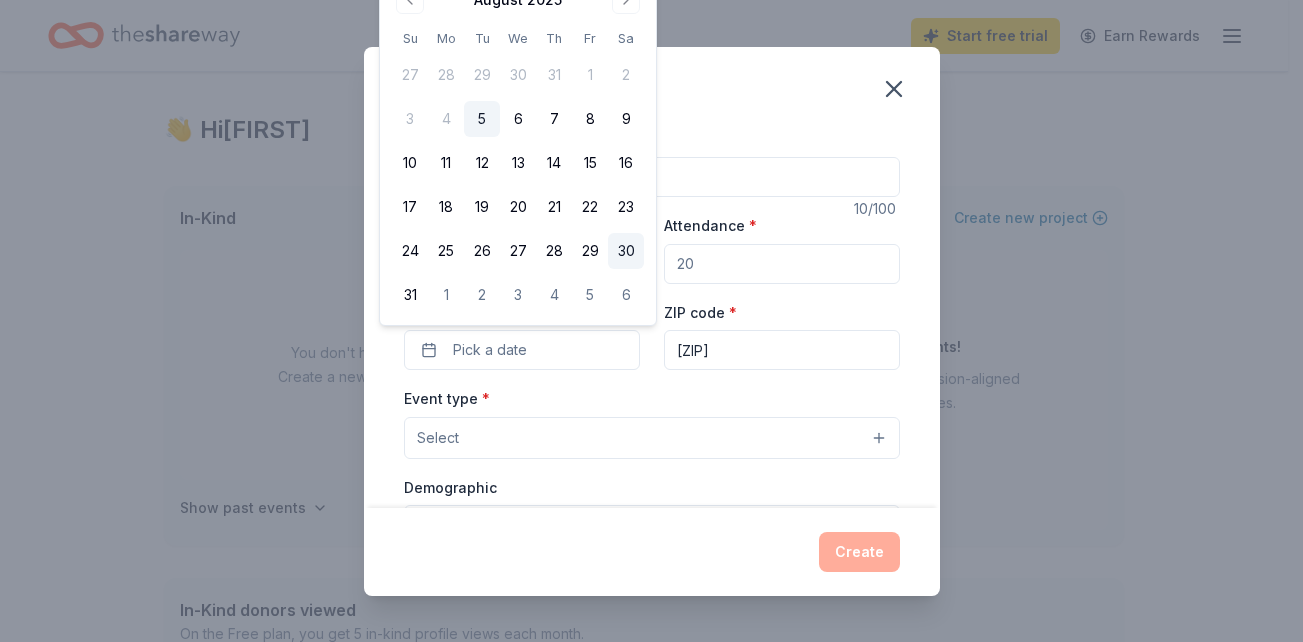 click on "30" at bounding box center (626, 251) 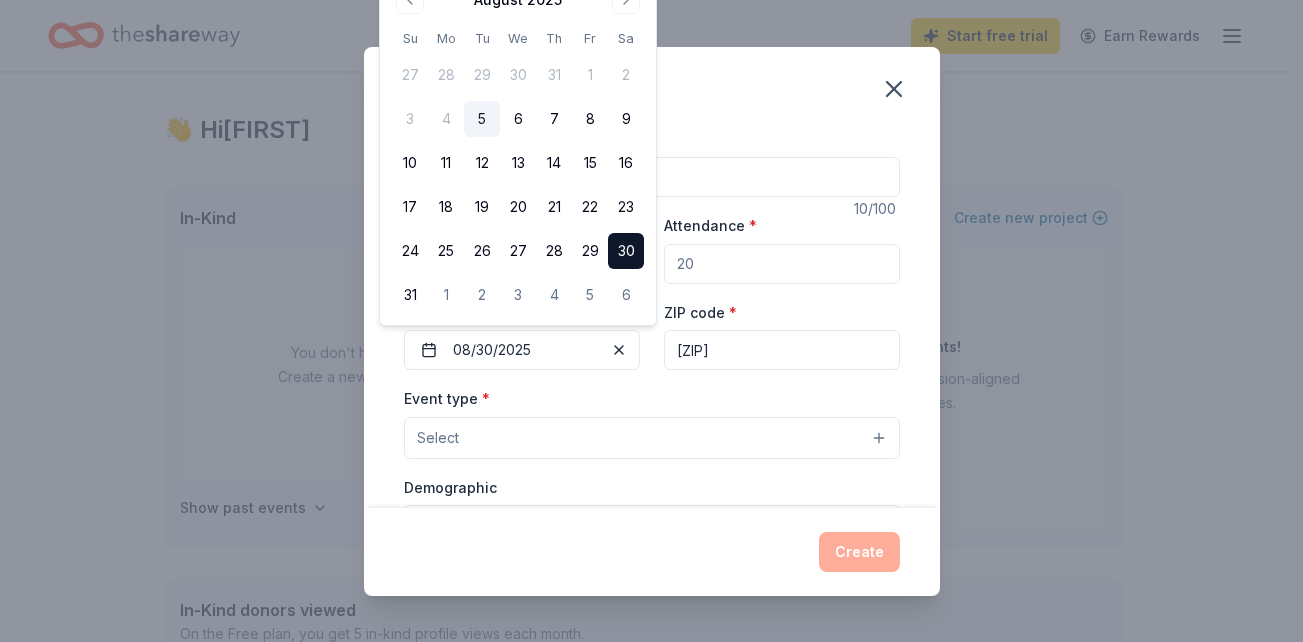 click on "Select" at bounding box center [652, 438] 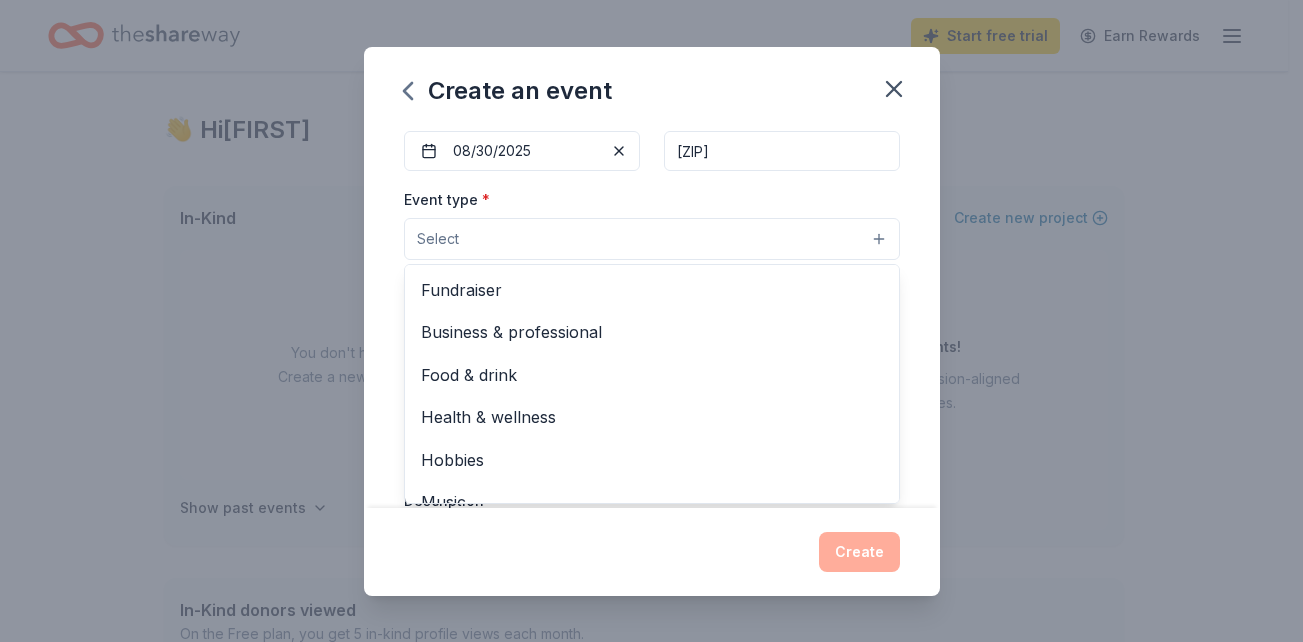 scroll, scrollTop: 240, scrollLeft: 0, axis: vertical 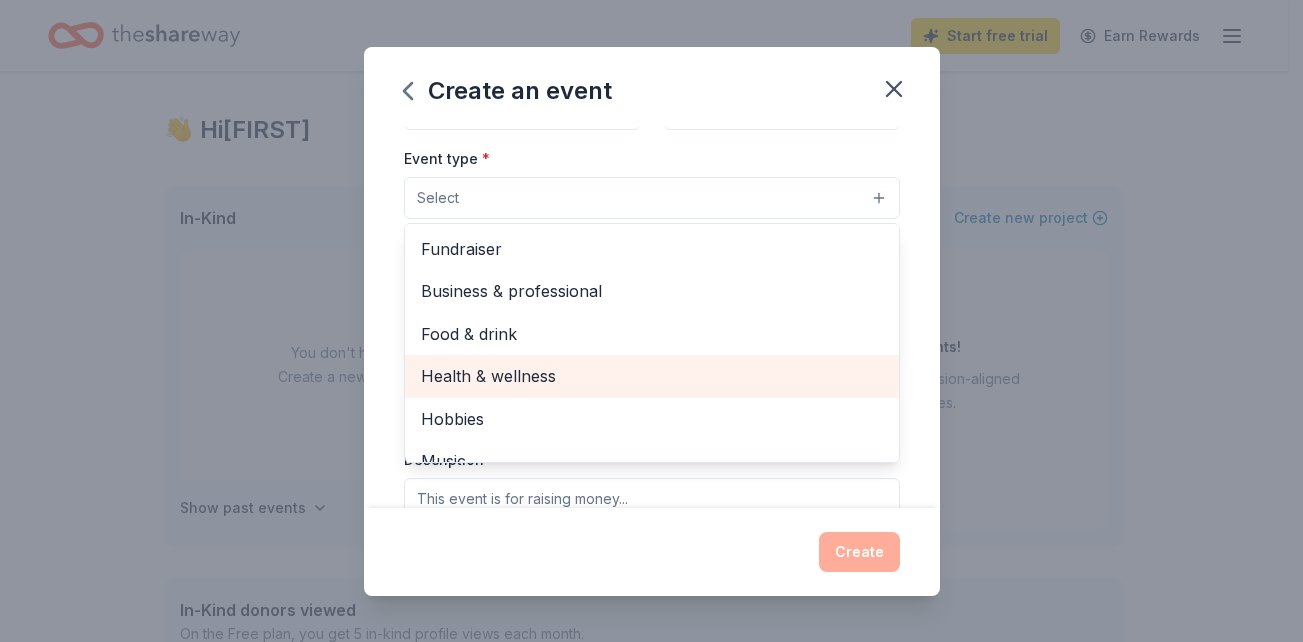 click on "Health & wellness" at bounding box center [652, 376] 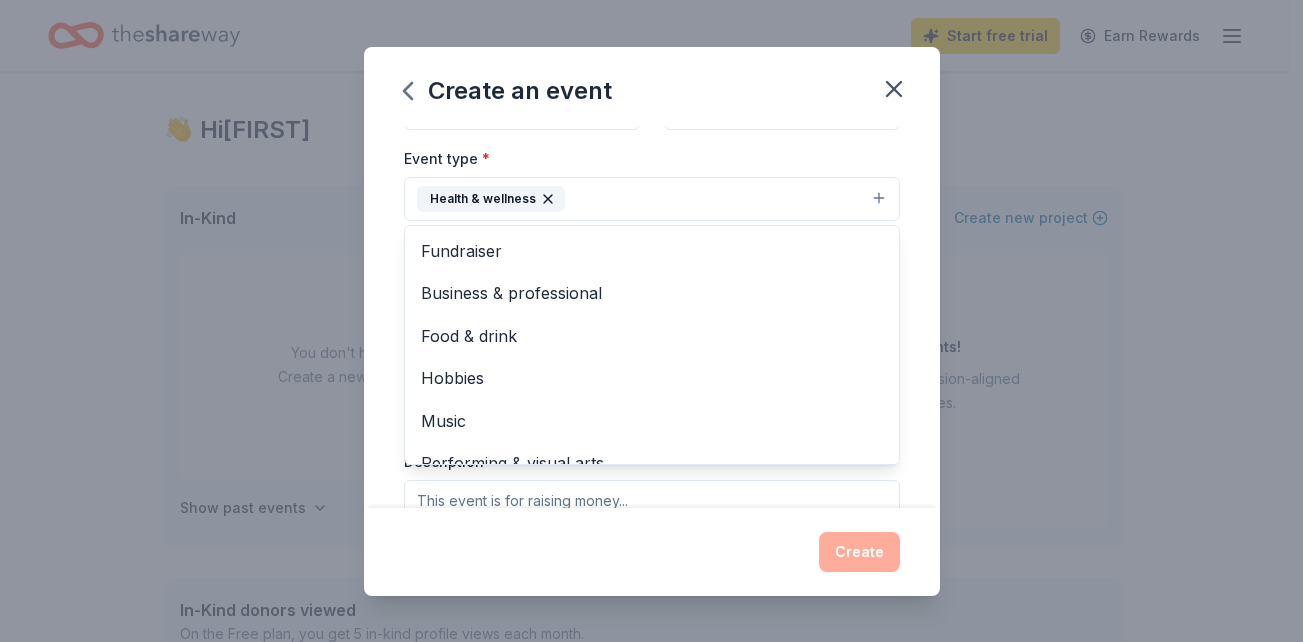 click on "Event name * fall event 10 /100 Event website [WEBSITE] Attendance * Date * [DATE] ZIP code * [POSTAL_CODE] Event type * Health & wellness Fundraiser Business & professional Food & drink Hobbies Music Performing & visual arts Demographic Select We use this information to help brands find events with their target demographic to sponsor their products. Mailing address [NUMBER] [STREET] East,[CITY] Apt/unit Description What are you looking for? * Auction & raffle Meals Snacks Desserts Alcohol Beverages Send me reminders Email me reminders of donor application deadlines Recurring event" at bounding box center [652, 317] 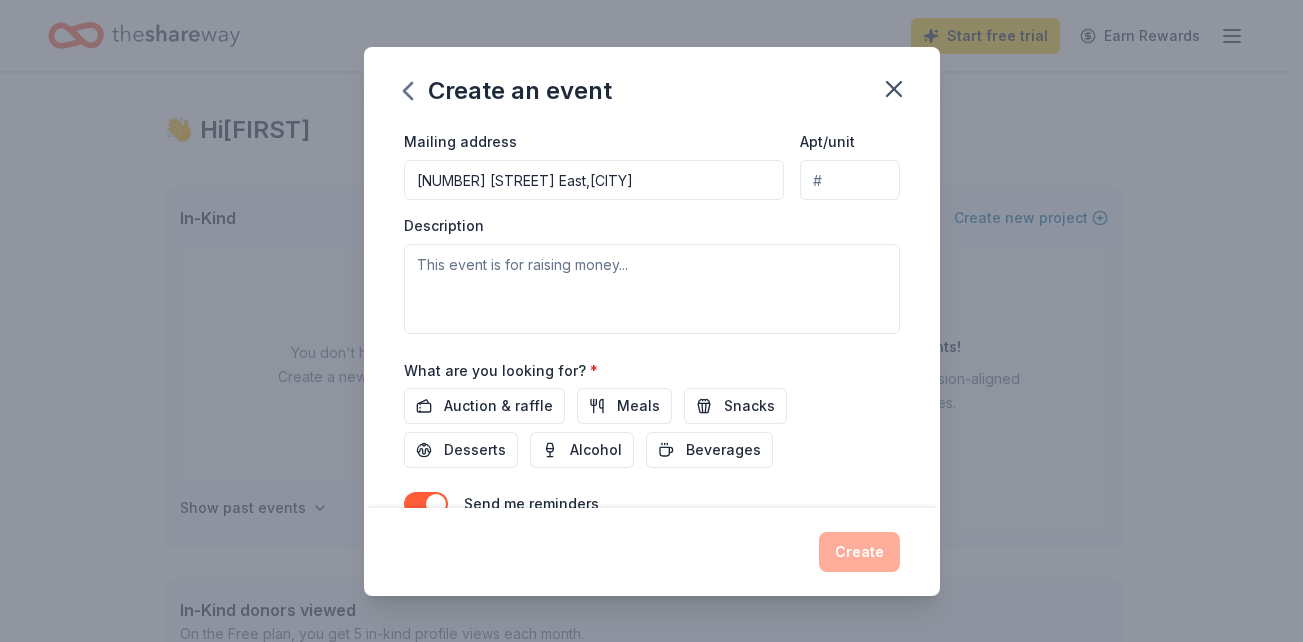 scroll, scrollTop: 480, scrollLeft: 0, axis: vertical 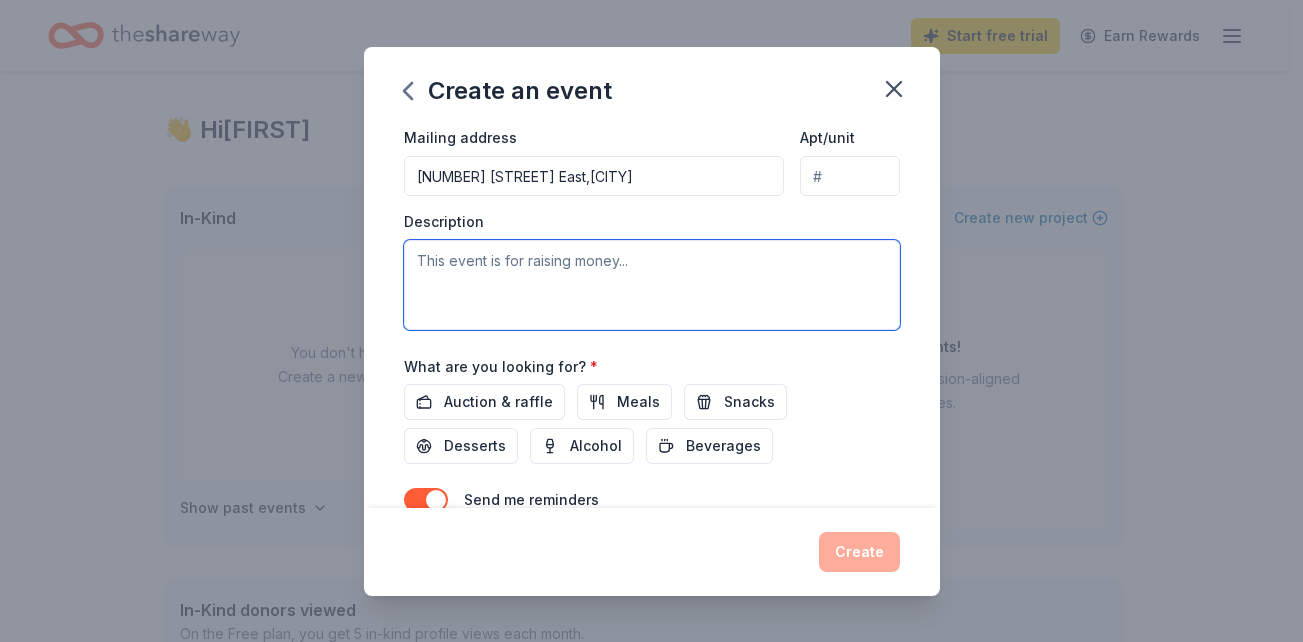 click at bounding box center (652, 285) 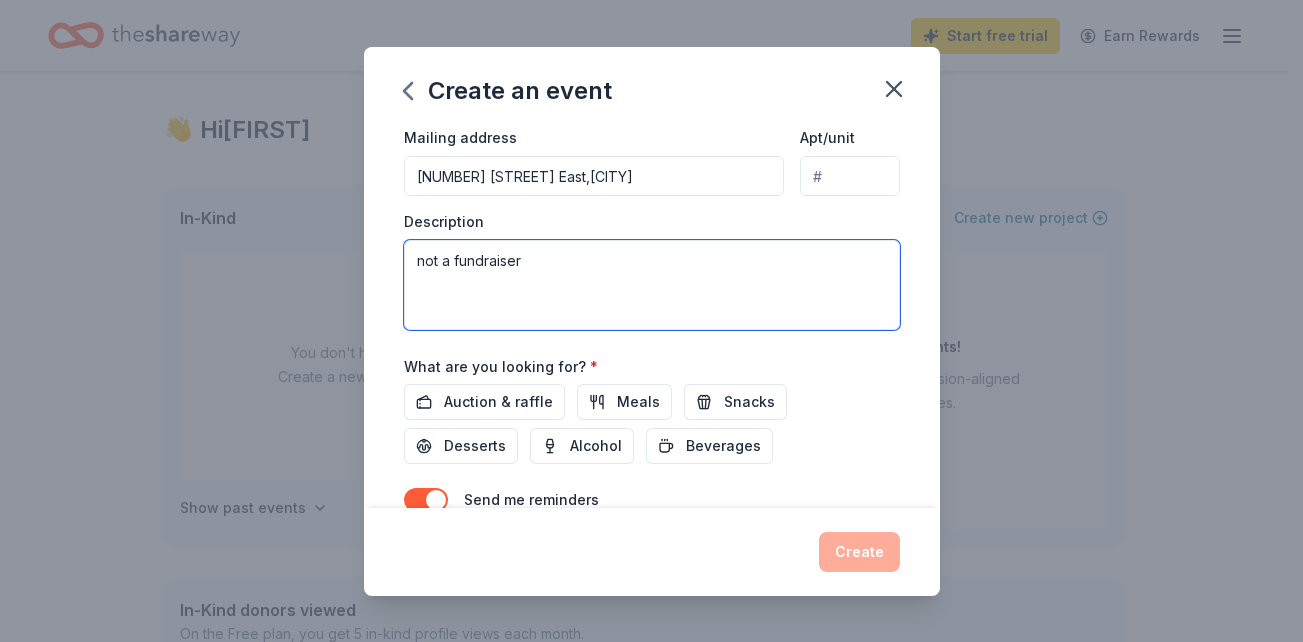 type on "not a fundraiser" 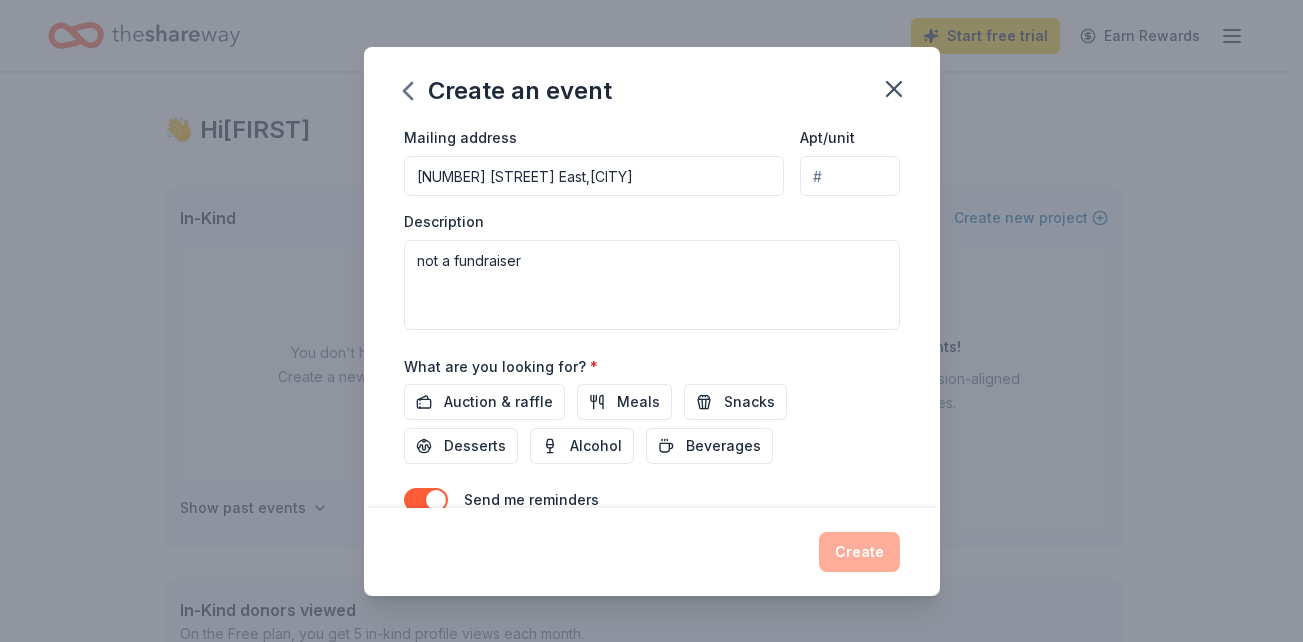 click on "What are you looking for? * Auction & raffle Meals Snacks Desserts Alcohol Beverages" at bounding box center (652, 409) 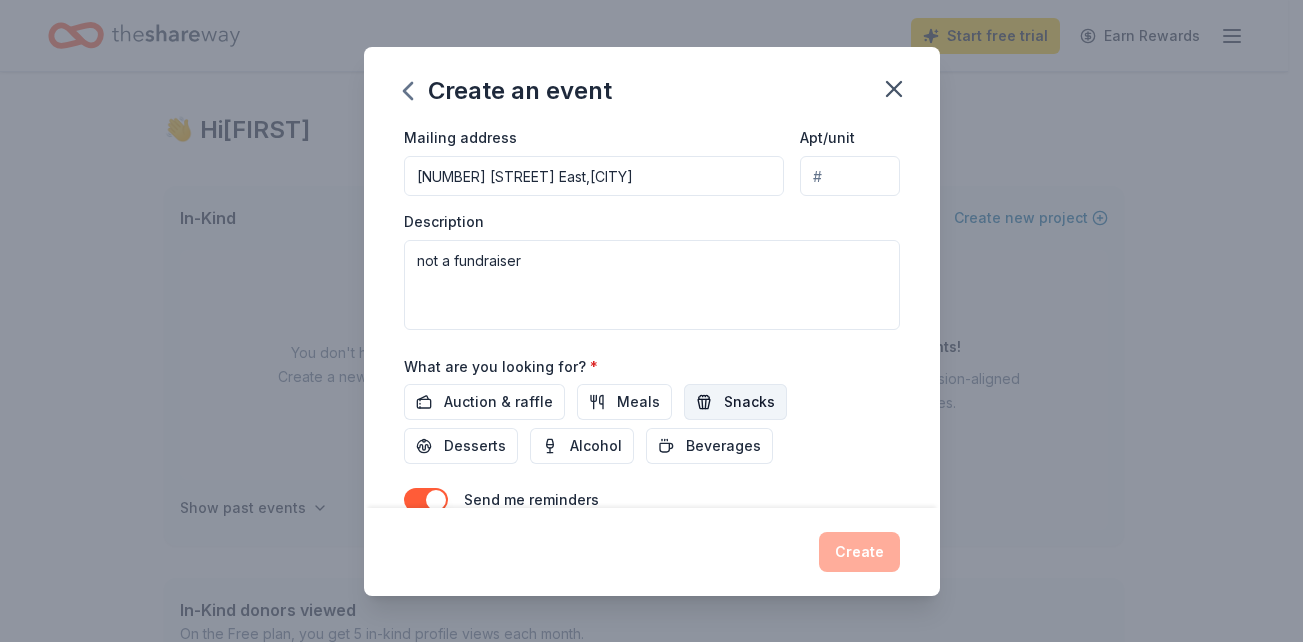 click on "Snacks" at bounding box center (749, 402) 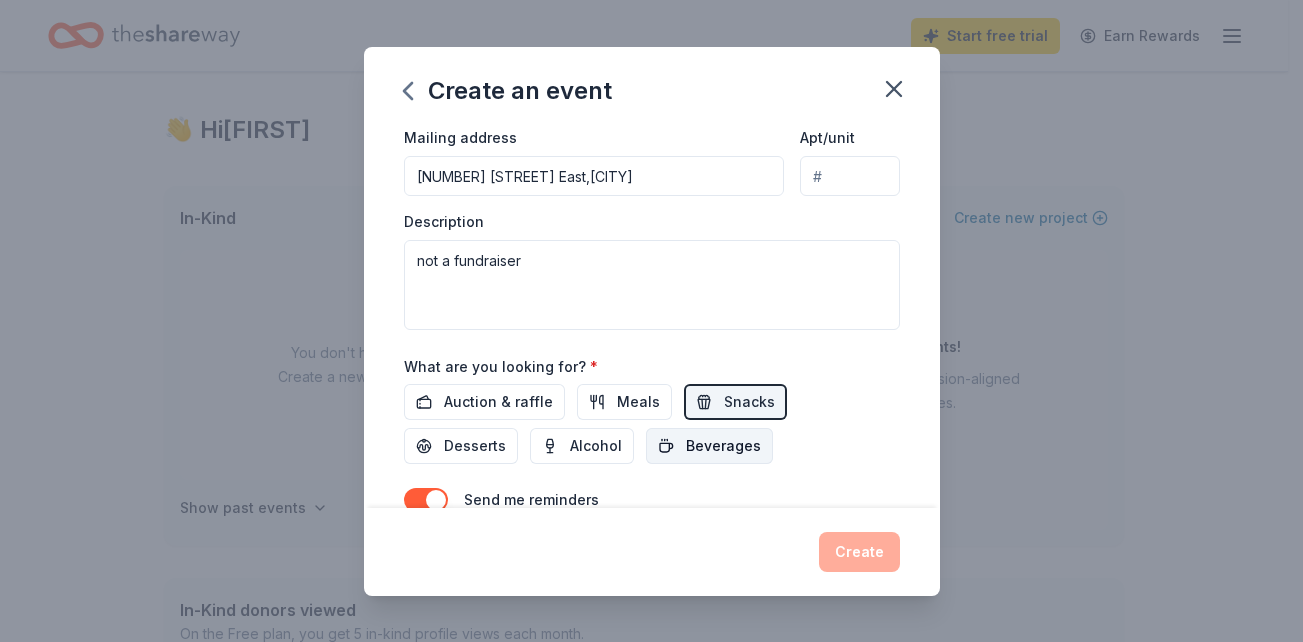 click on "Beverages" at bounding box center (723, 446) 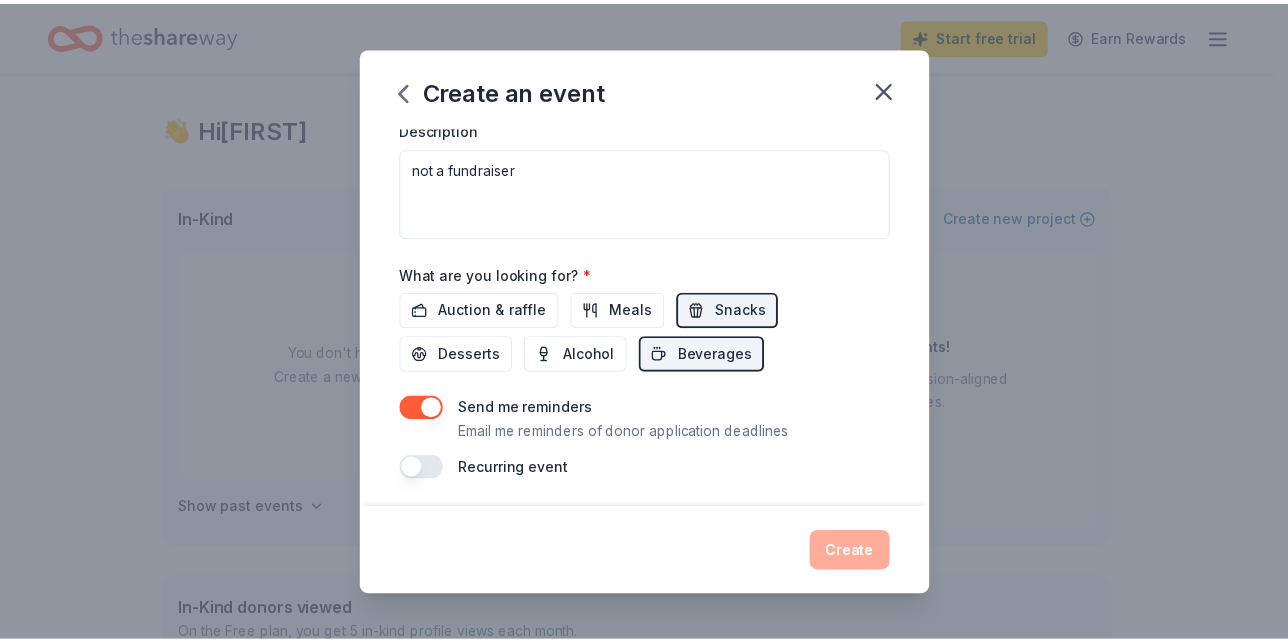 scroll, scrollTop: 576, scrollLeft: 0, axis: vertical 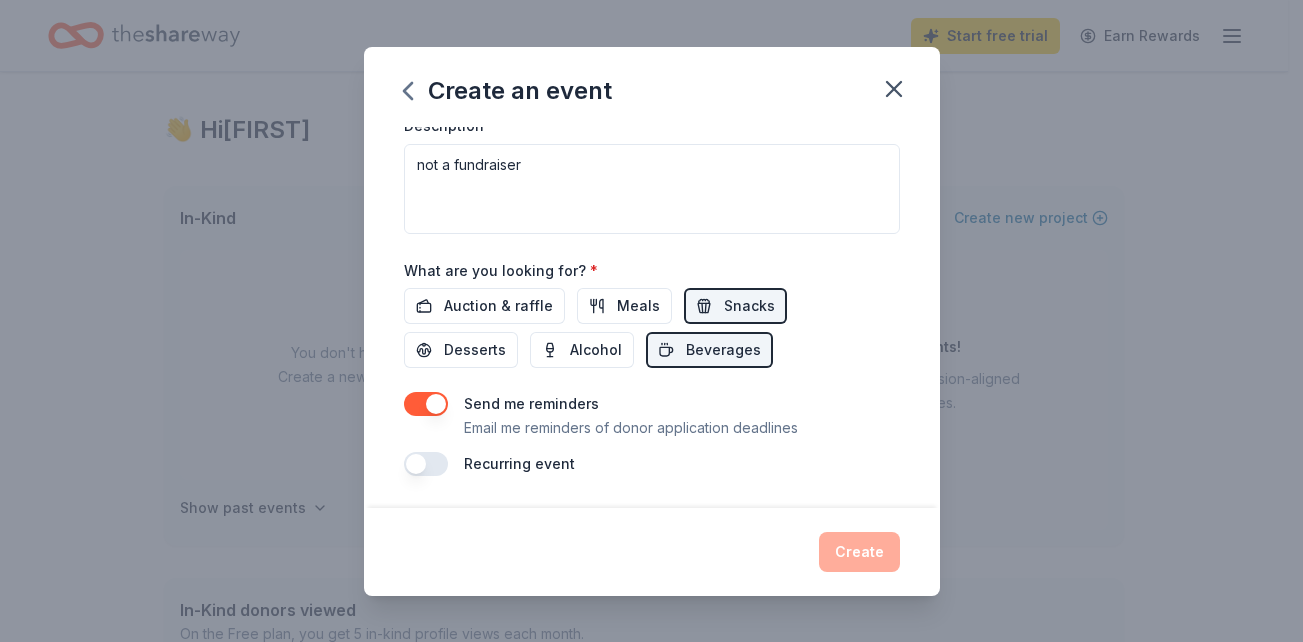 click at bounding box center [426, 464] 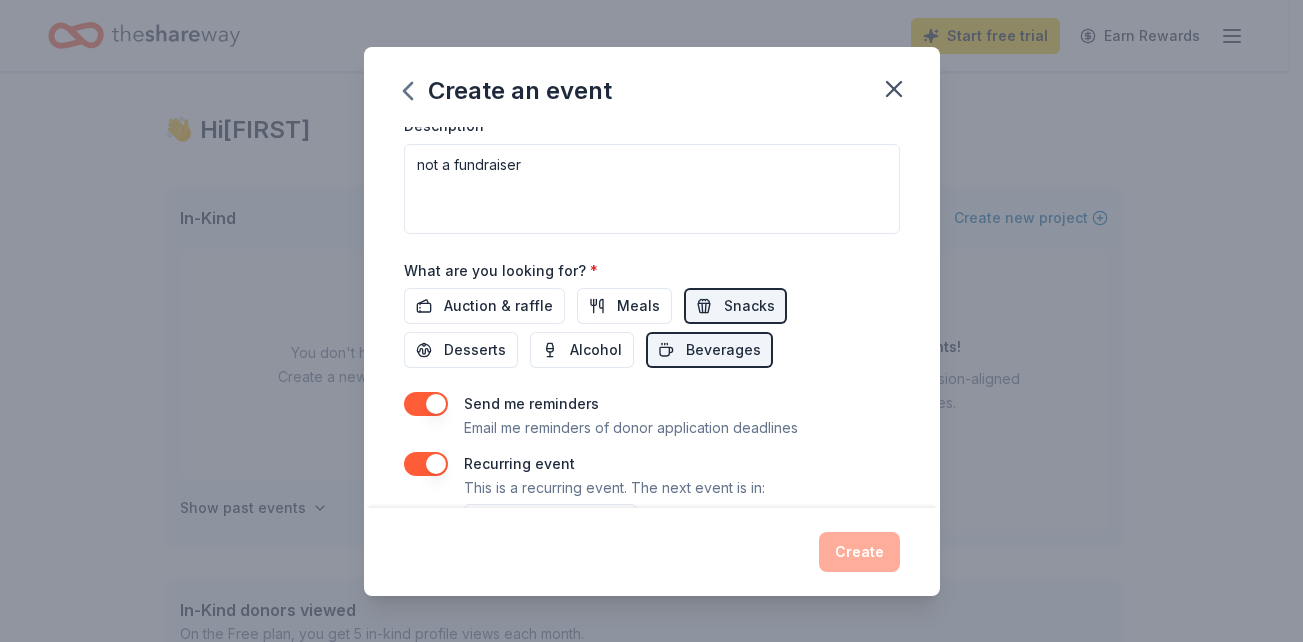 click at bounding box center [426, 464] 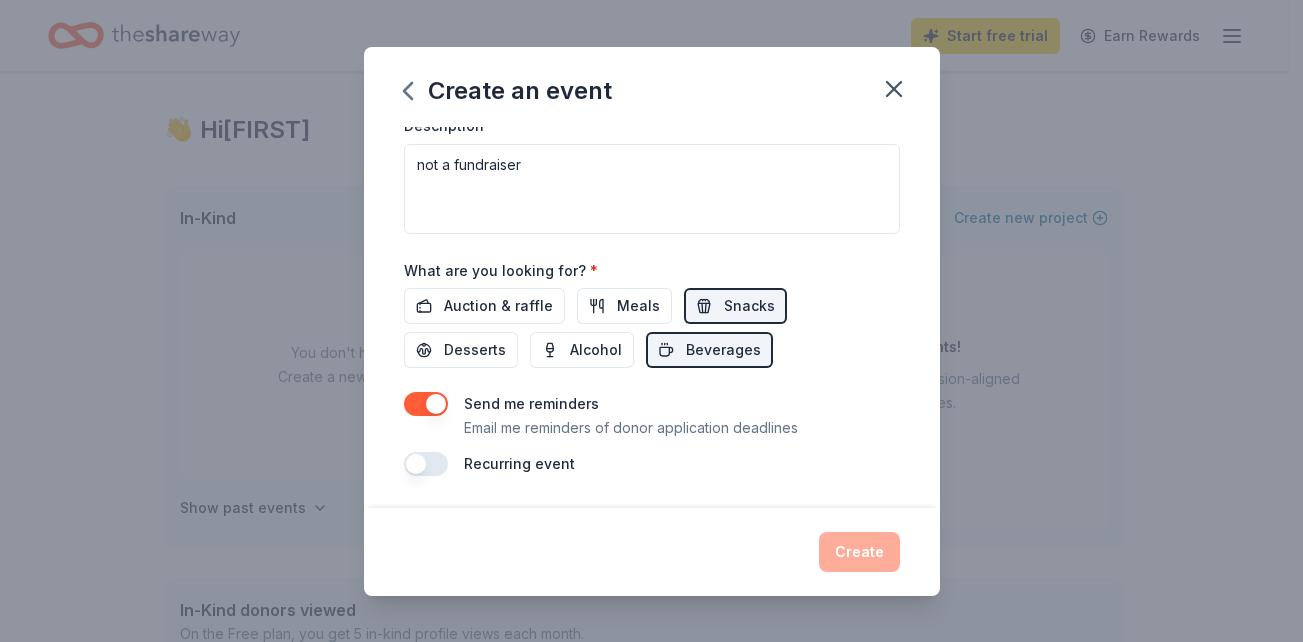 click on "Create" at bounding box center (652, 552) 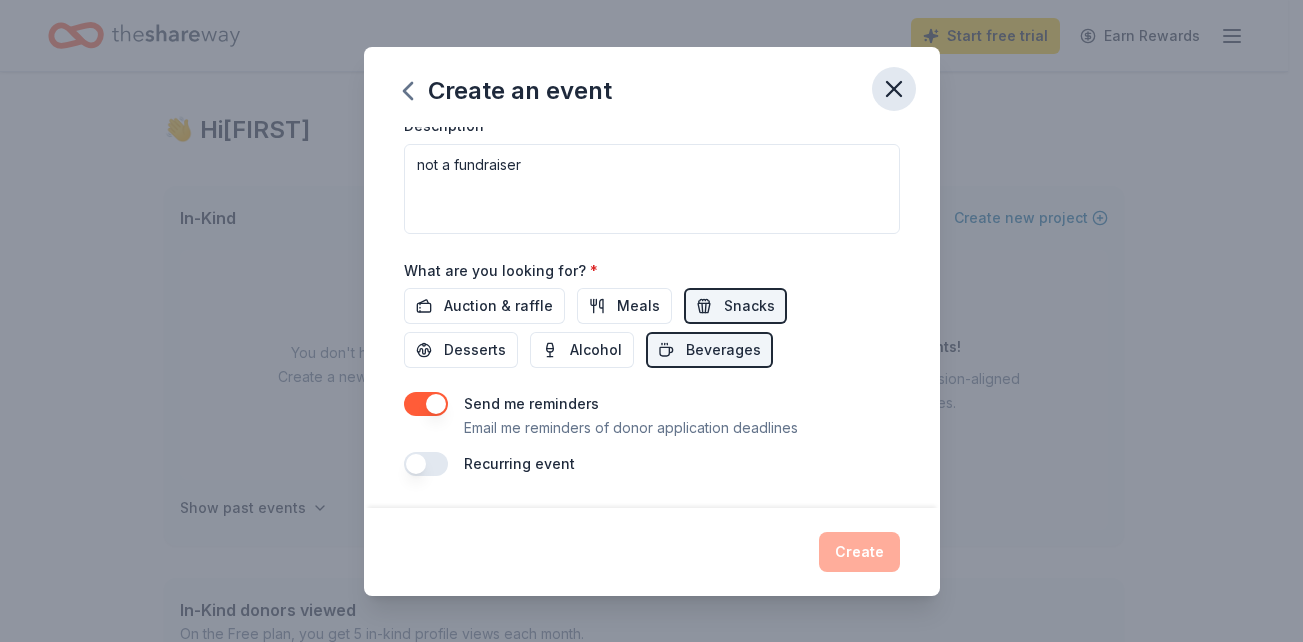 click 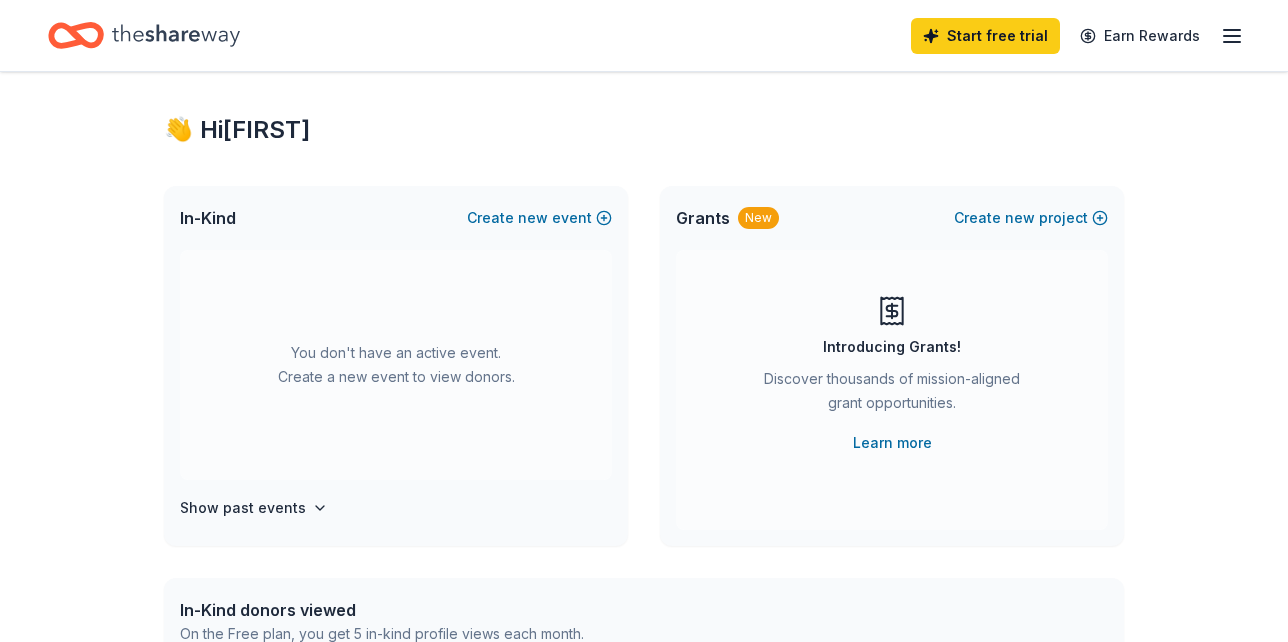 scroll, scrollTop: 0, scrollLeft: 0, axis: both 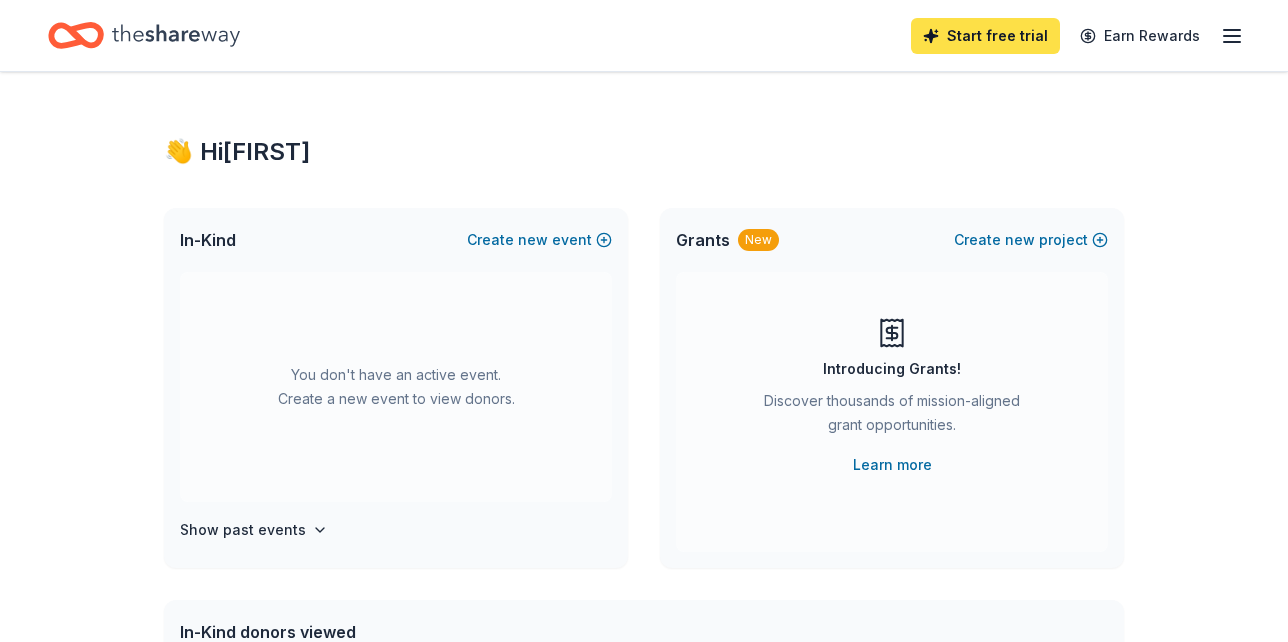 click on "Start free  trial" at bounding box center (985, 36) 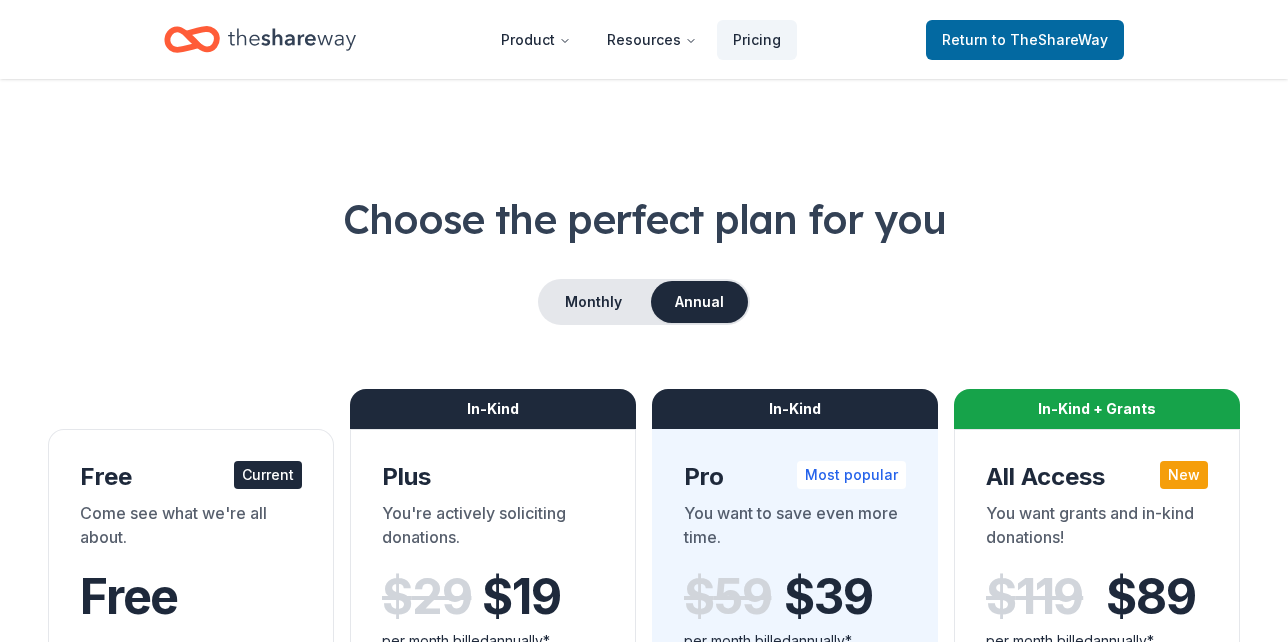 click on "In-Kind" at bounding box center (493, 409) 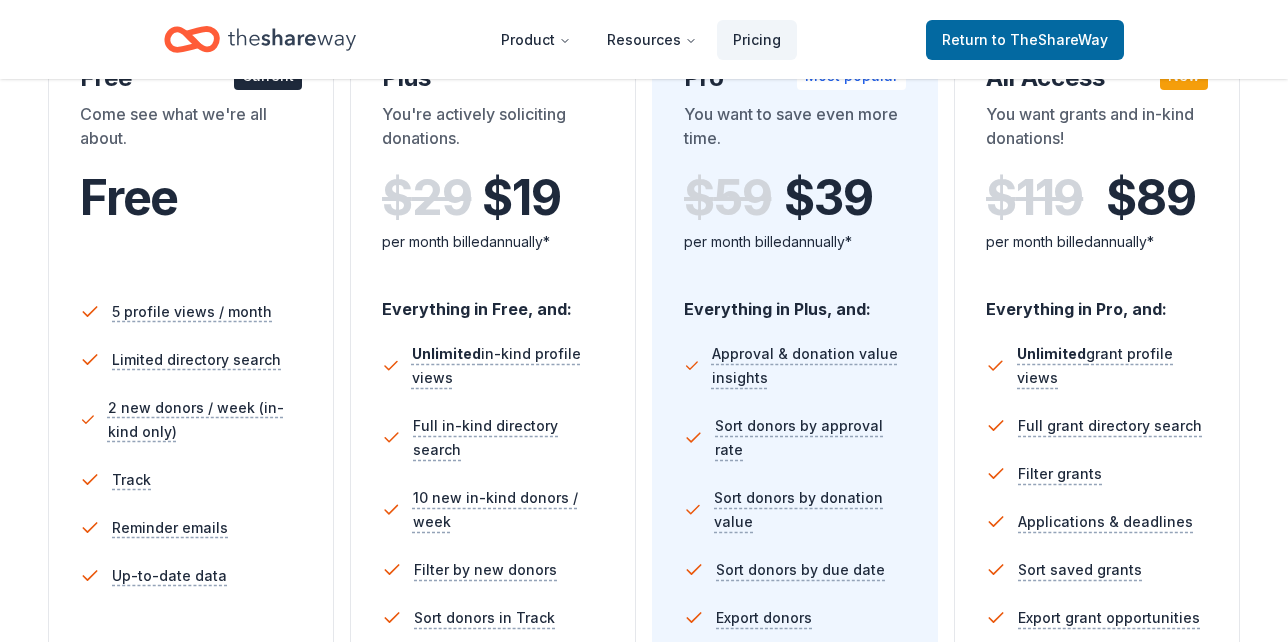 scroll, scrollTop: 400, scrollLeft: 0, axis: vertical 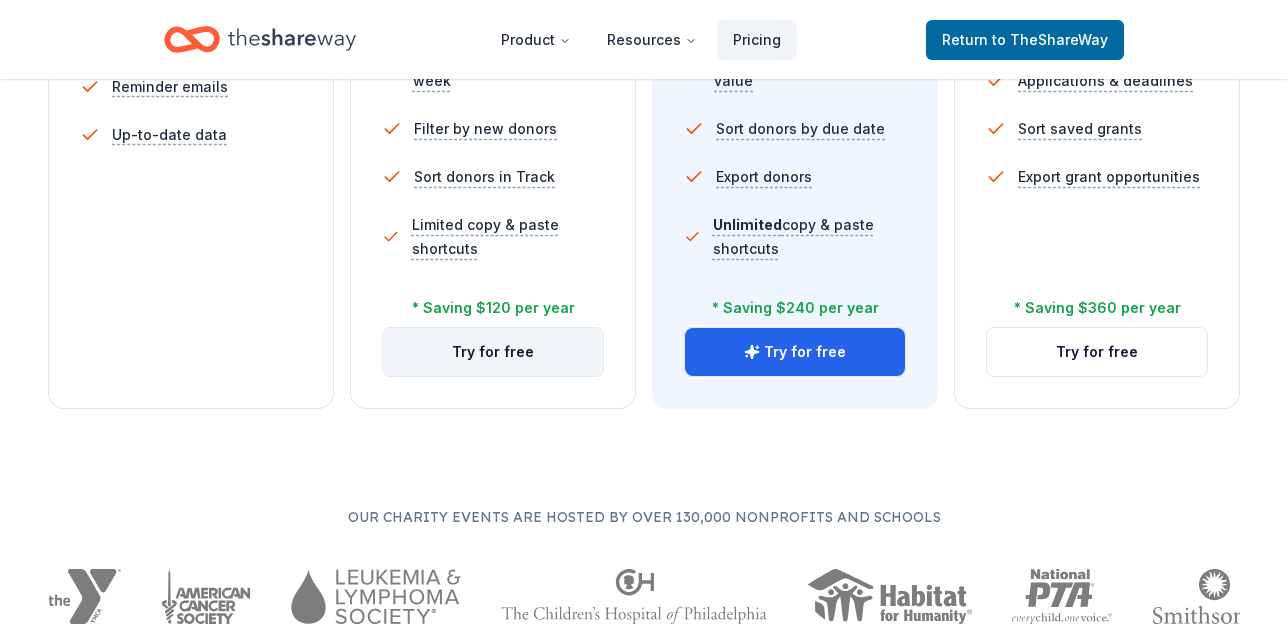click on "Try for free" at bounding box center [493, 352] 